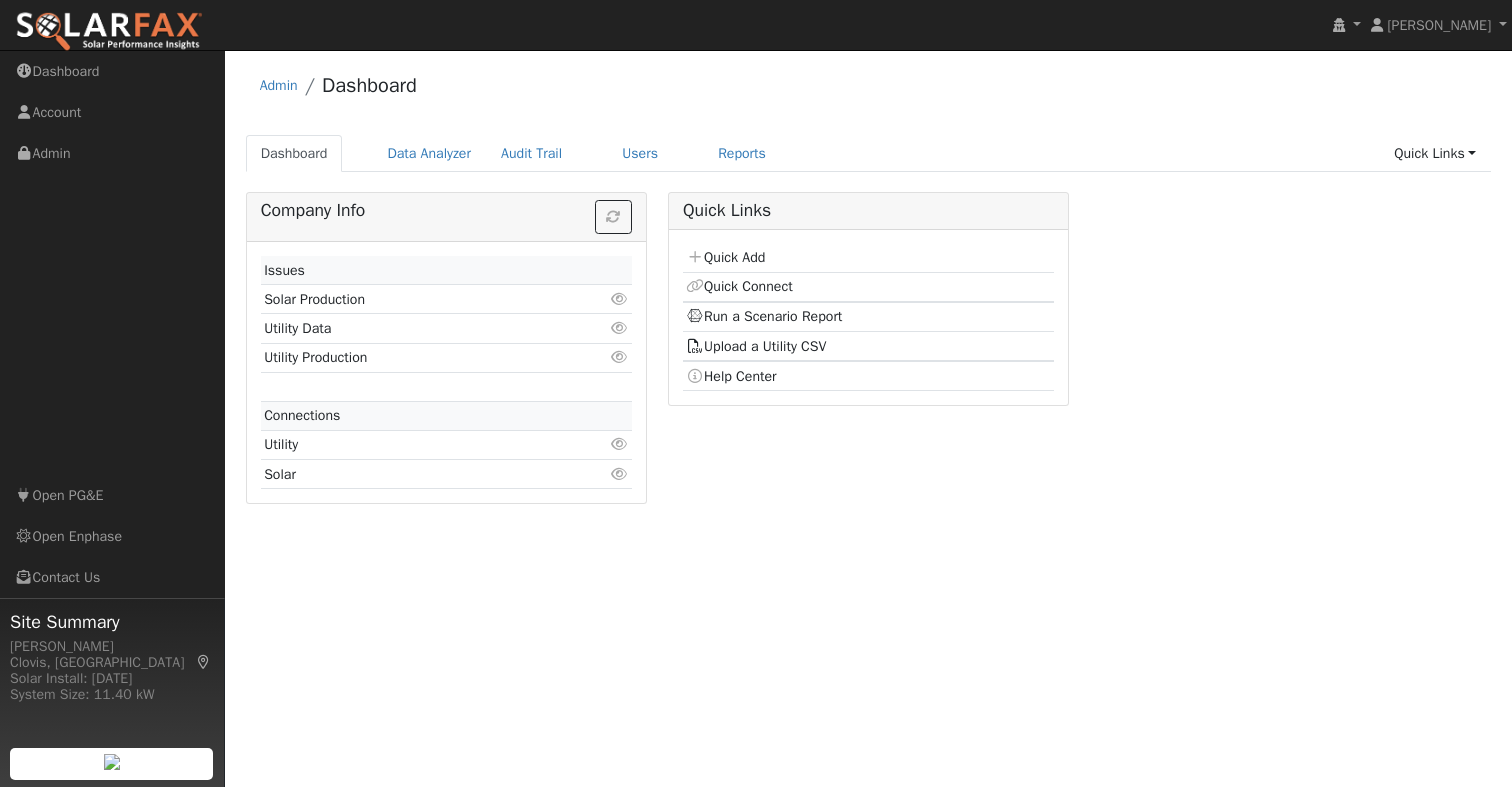 scroll, scrollTop: 0, scrollLeft: 0, axis: both 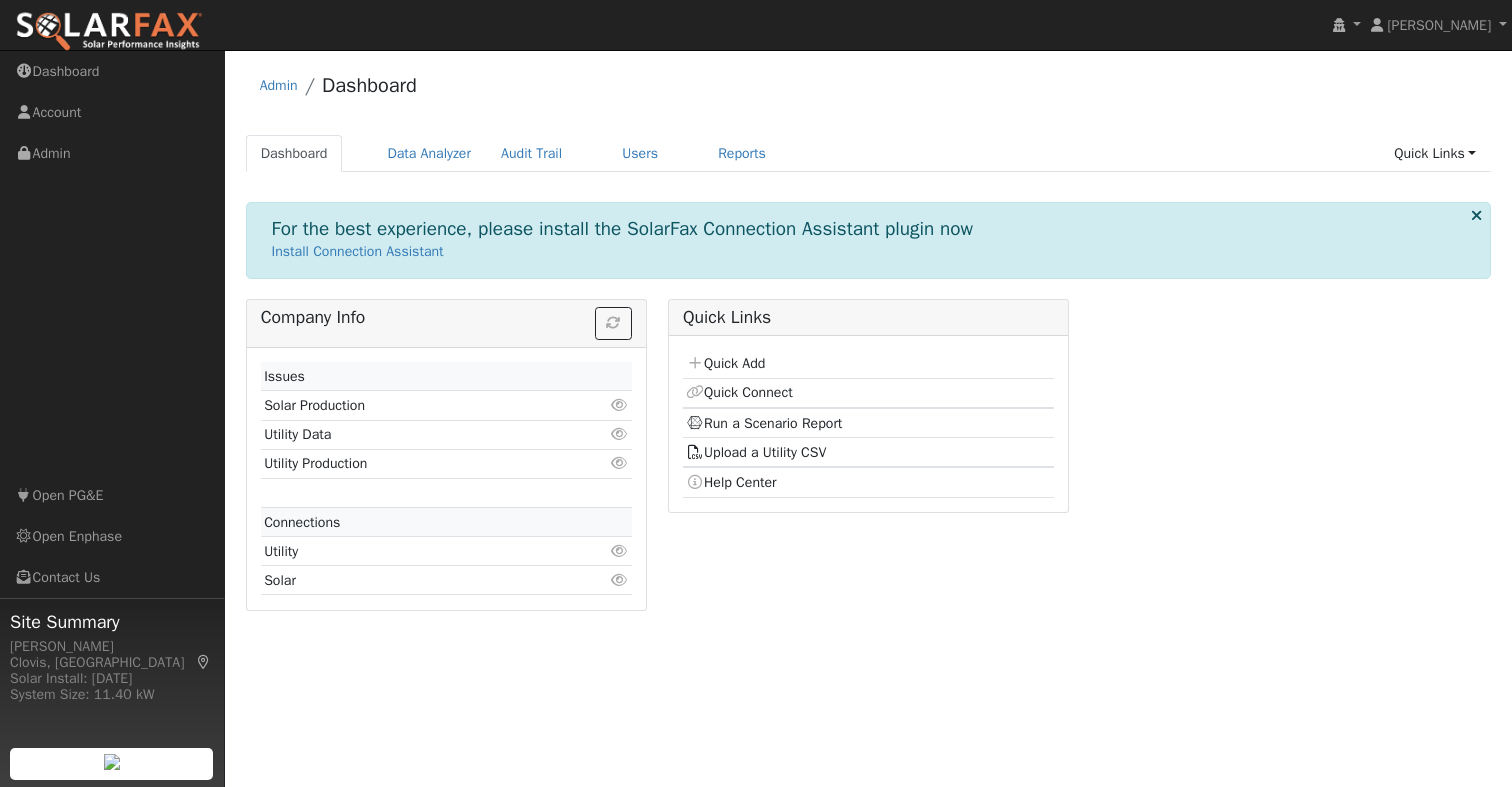 click on "For the best experience, please install the SolarFax Connection Assistant plugin now" at bounding box center (623, 229) 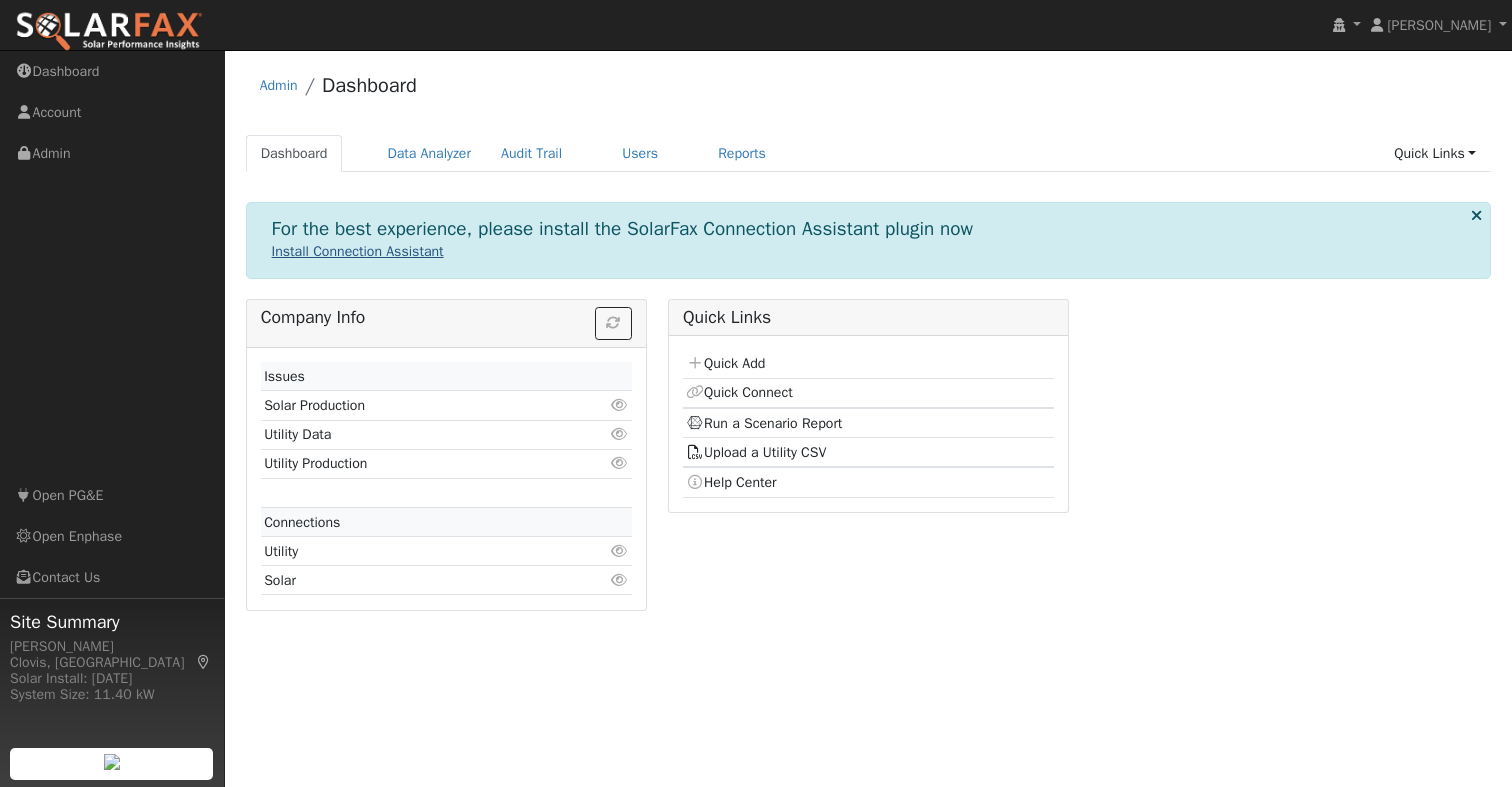 click on "Install Connection Assistant" at bounding box center (358, 251) 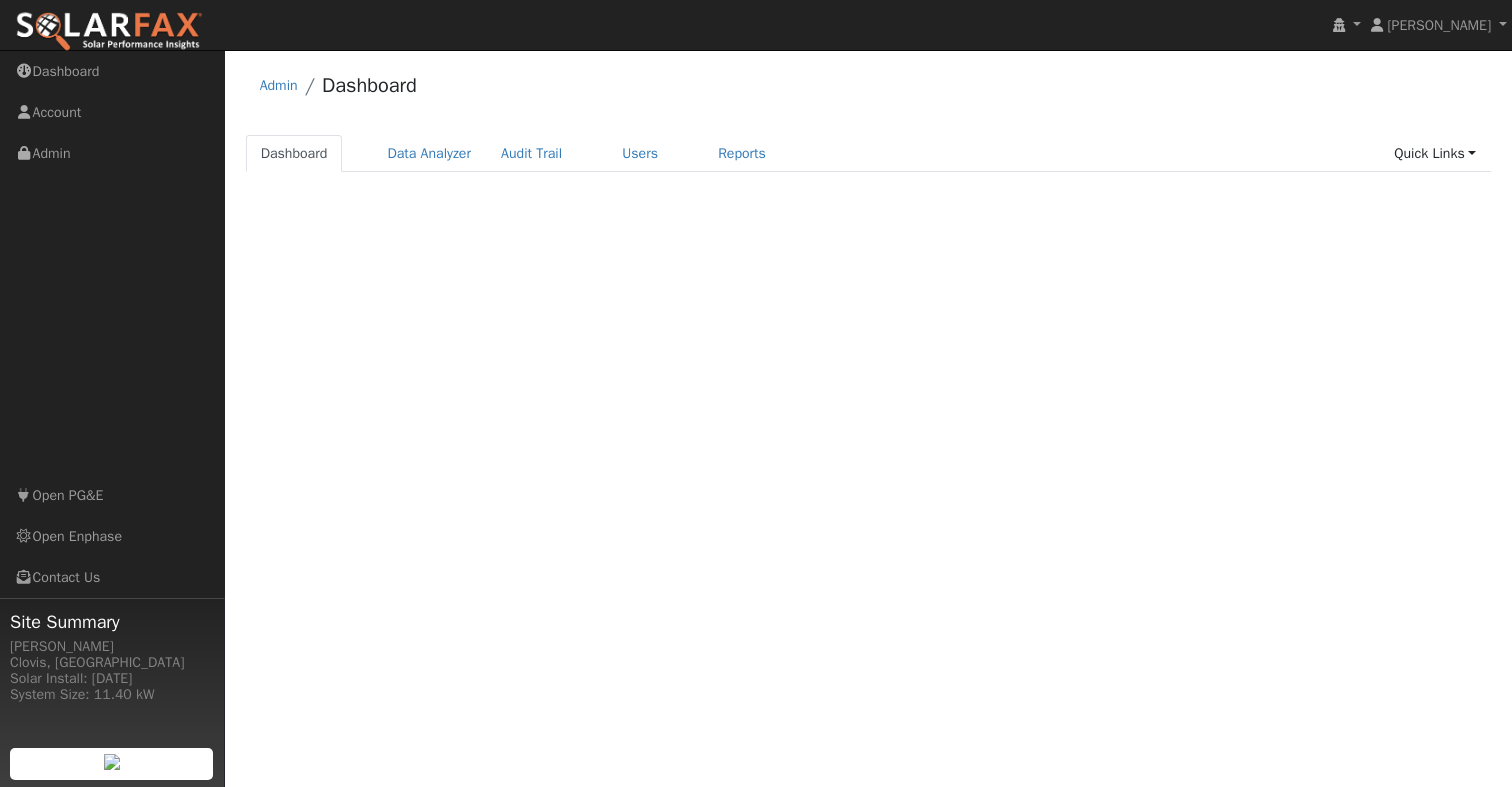 scroll, scrollTop: 0, scrollLeft: 0, axis: both 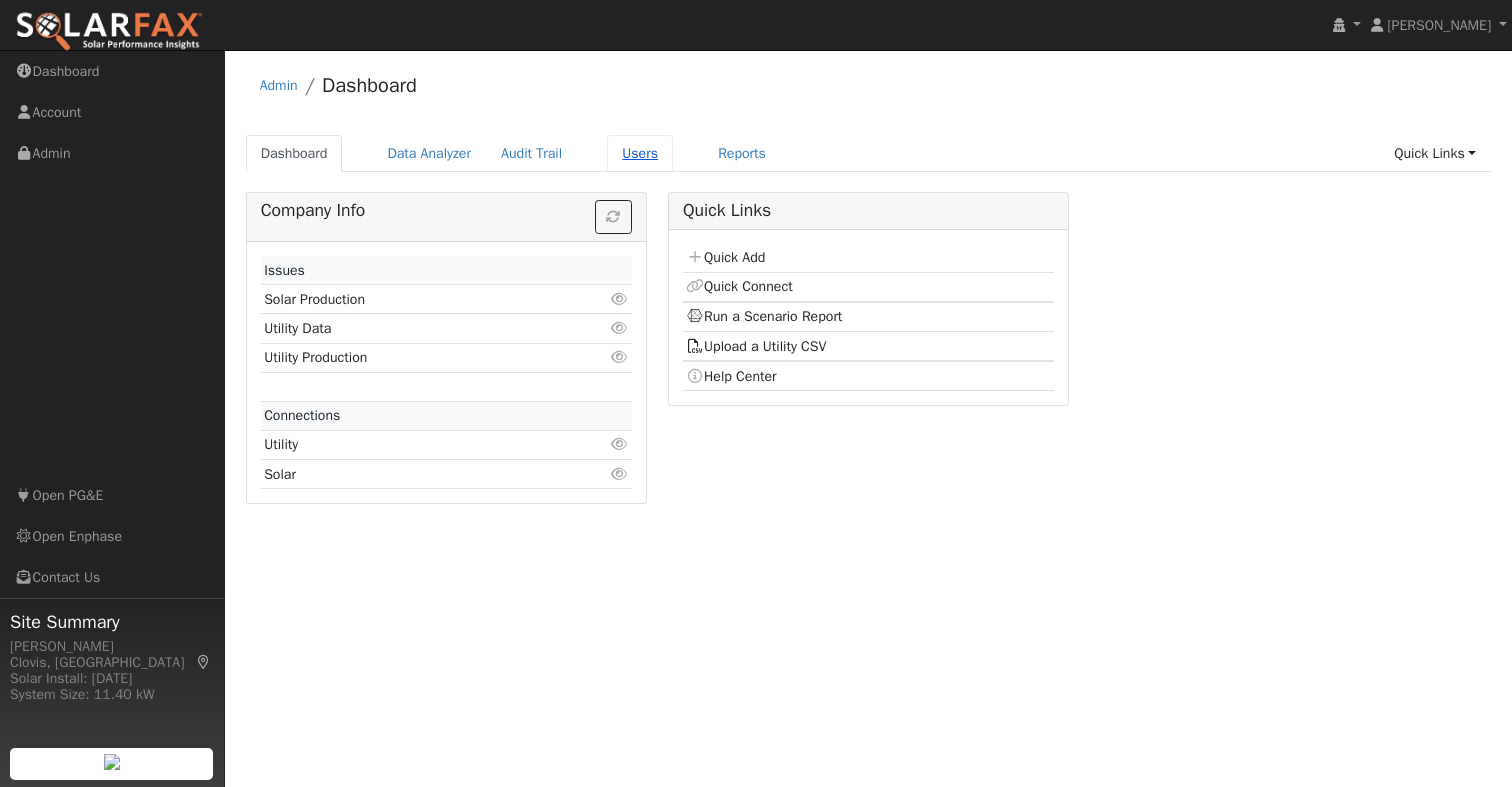 click on "Users" at bounding box center (640, 153) 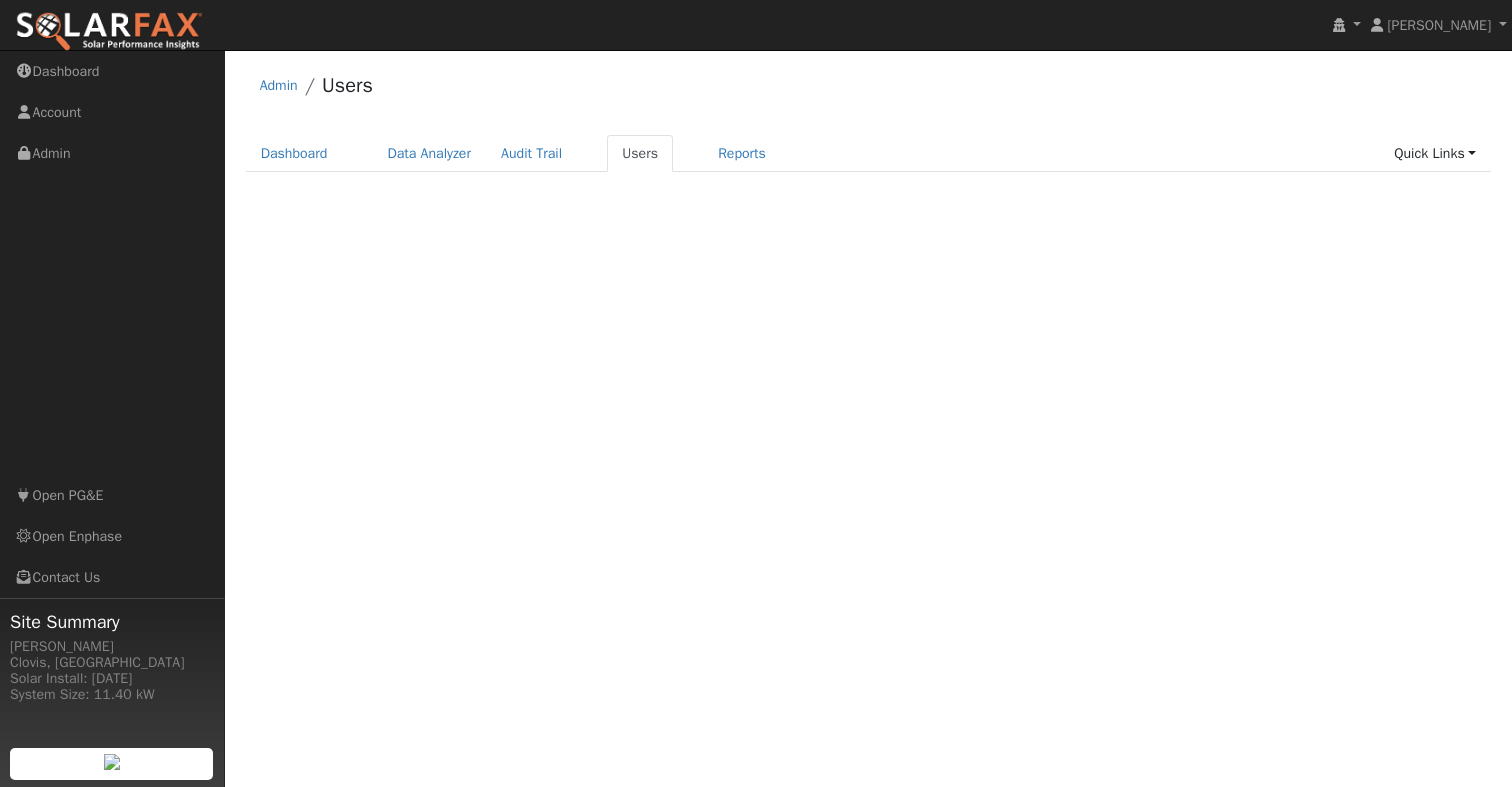 scroll, scrollTop: 0, scrollLeft: 0, axis: both 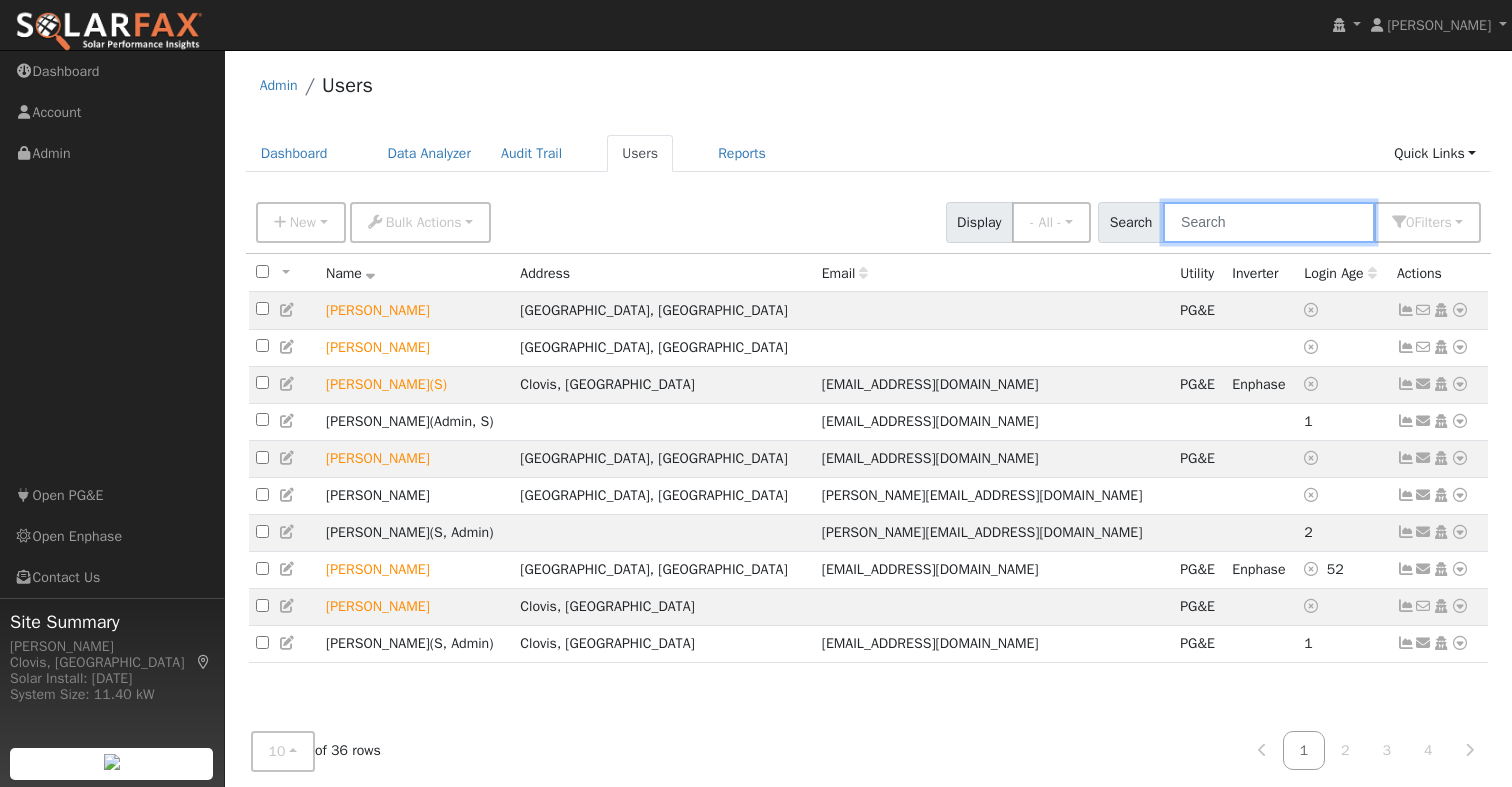 click at bounding box center [1269, 222] 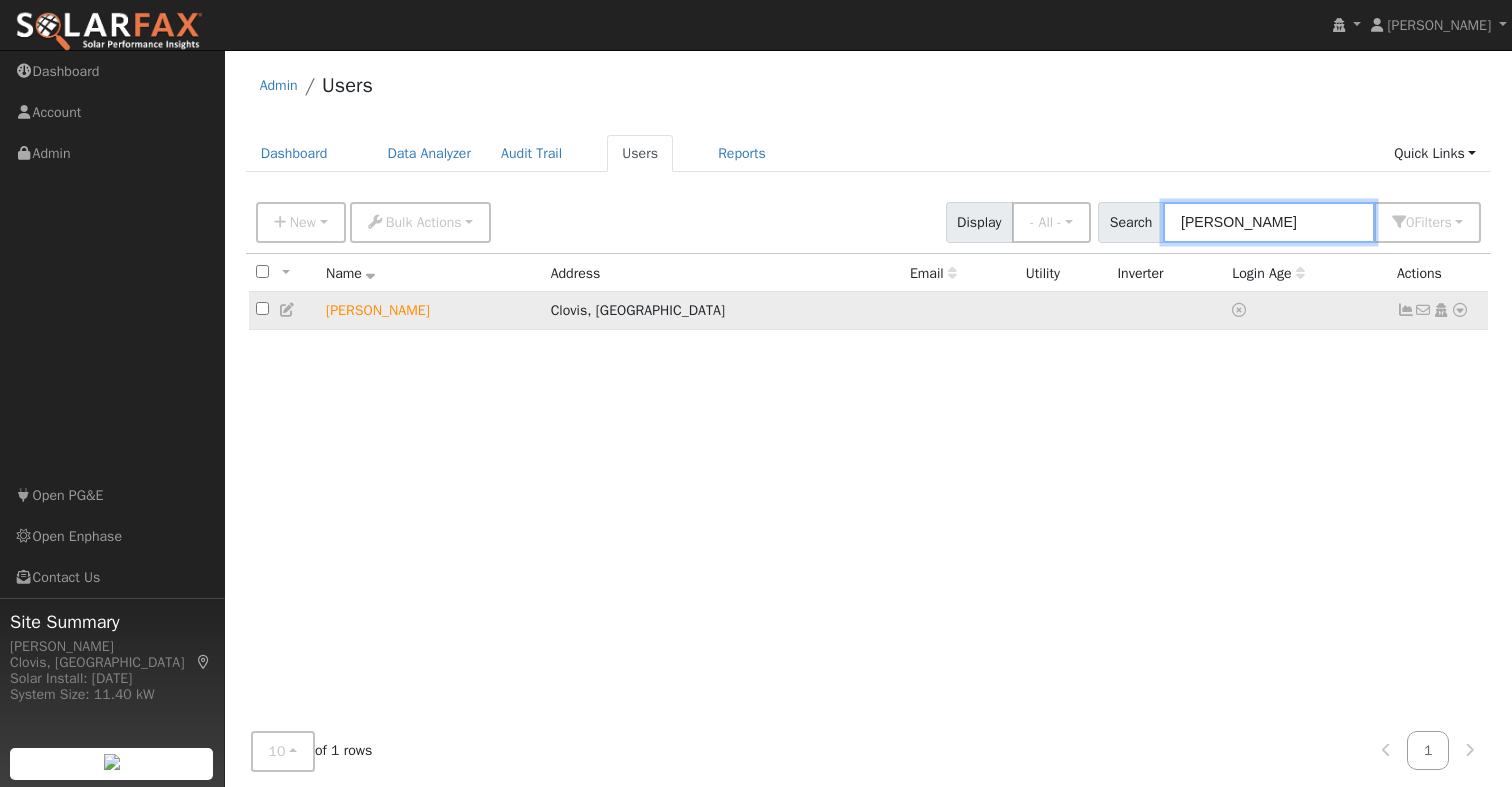 type on "bob" 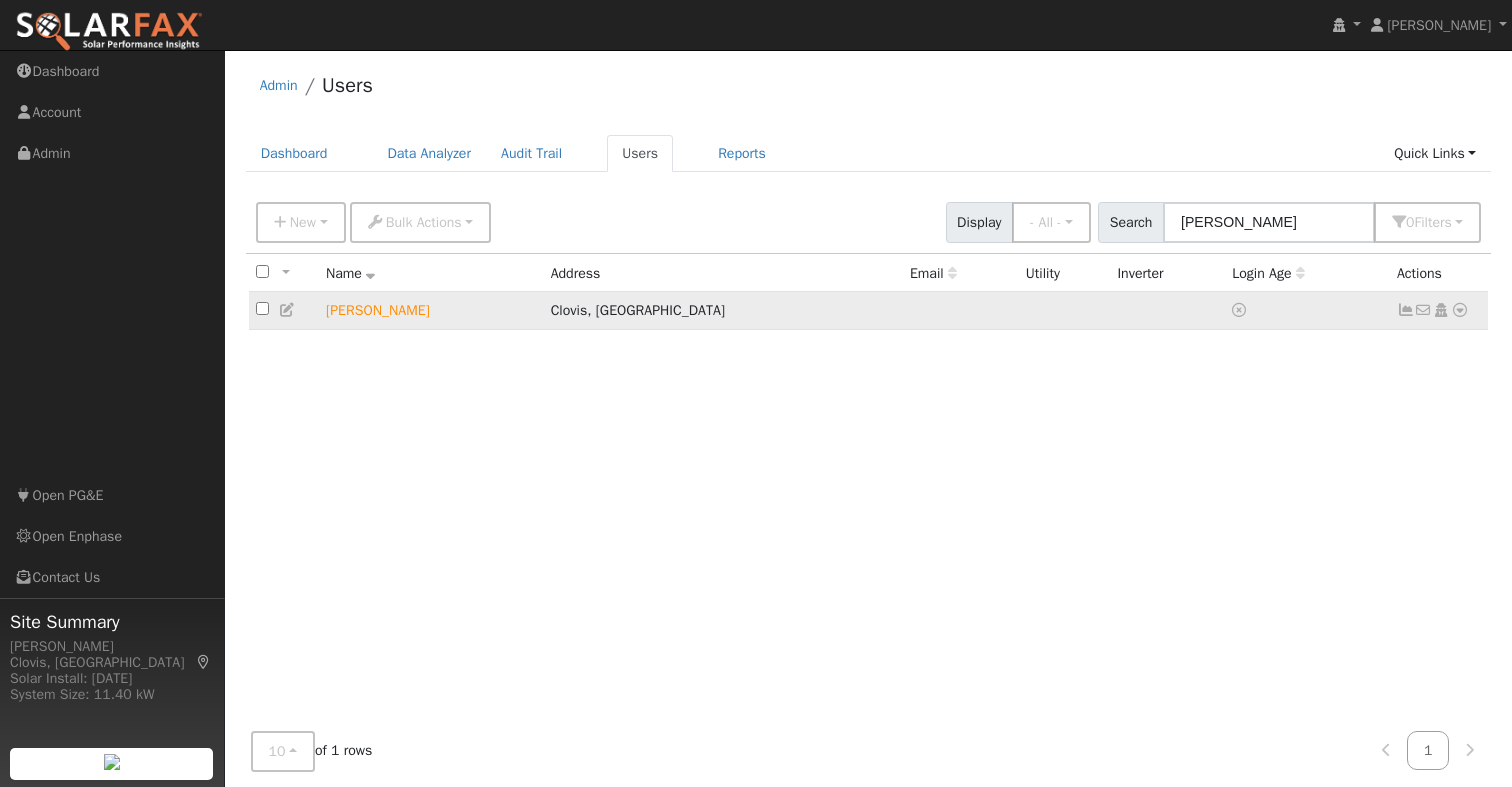 click at bounding box center (1460, 310) 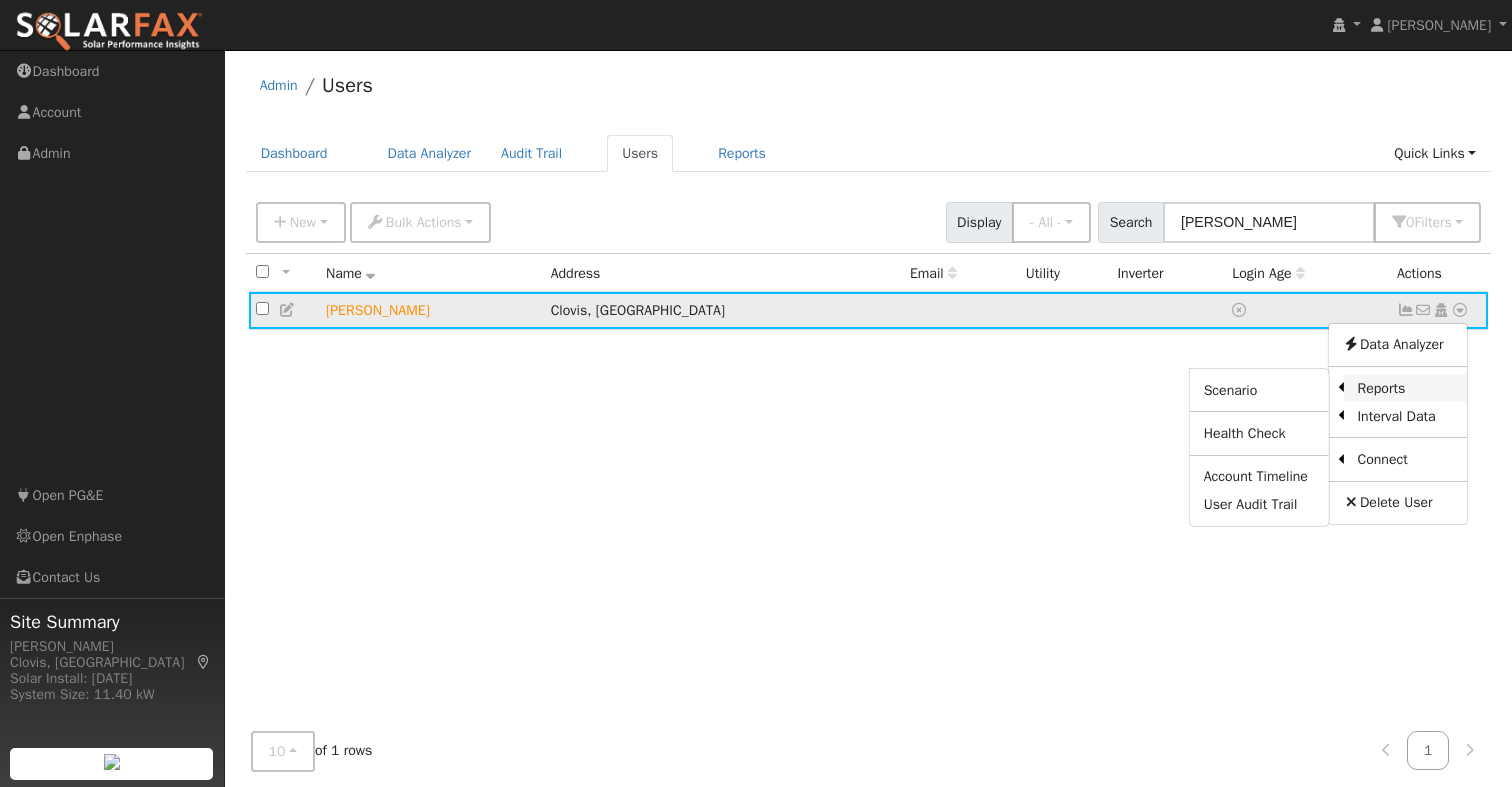 click on "Reports" at bounding box center [1405, 388] 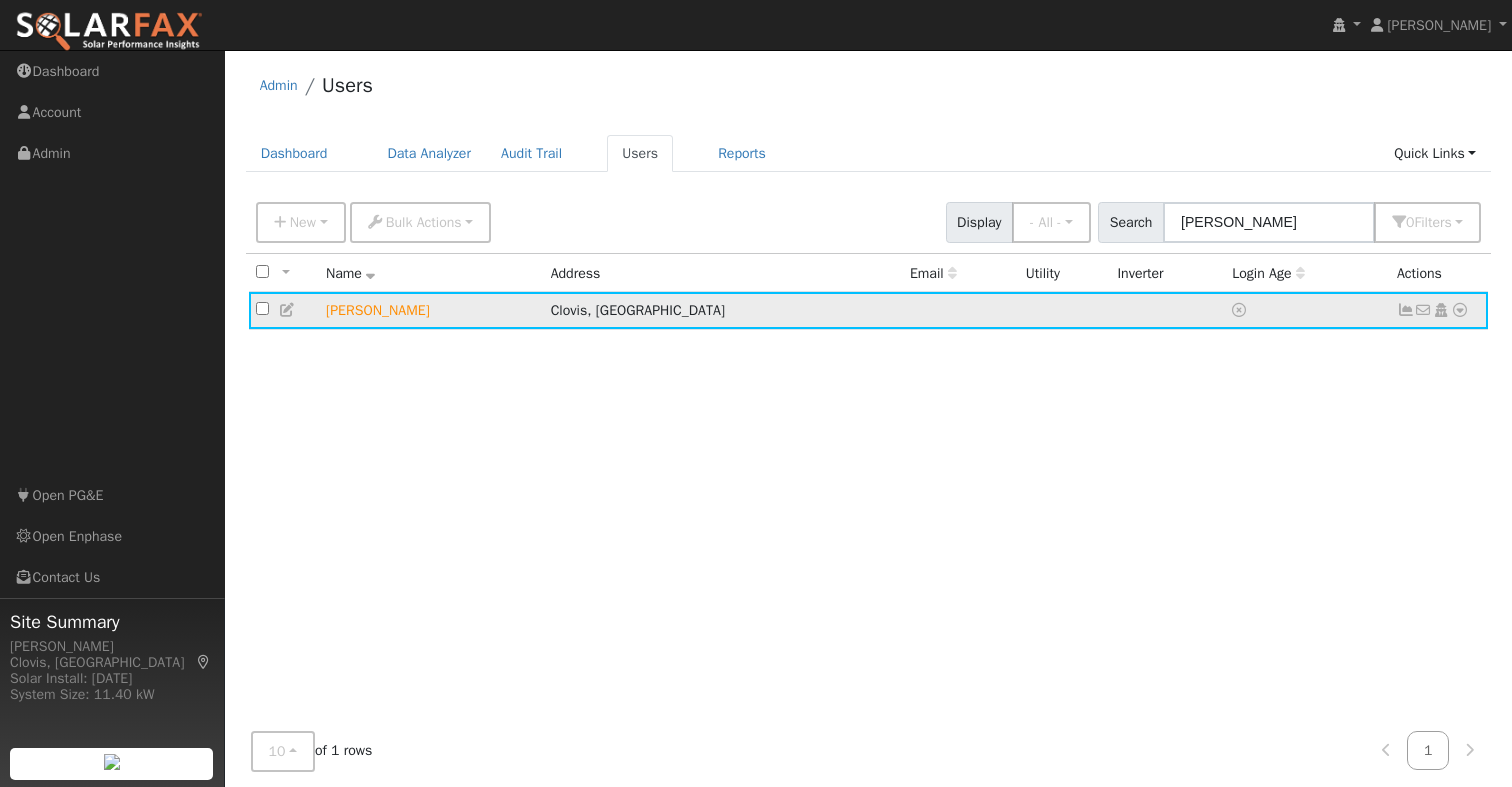 click at bounding box center (1460, 310) 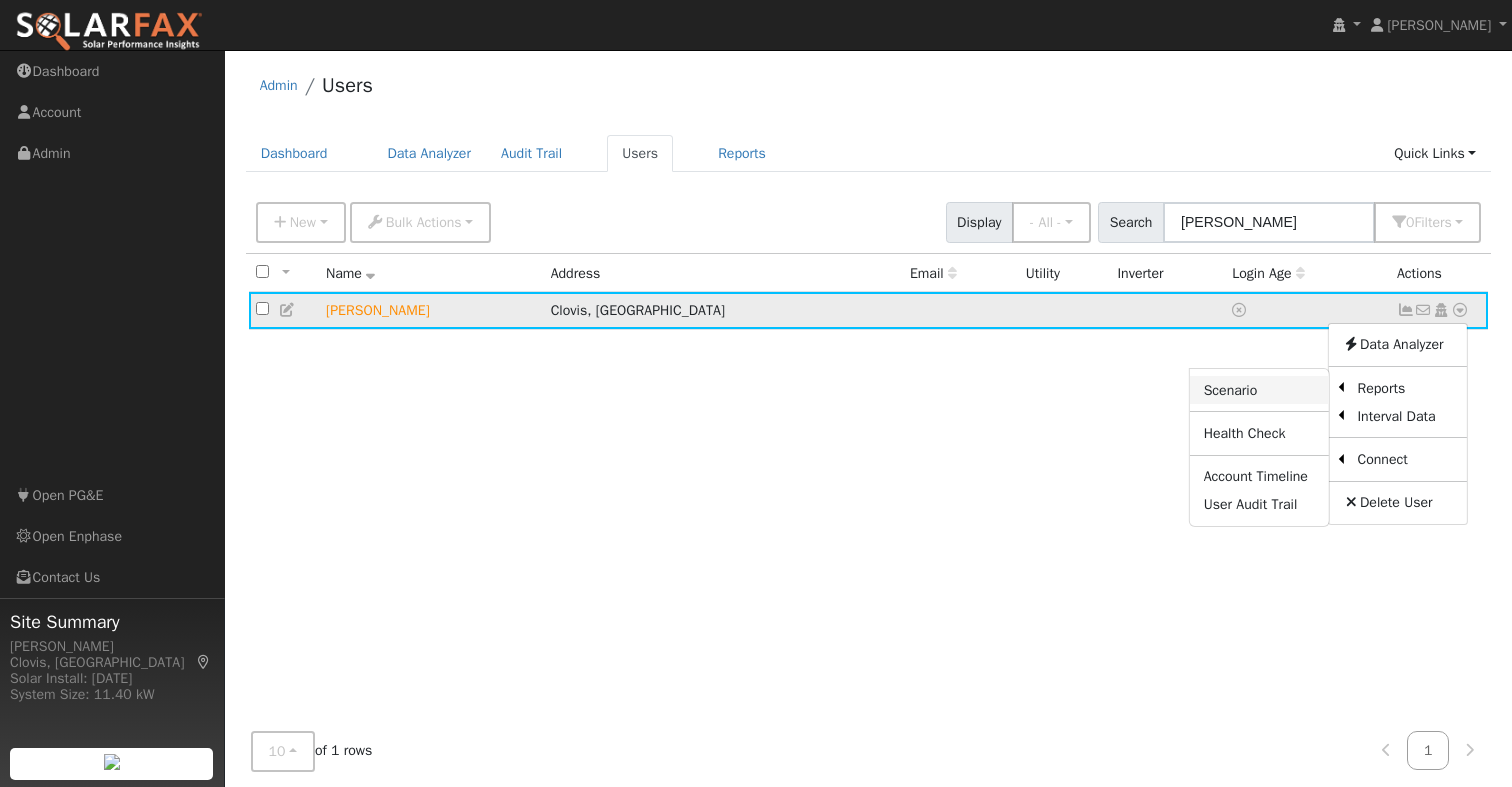 click on "Scenario" at bounding box center (1259, 390) 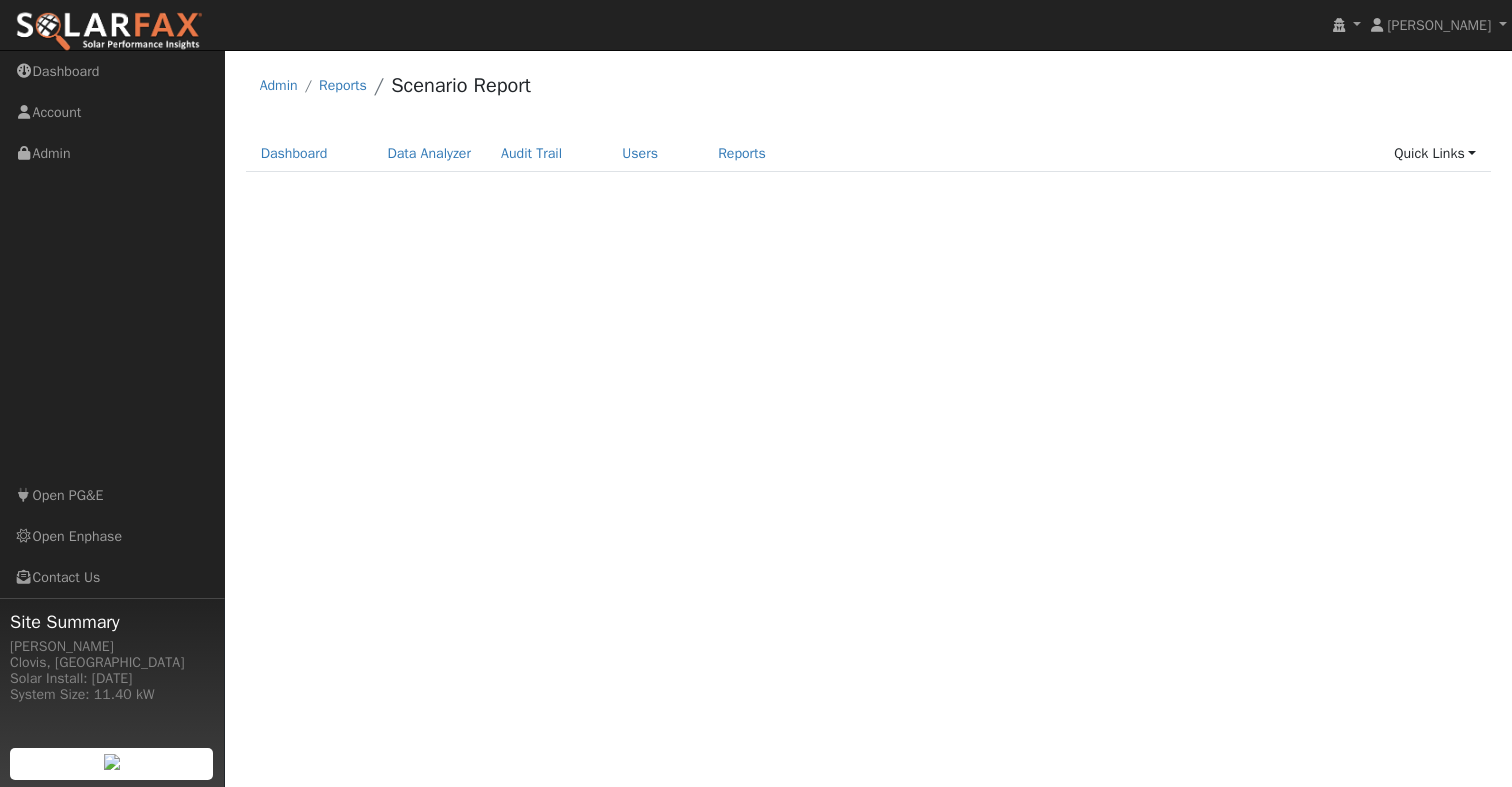 scroll, scrollTop: 0, scrollLeft: 0, axis: both 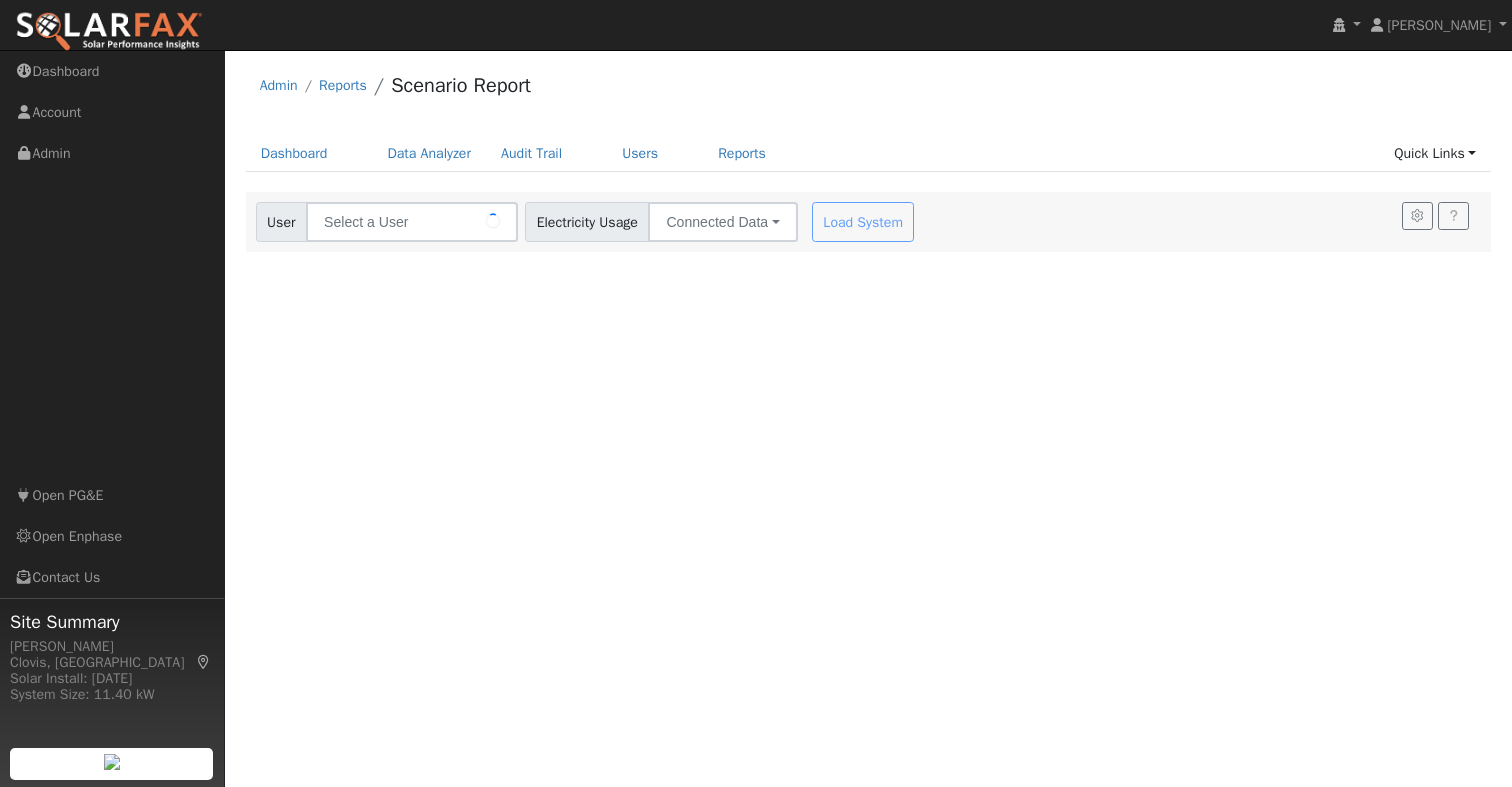 type on "[PERSON_NAME]" 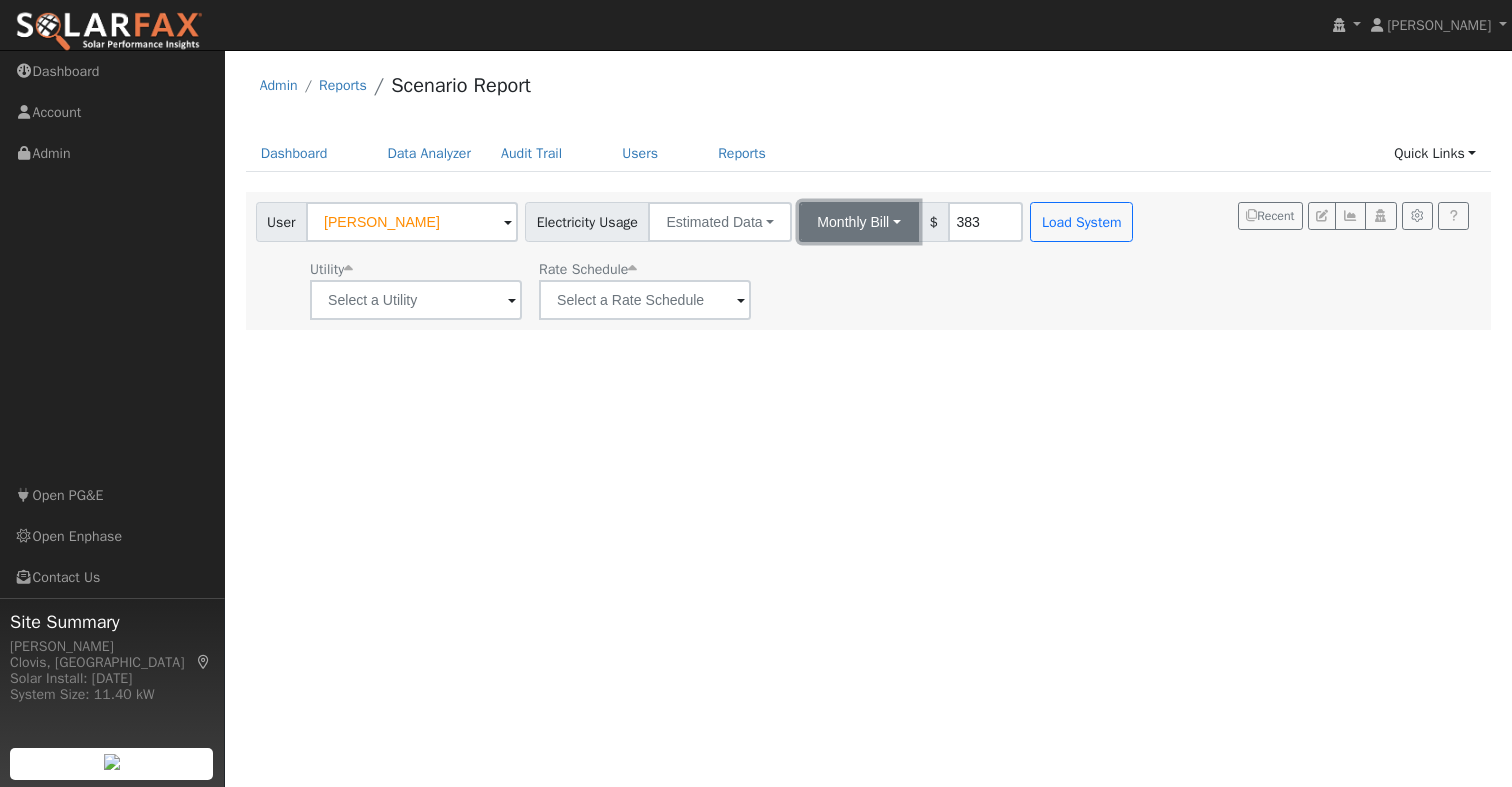click on "Monthly Bill" at bounding box center (859, 222) 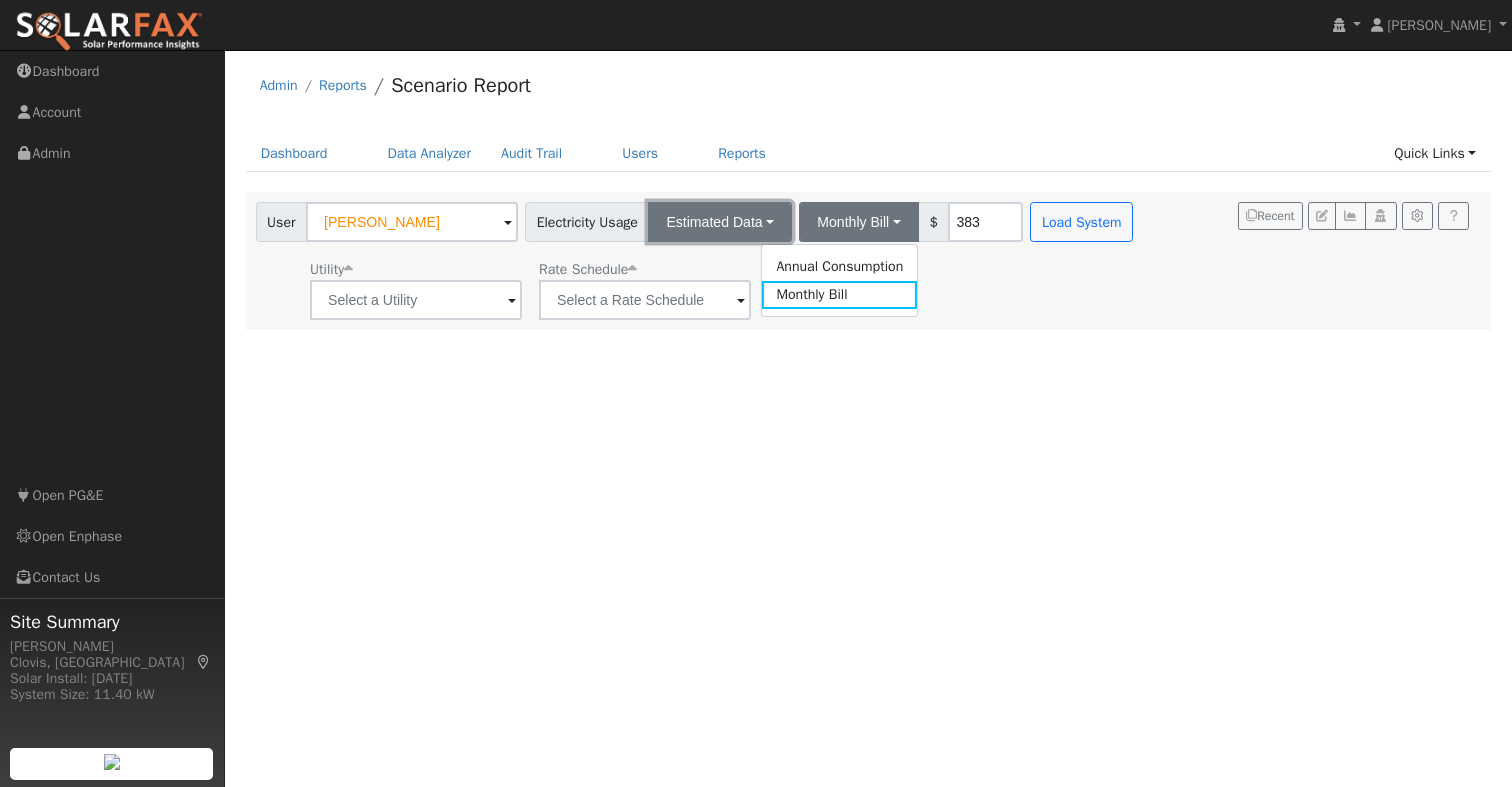click on "Estimated Data" at bounding box center [720, 222] 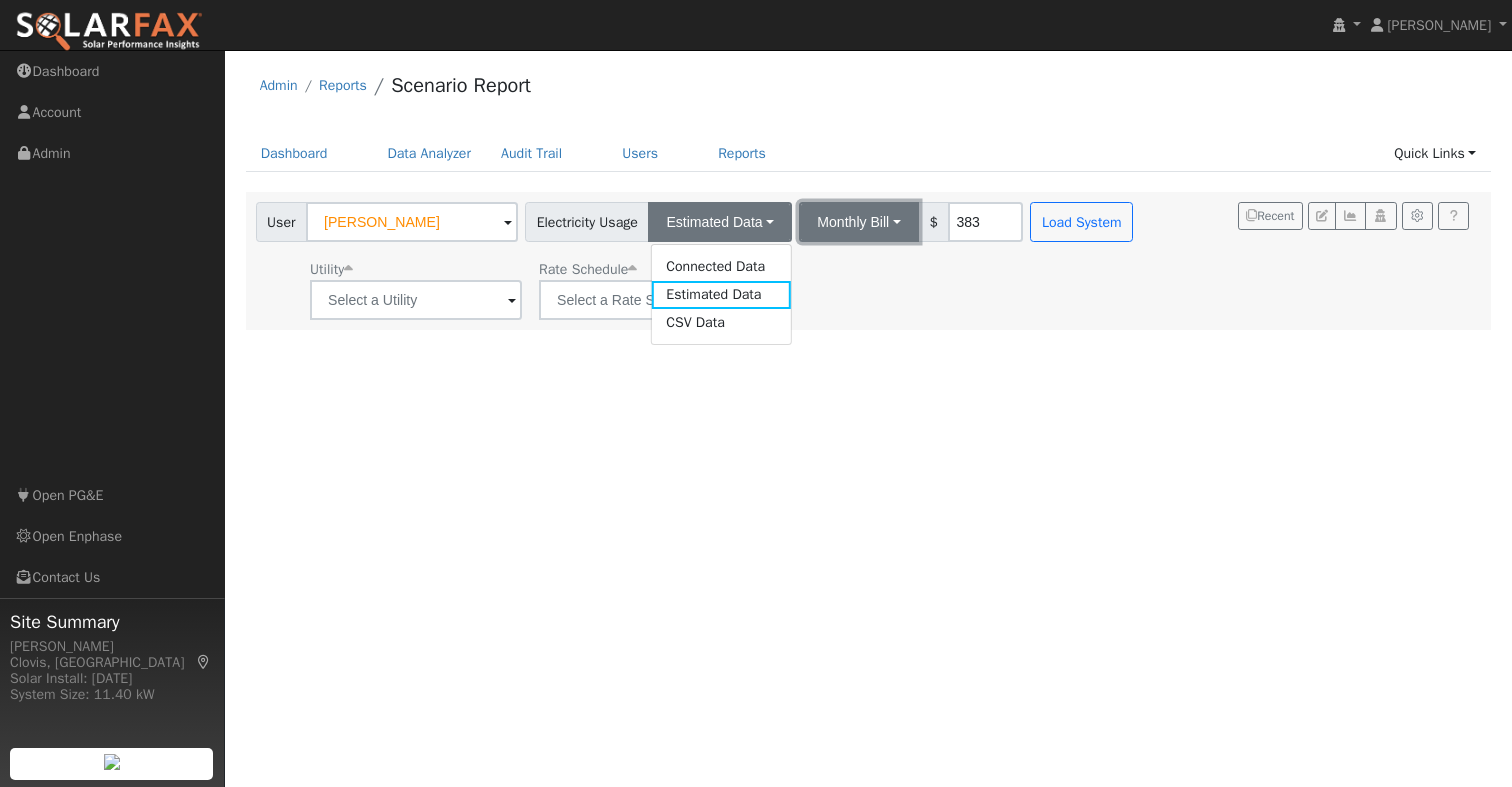 click on "Monthly Bill" at bounding box center [859, 222] 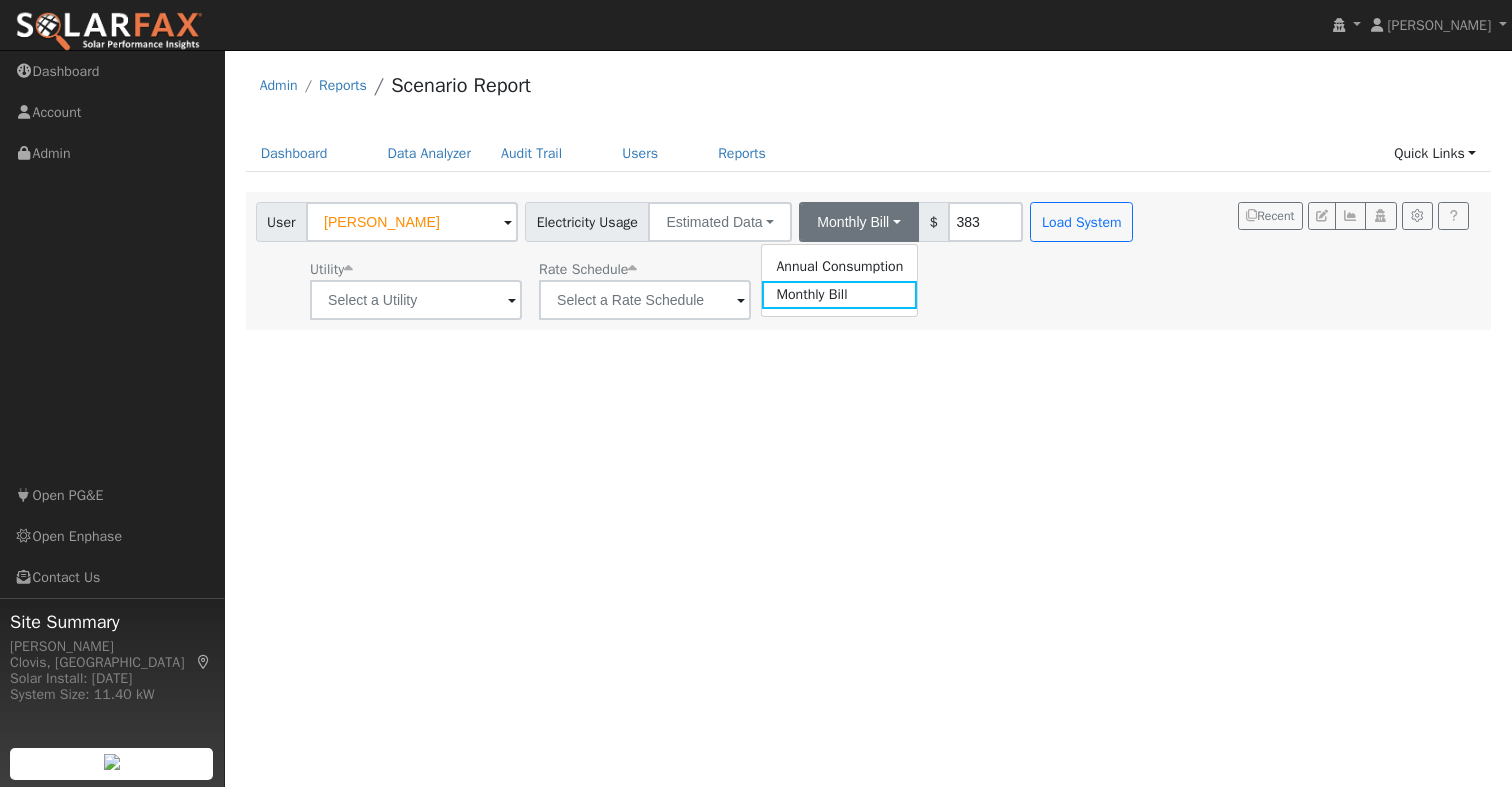 click on "$" at bounding box center (934, 222) 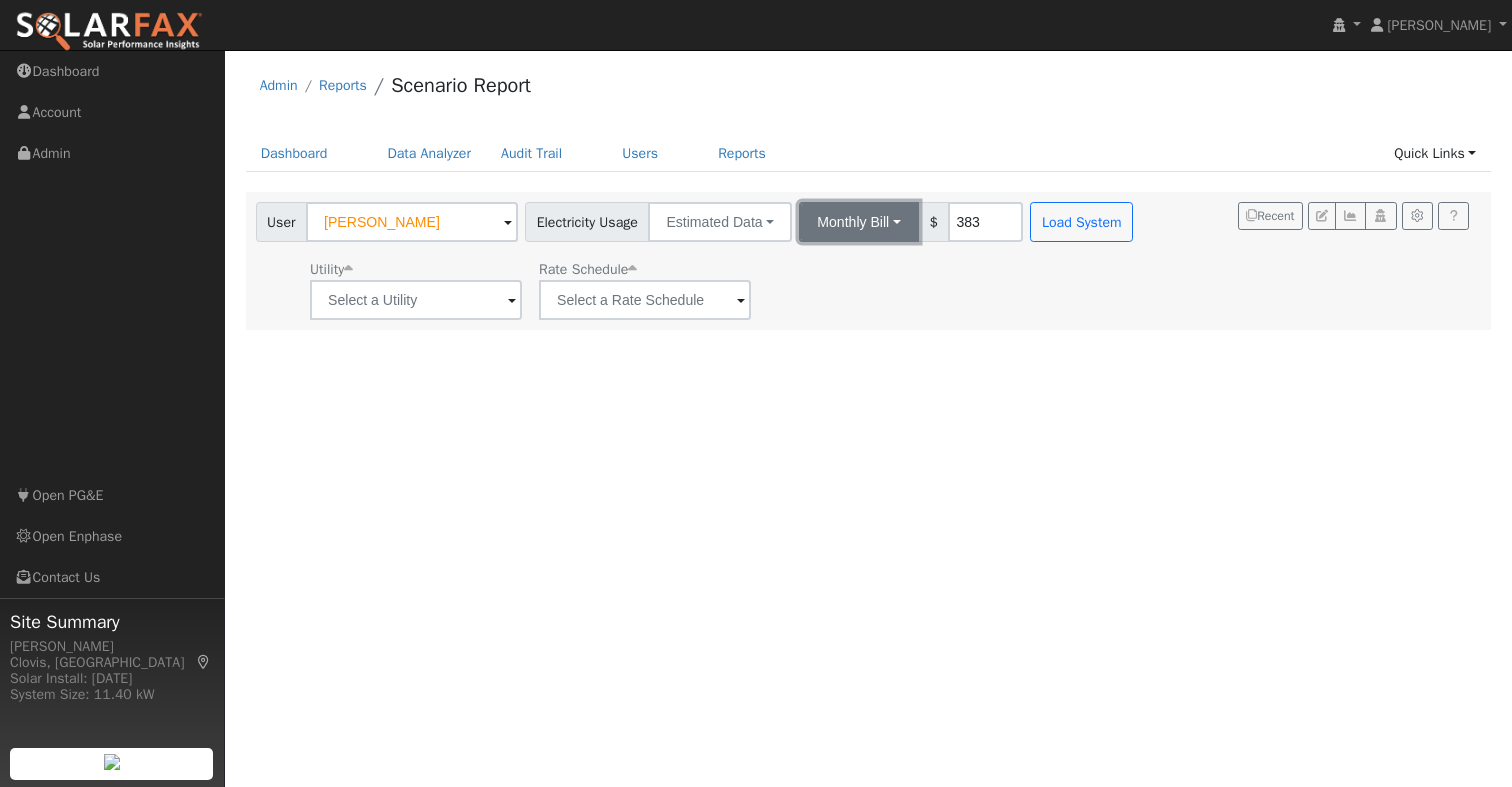 click on "Monthly Bill" at bounding box center (859, 222) 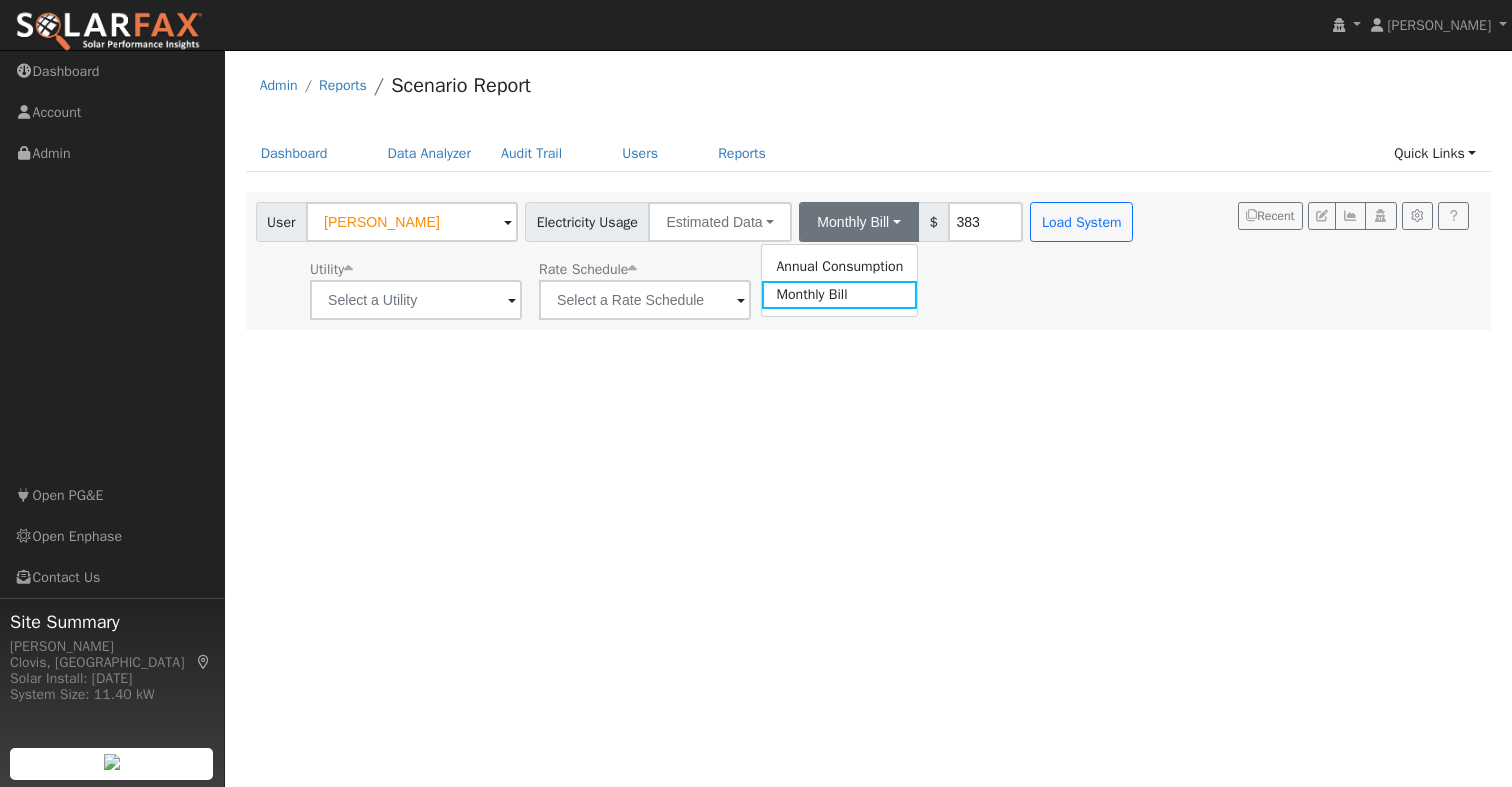 drag, startPoint x: 853, startPoint y: 263, endPoint x: 889, endPoint y: 252, distance: 37.64306 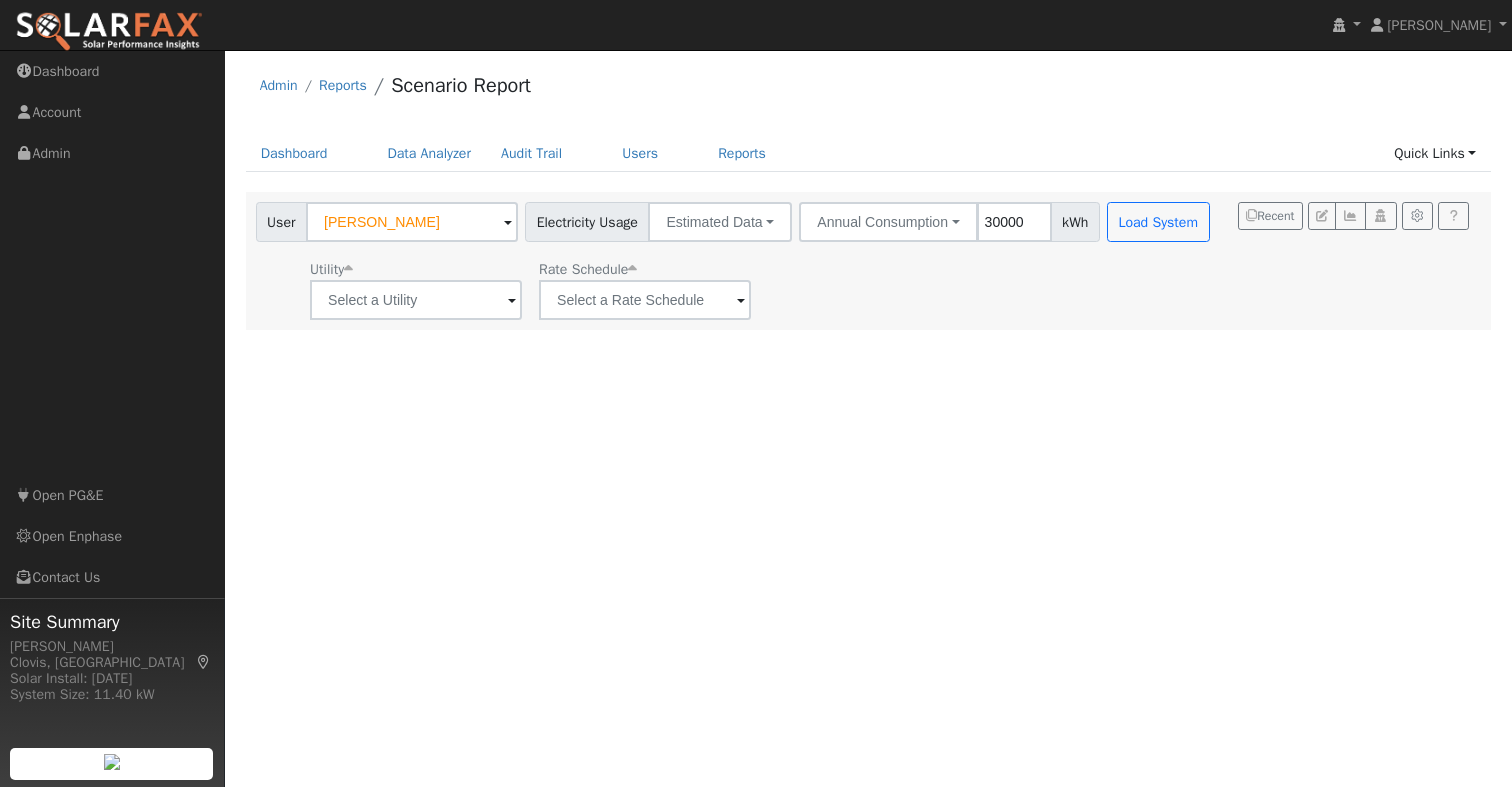 type on "30000" 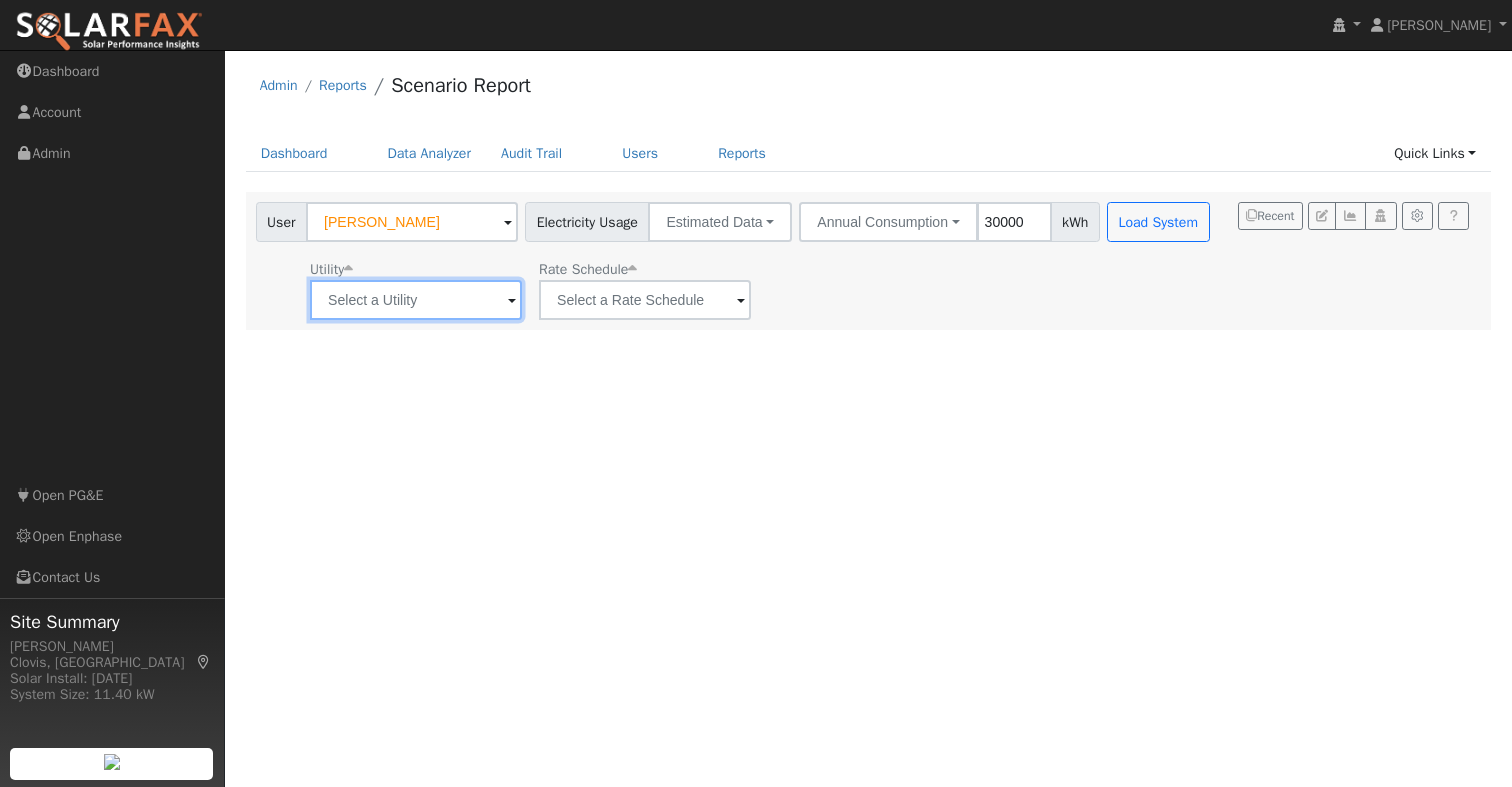 click at bounding box center [416, 300] 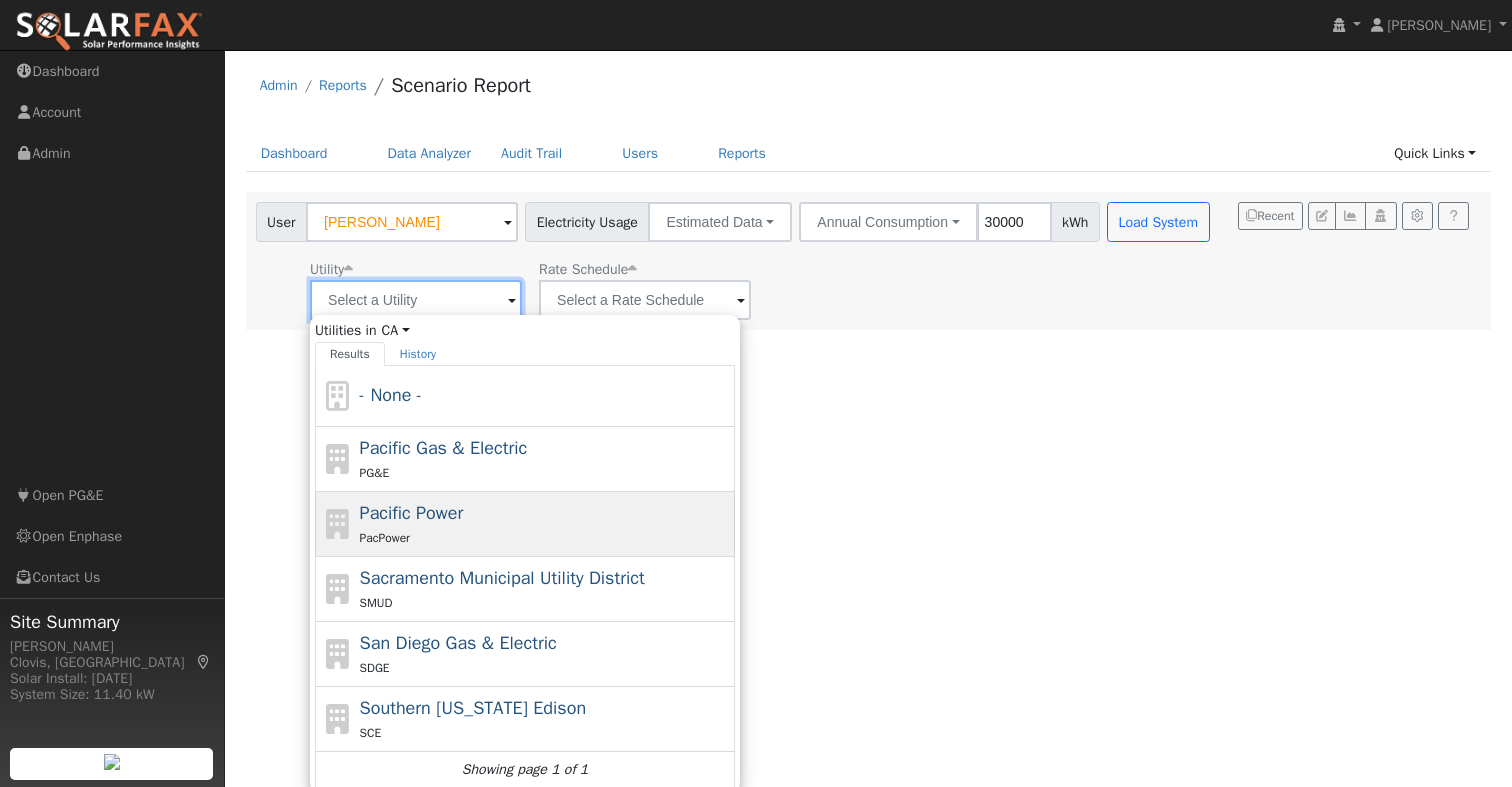 scroll, scrollTop: 6, scrollLeft: 0, axis: vertical 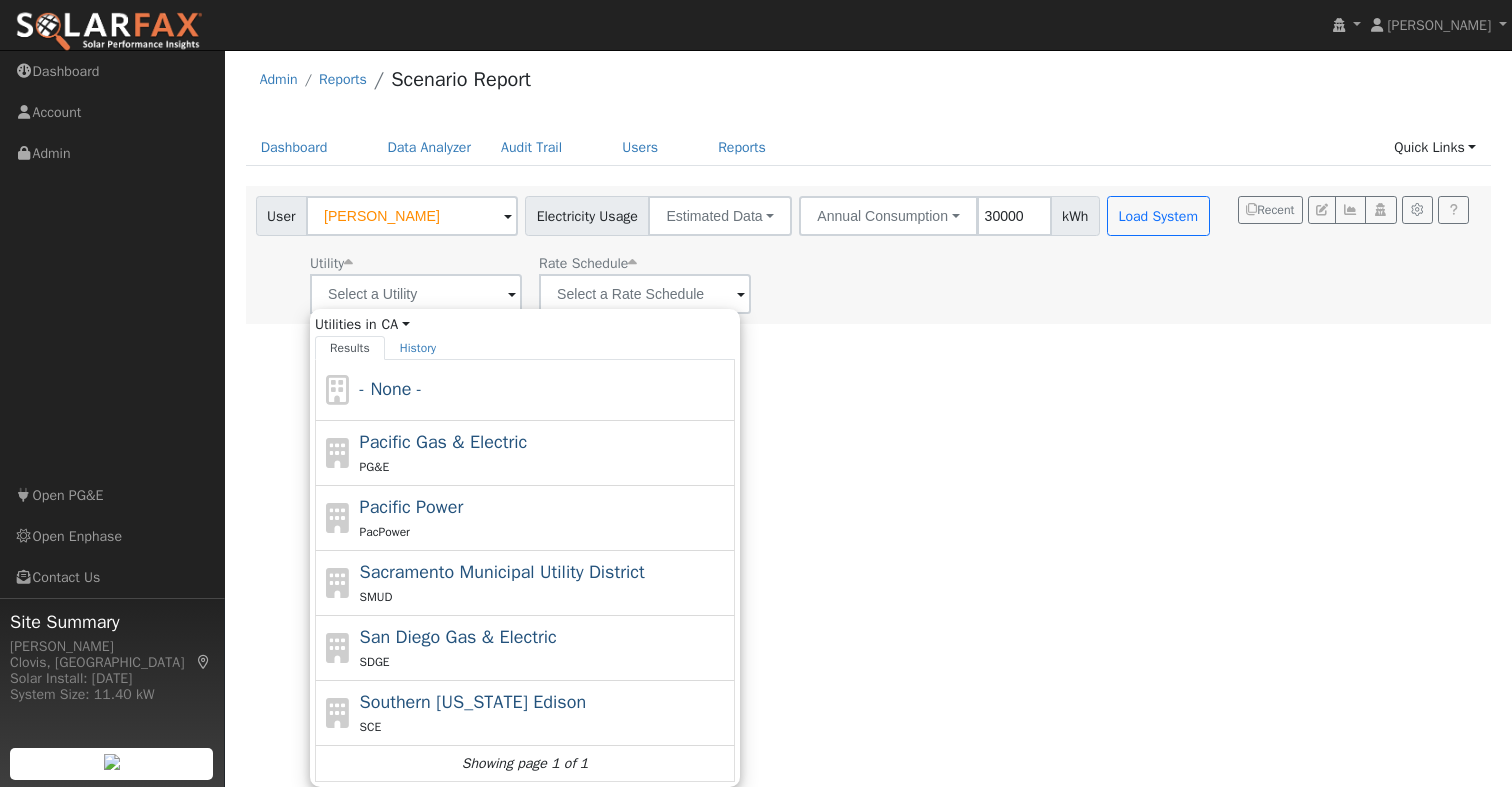 click on "Pacific Gas & Electric" at bounding box center (444, 442) 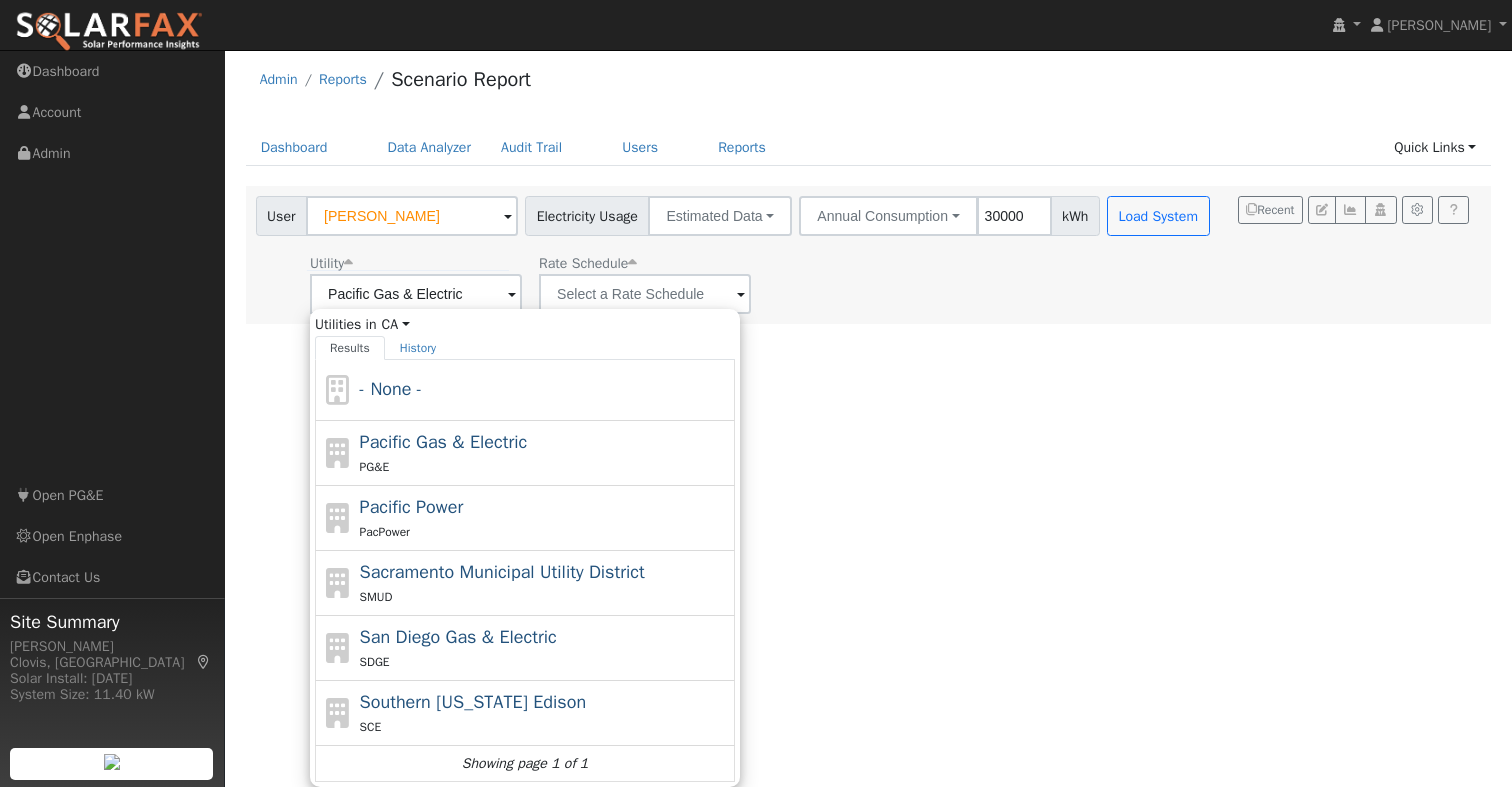 scroll, scrollTop: 0, scrollLeft: 0, axis: both 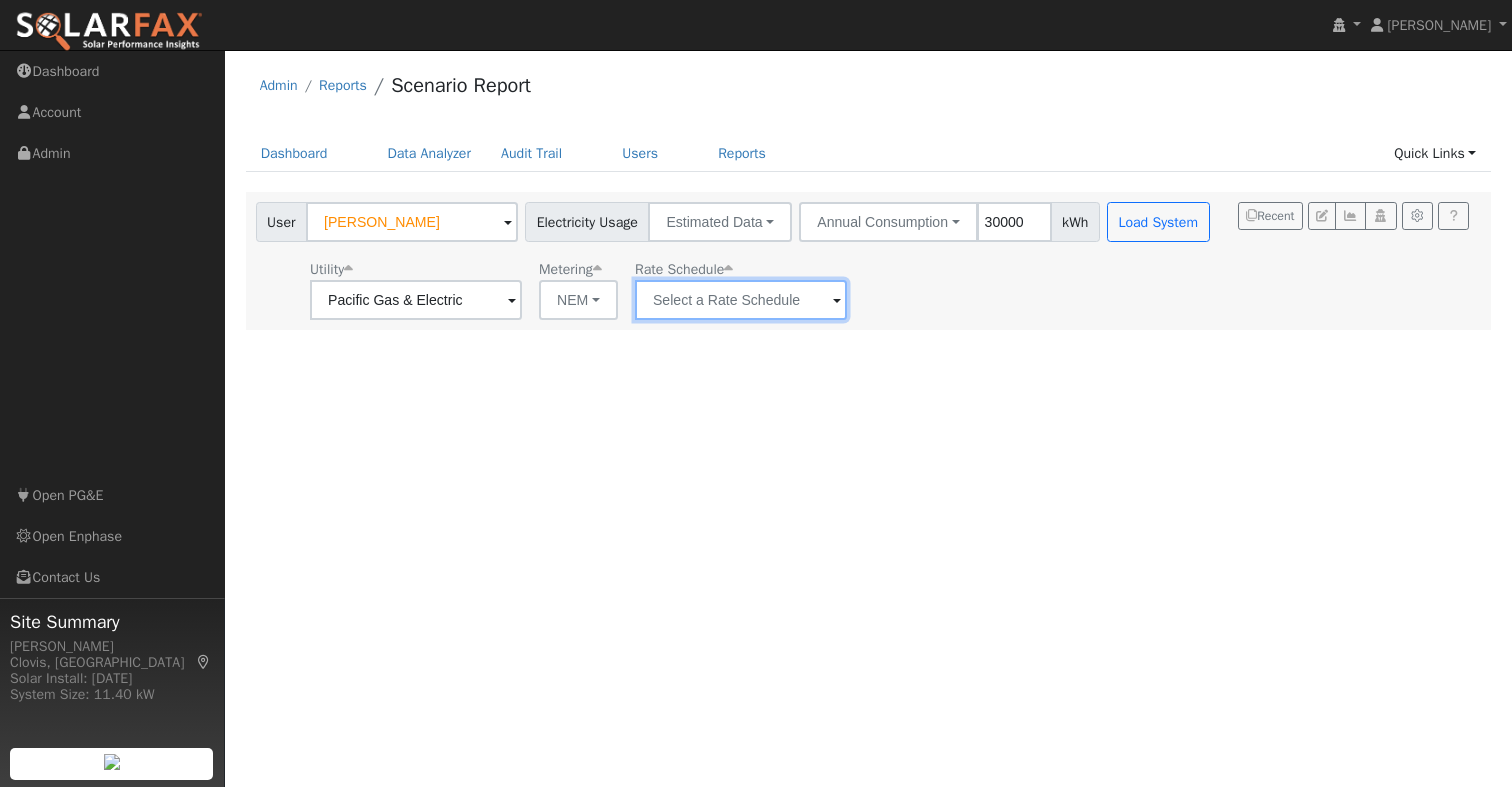 click at bounding box center (416, 300) 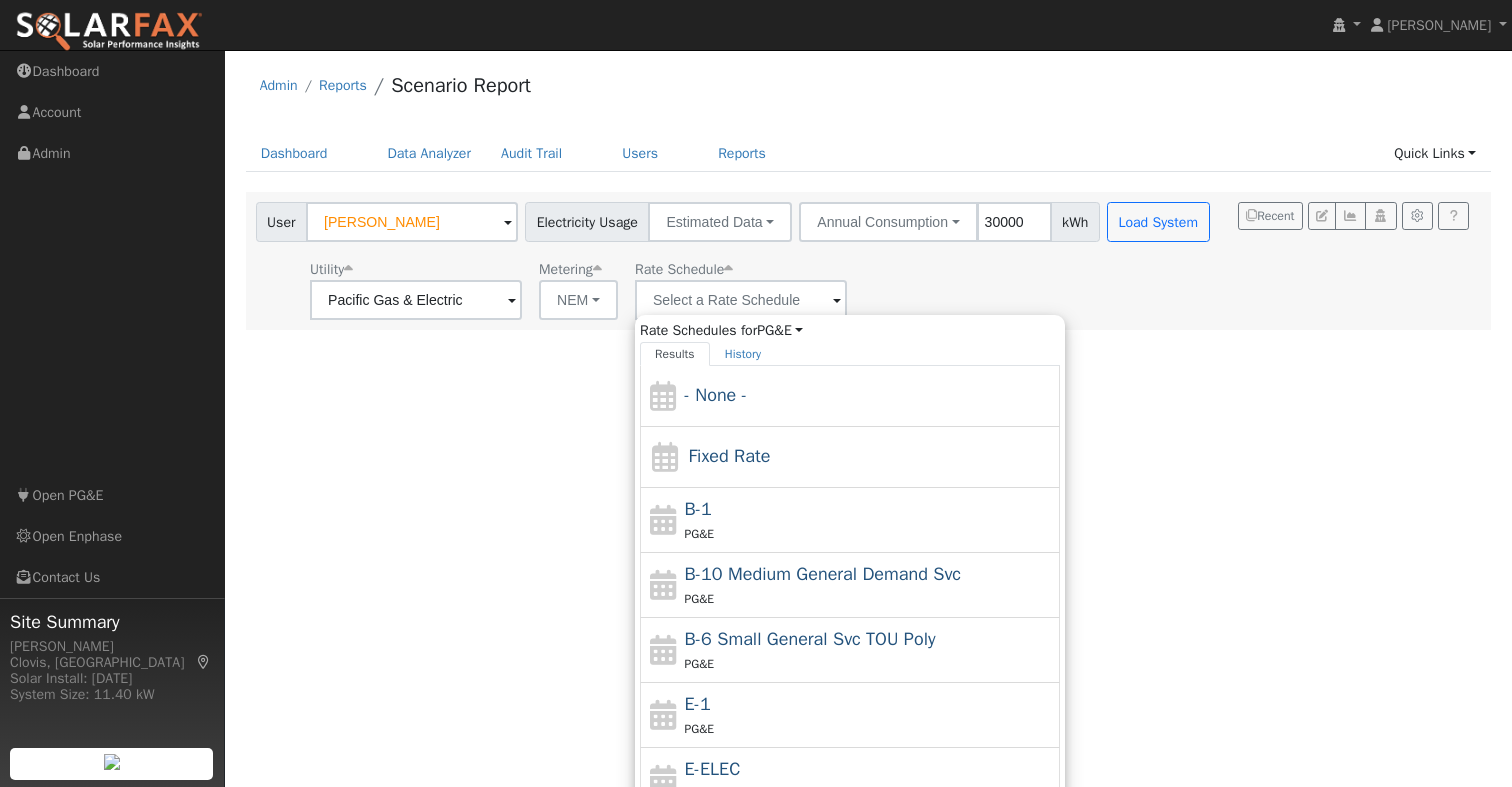 click on "B-1 PG&E" at bounding box center [870, 520] 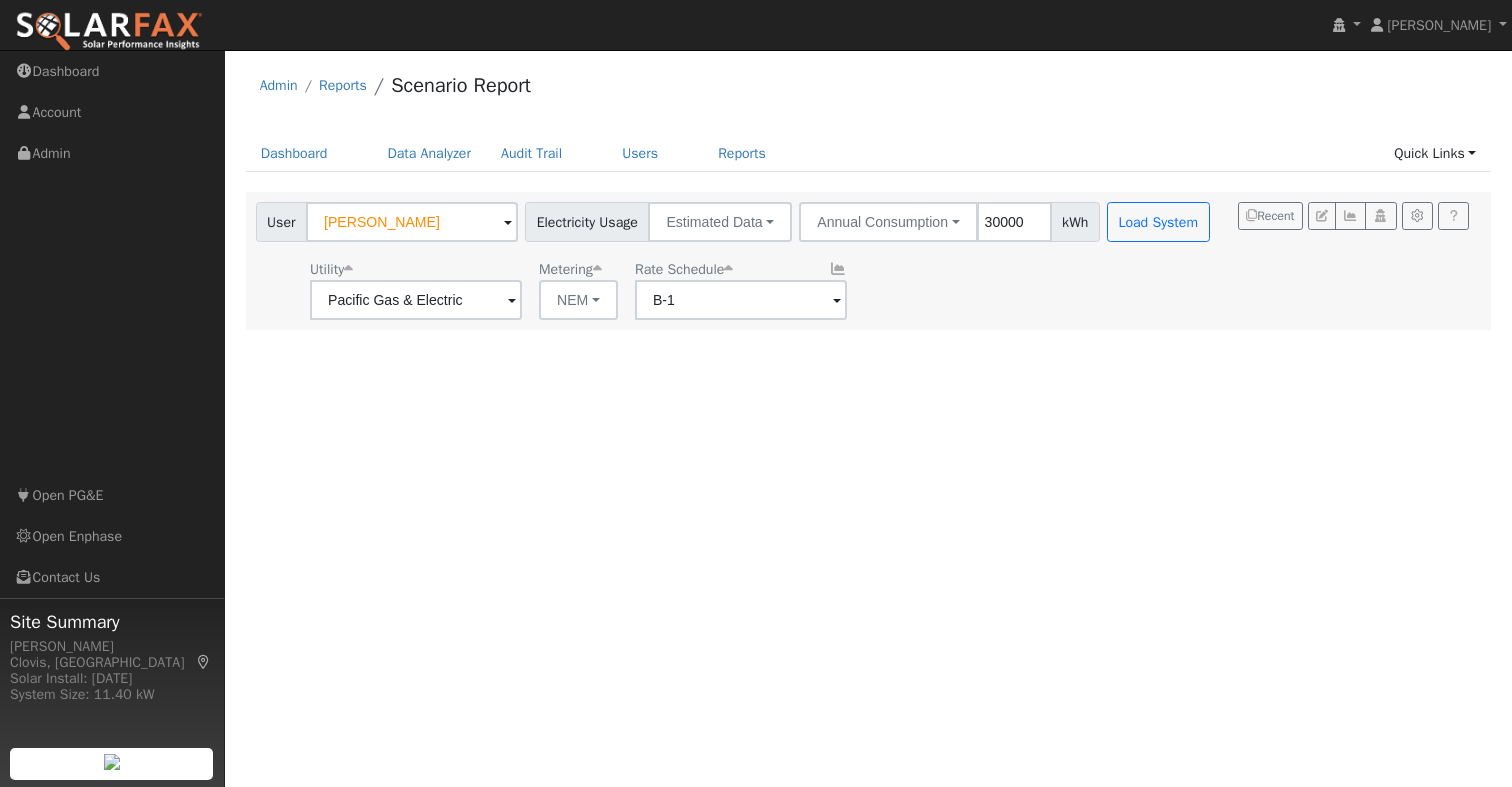 drag, startPoint x: 992, startPoint y: 311, endPoint x: 1050, endPoint y: 292, distance: 61.03278 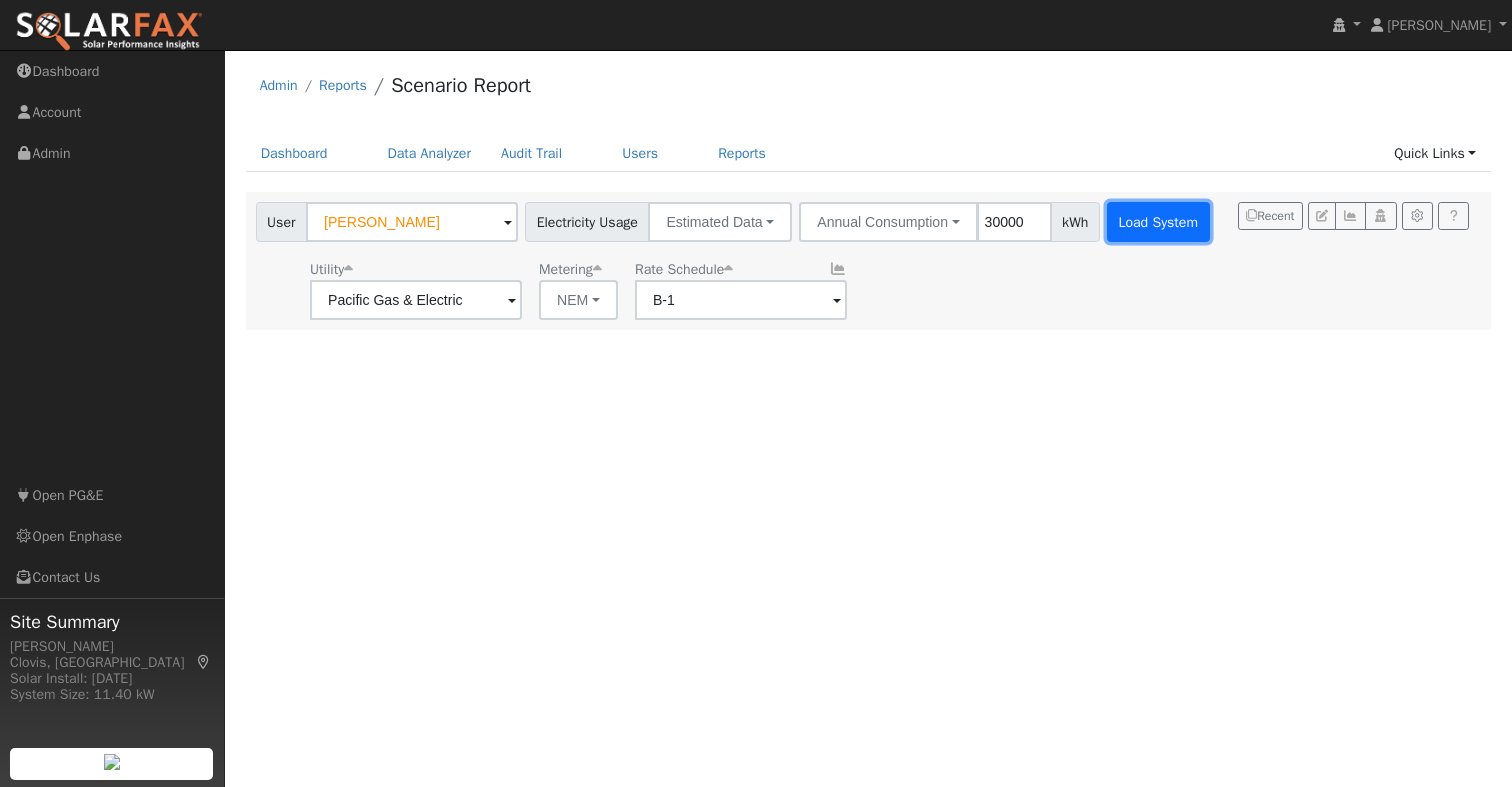 click on "Load System" at bounding box center (1158, 222) 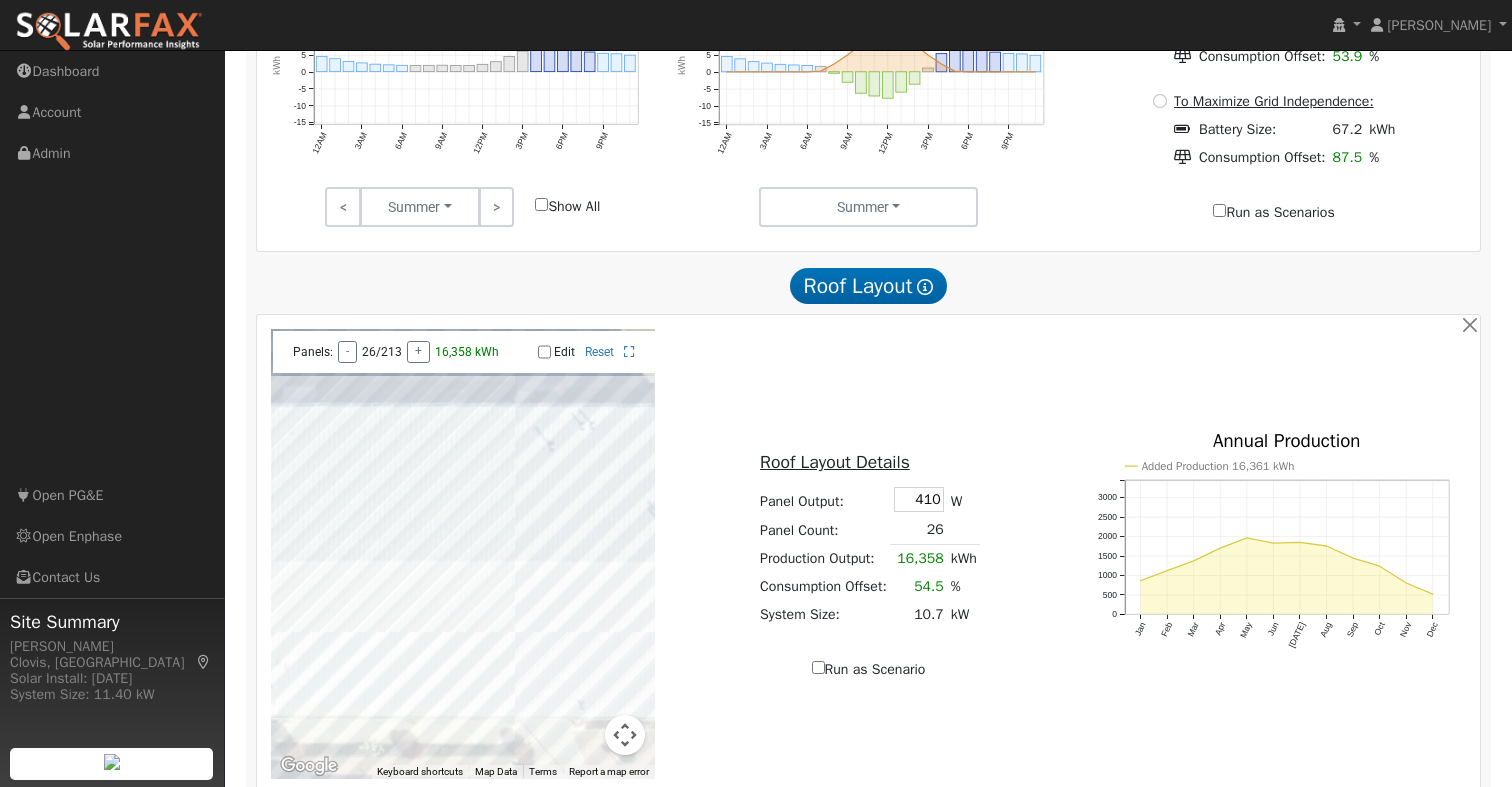 scroll, scrollTop: 1158, scrollLeft: 0, axis: vertical 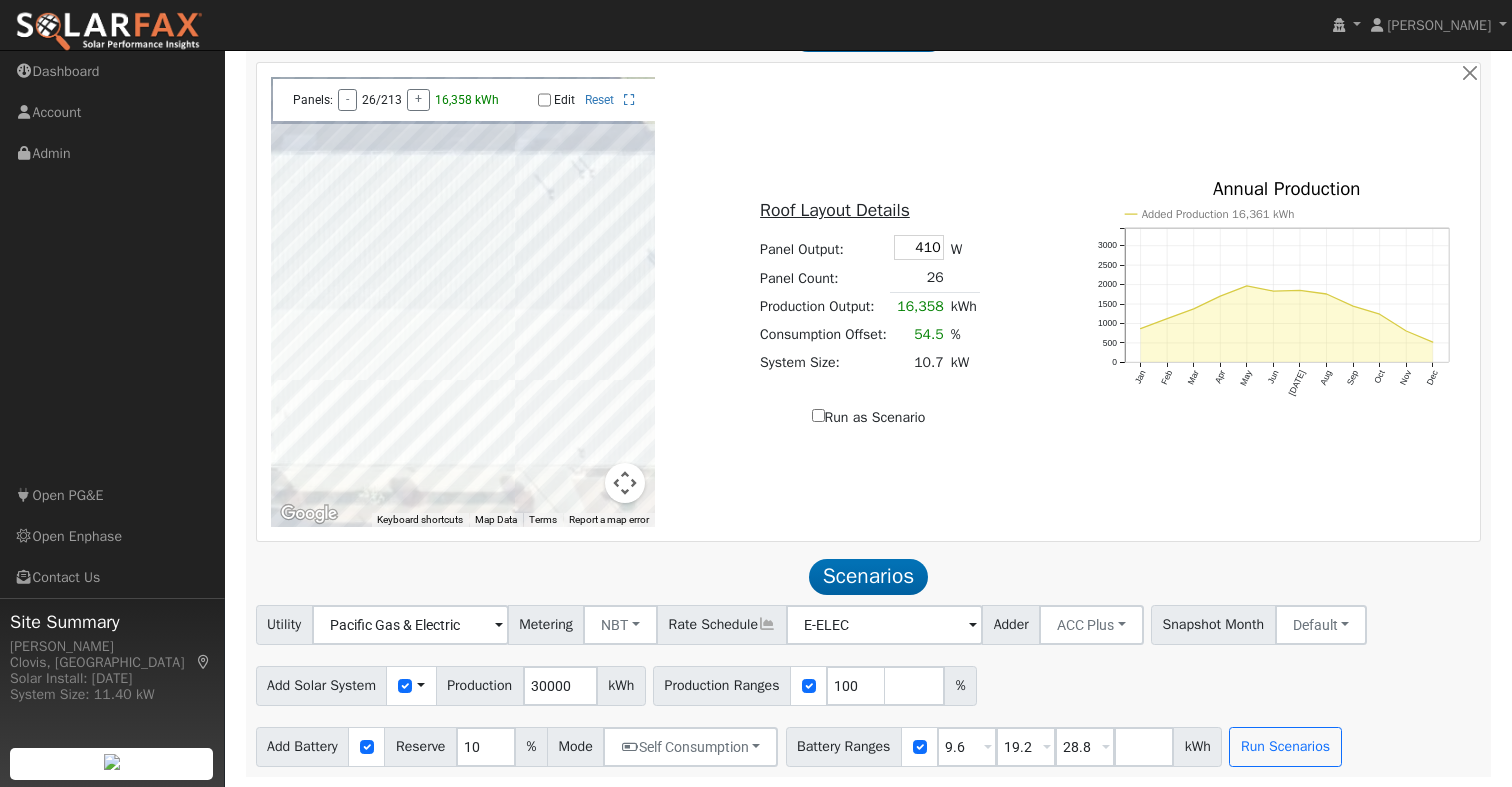 click on "Edit" at bounding box center (544, 100) 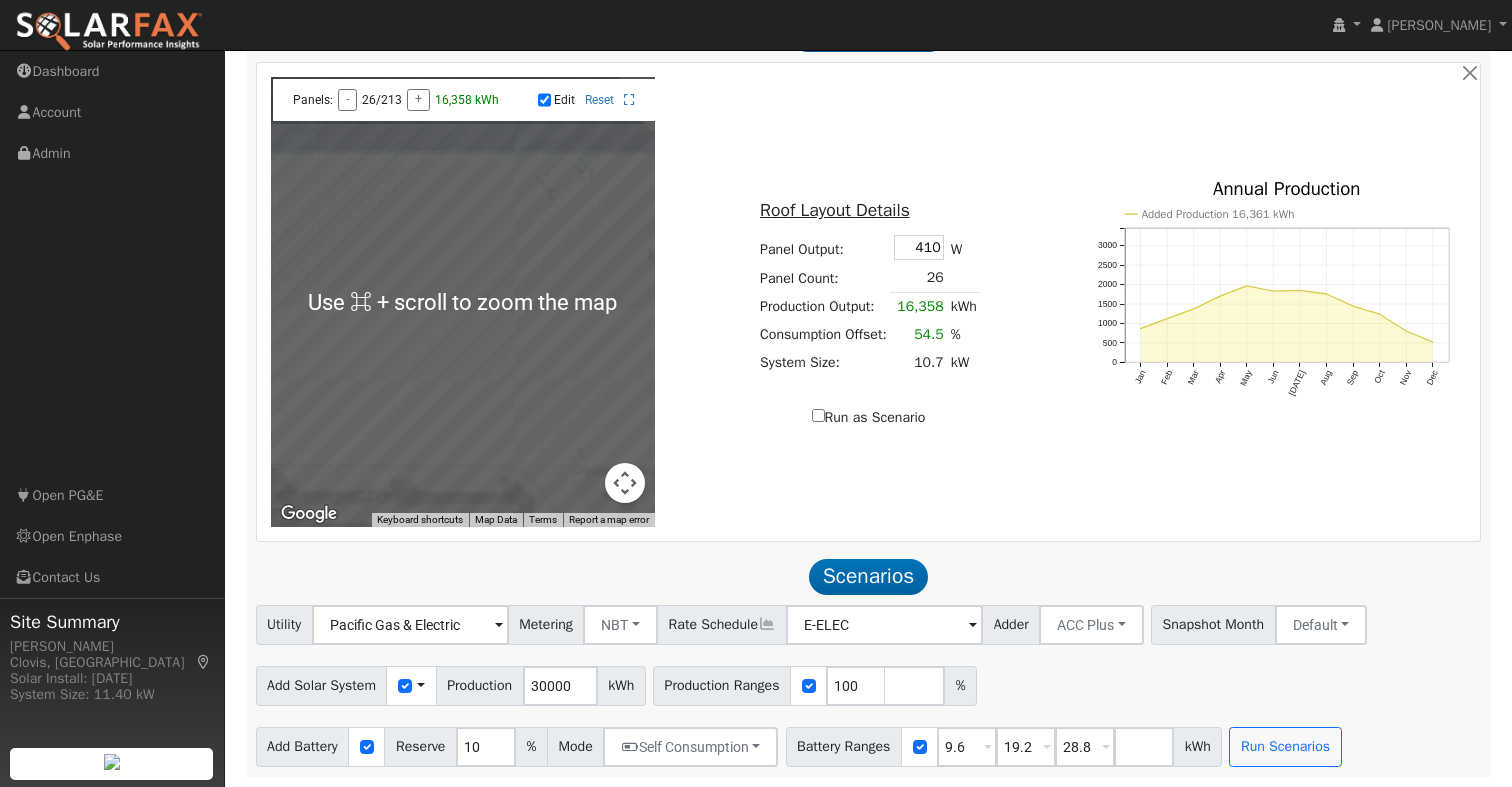 click at bounding box center (463, 302) 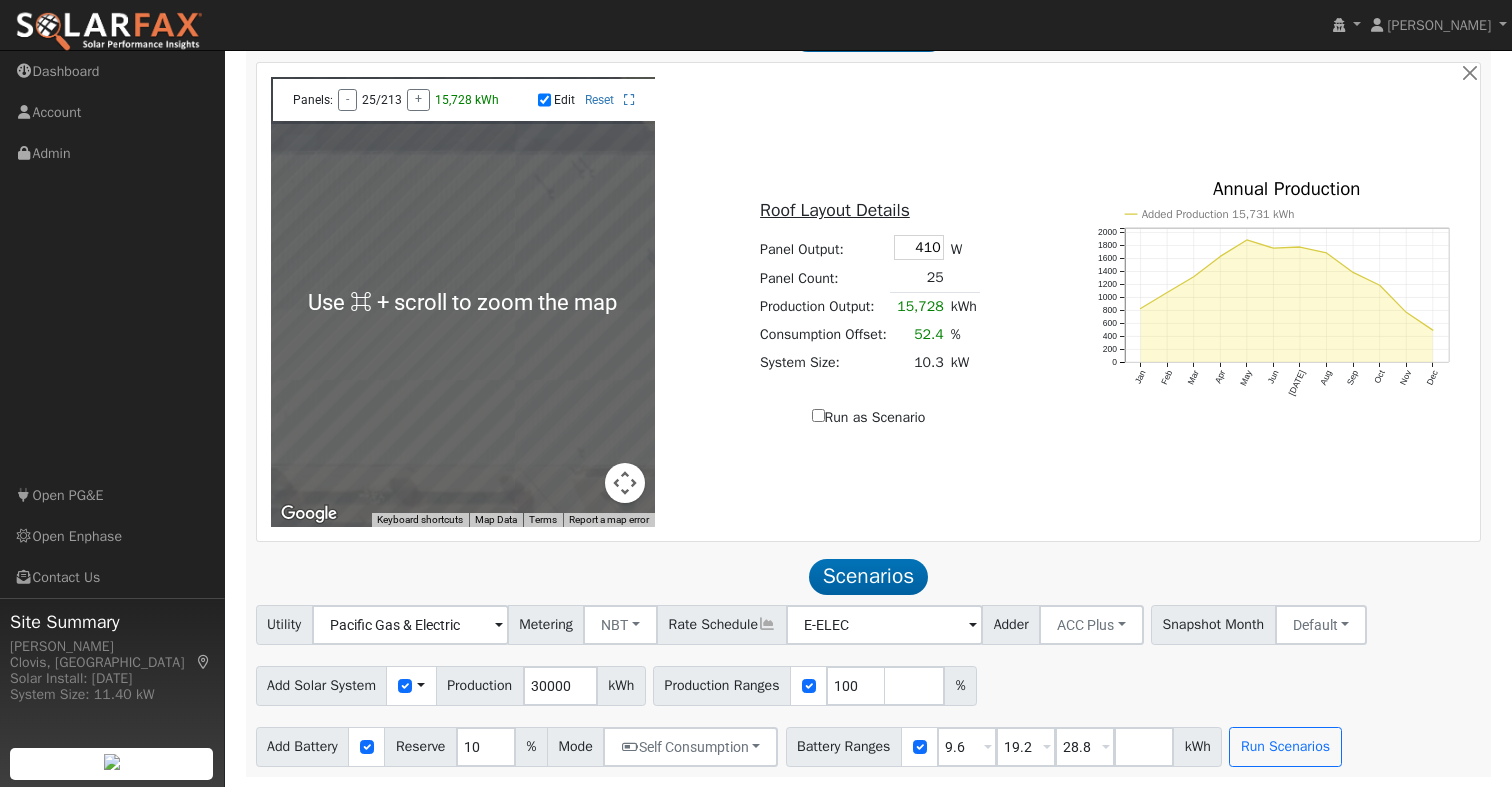 click at bounding box center [463, 302] 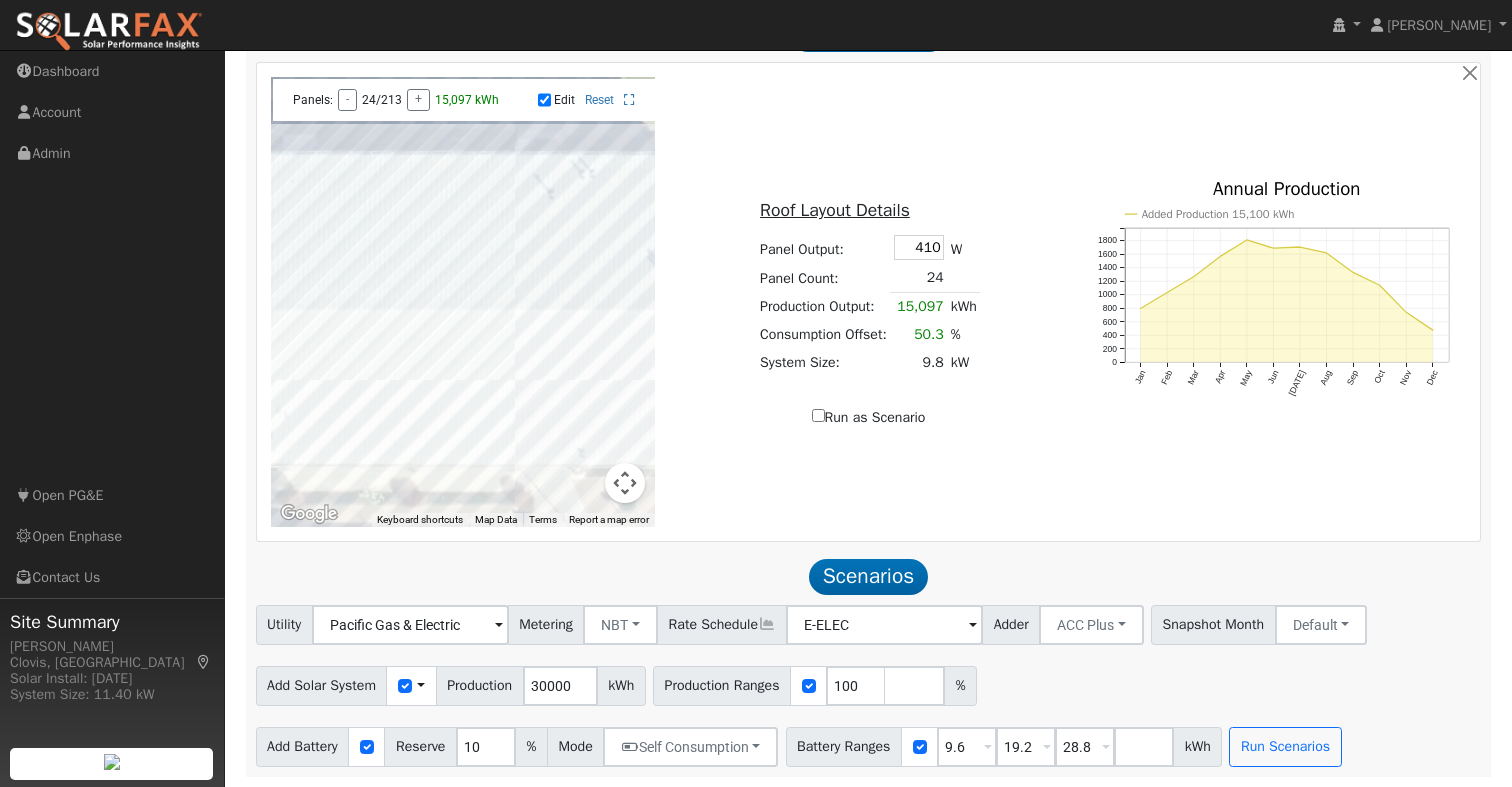 drag, startPoint x: 543, startPoint y: 324, endPoint x: 565, endPoint y: 323, distance: 22.022715 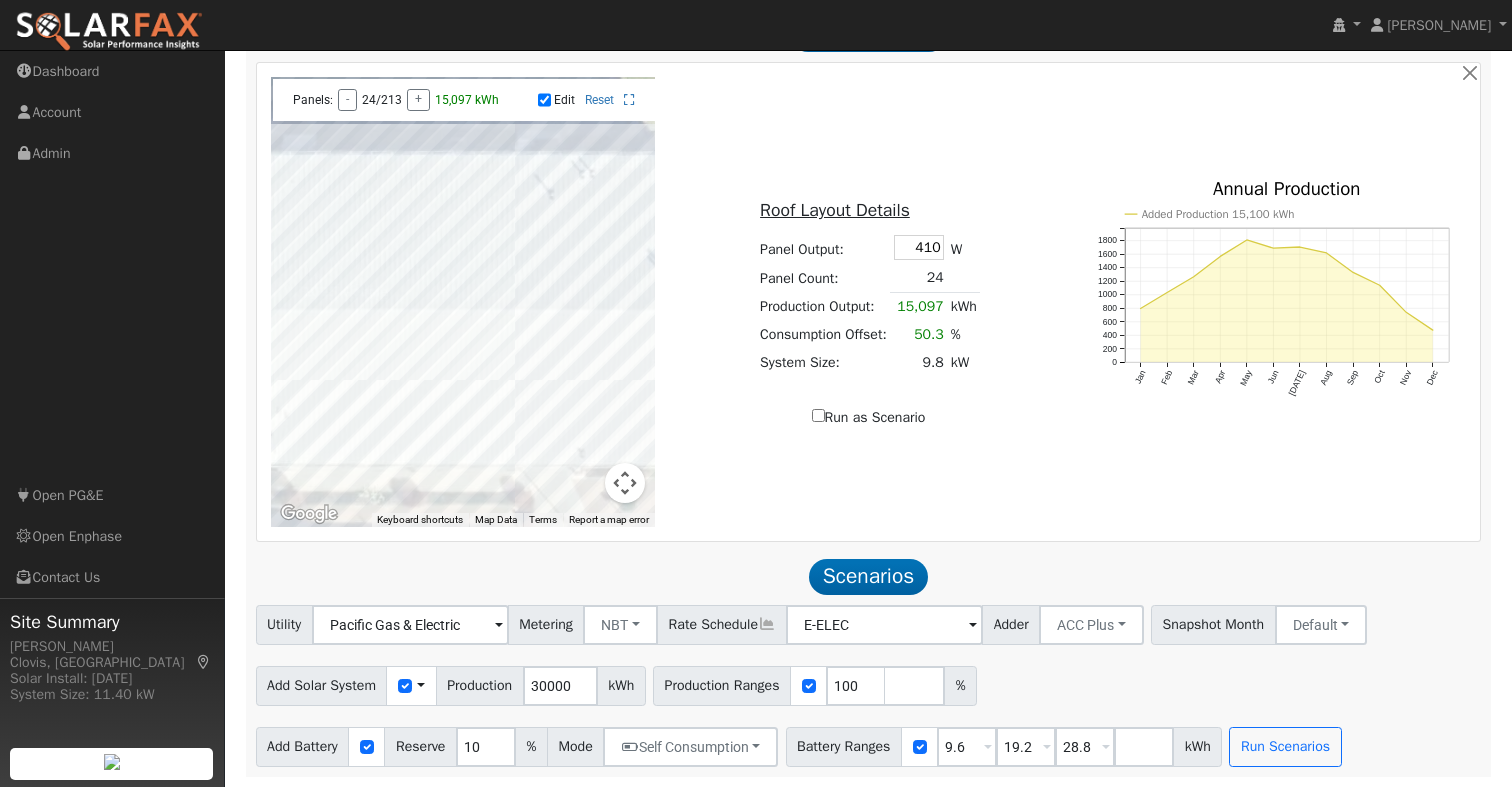 click at bounding box center [463, 302] 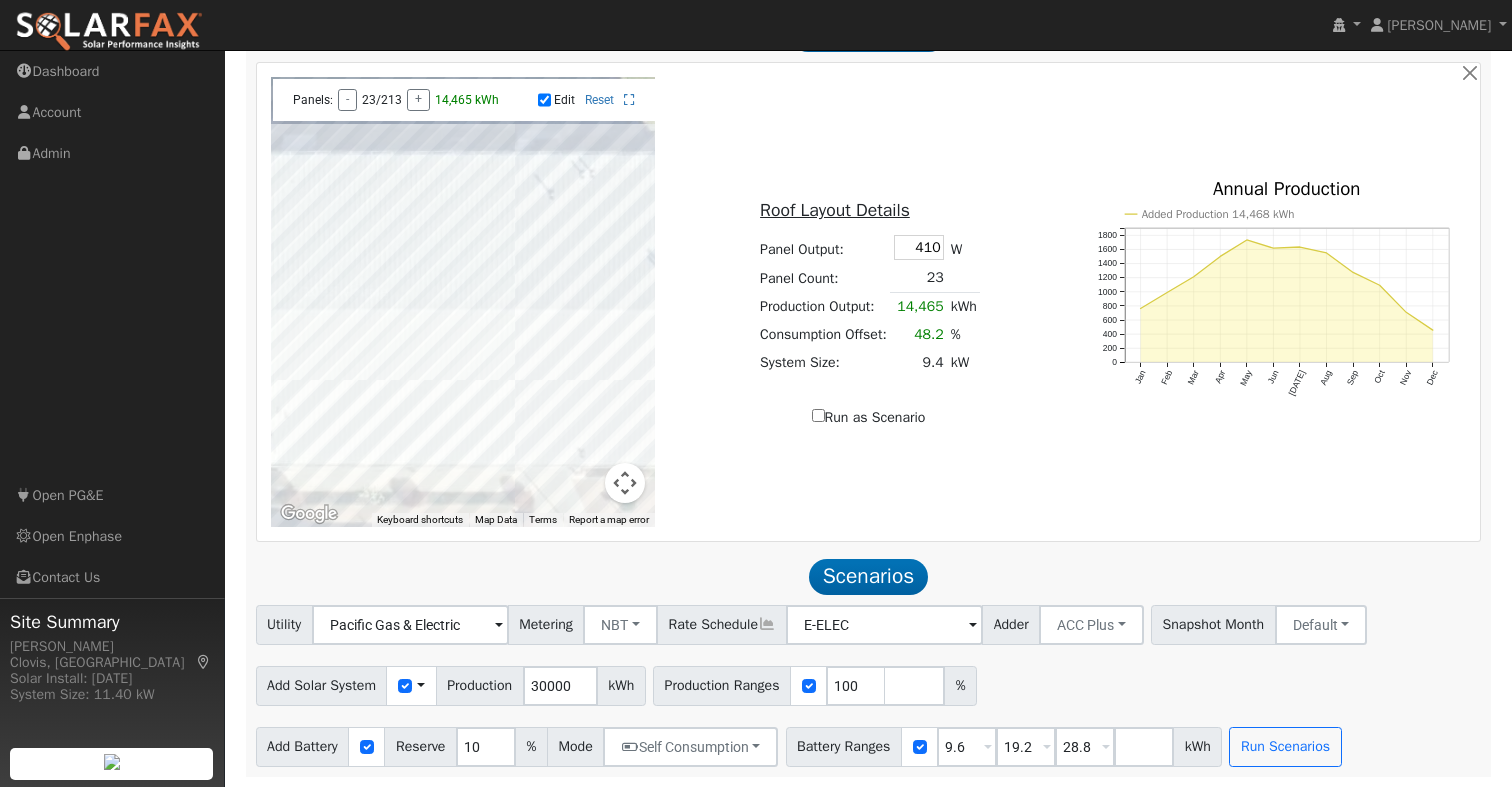 drag, startPoint x: 578, startPoint y: 323, endPoint x: 608, endPoint y: 323, distance: 30 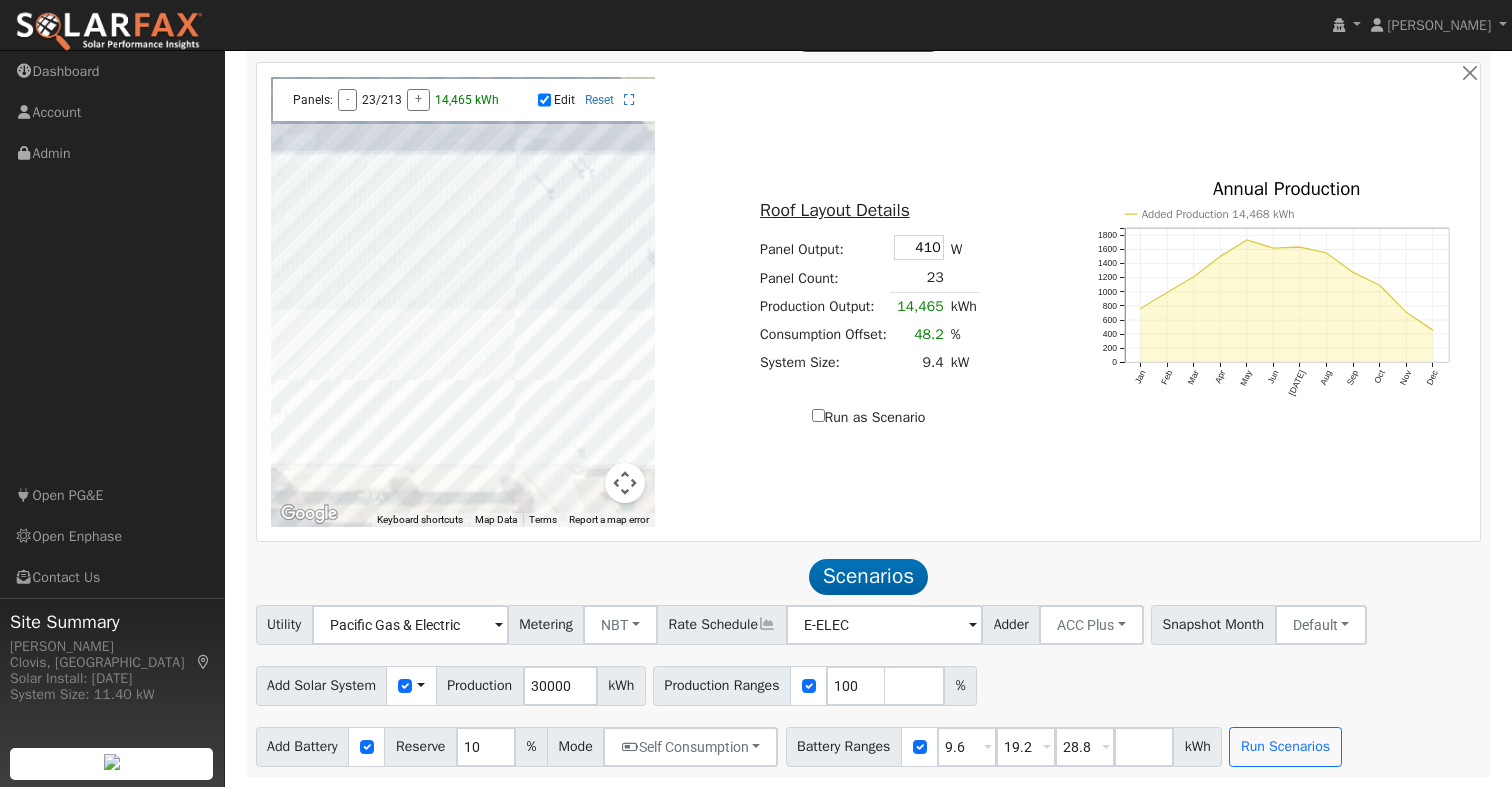 click at bounding box center [463, 302] 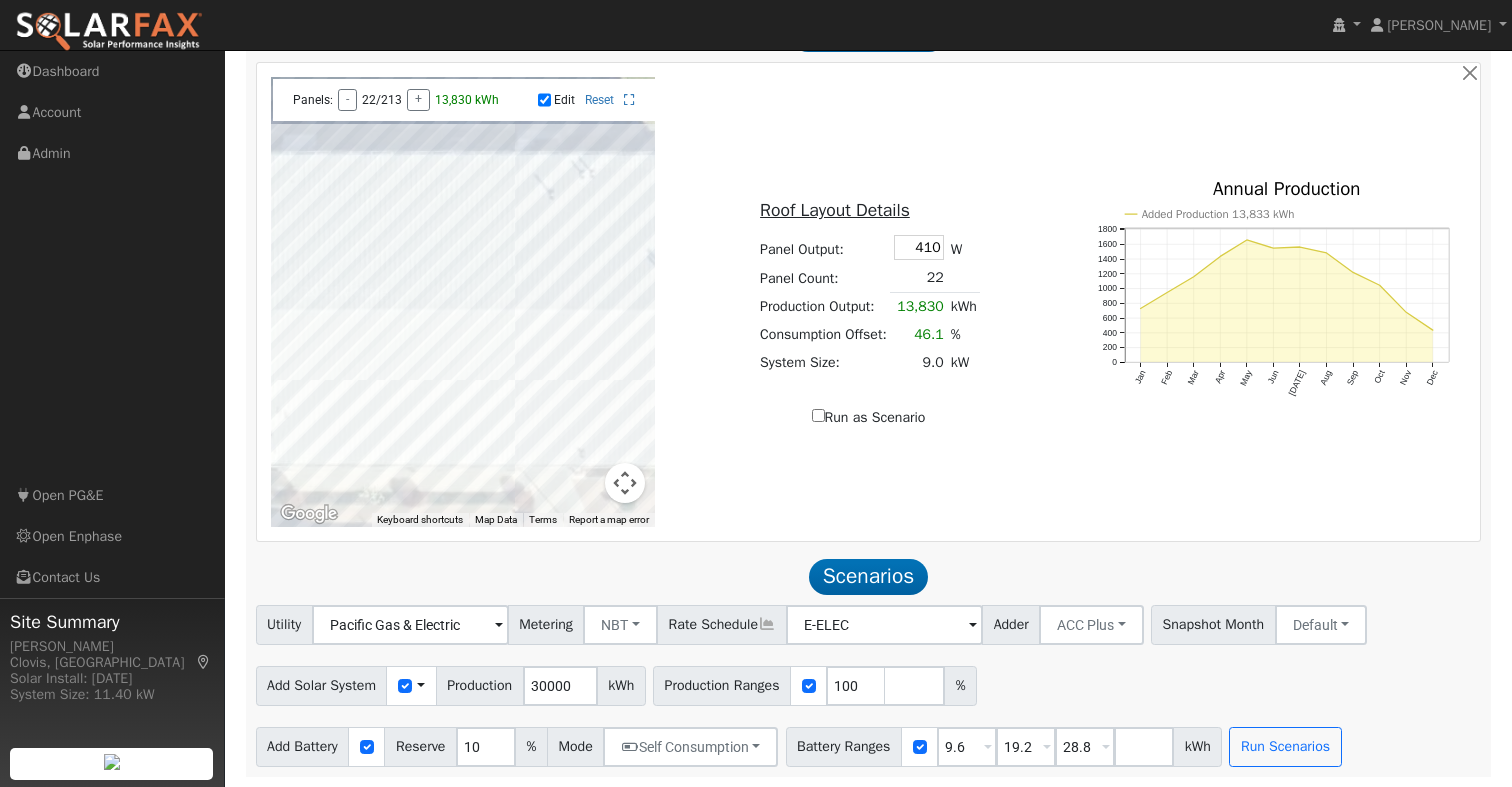 drag, startPoint x: 589, startPoint y: 321, endPoint x: 604, endPoint y: 333, distance: 19.209373 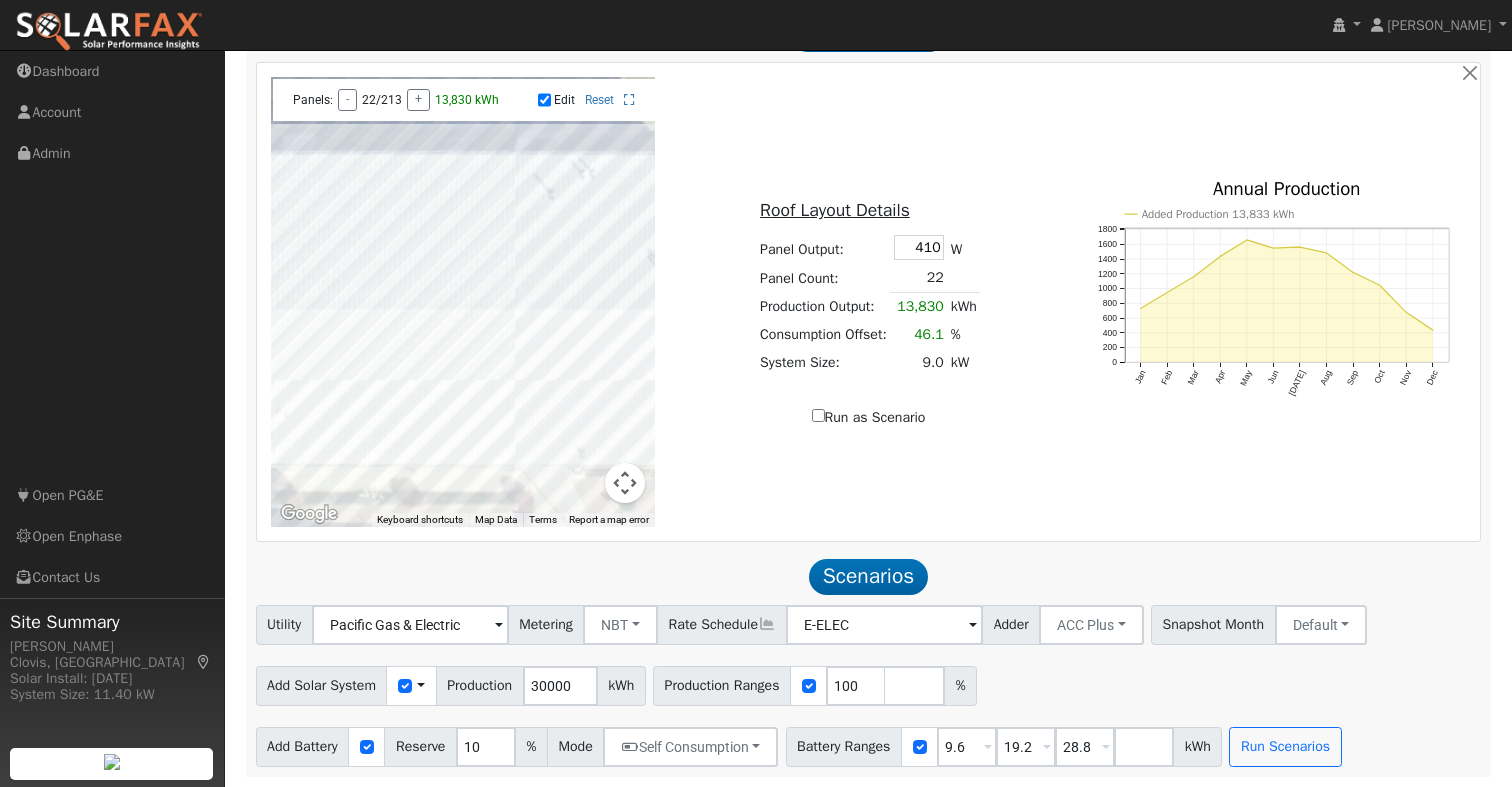 click at bounding box center [463, 302] 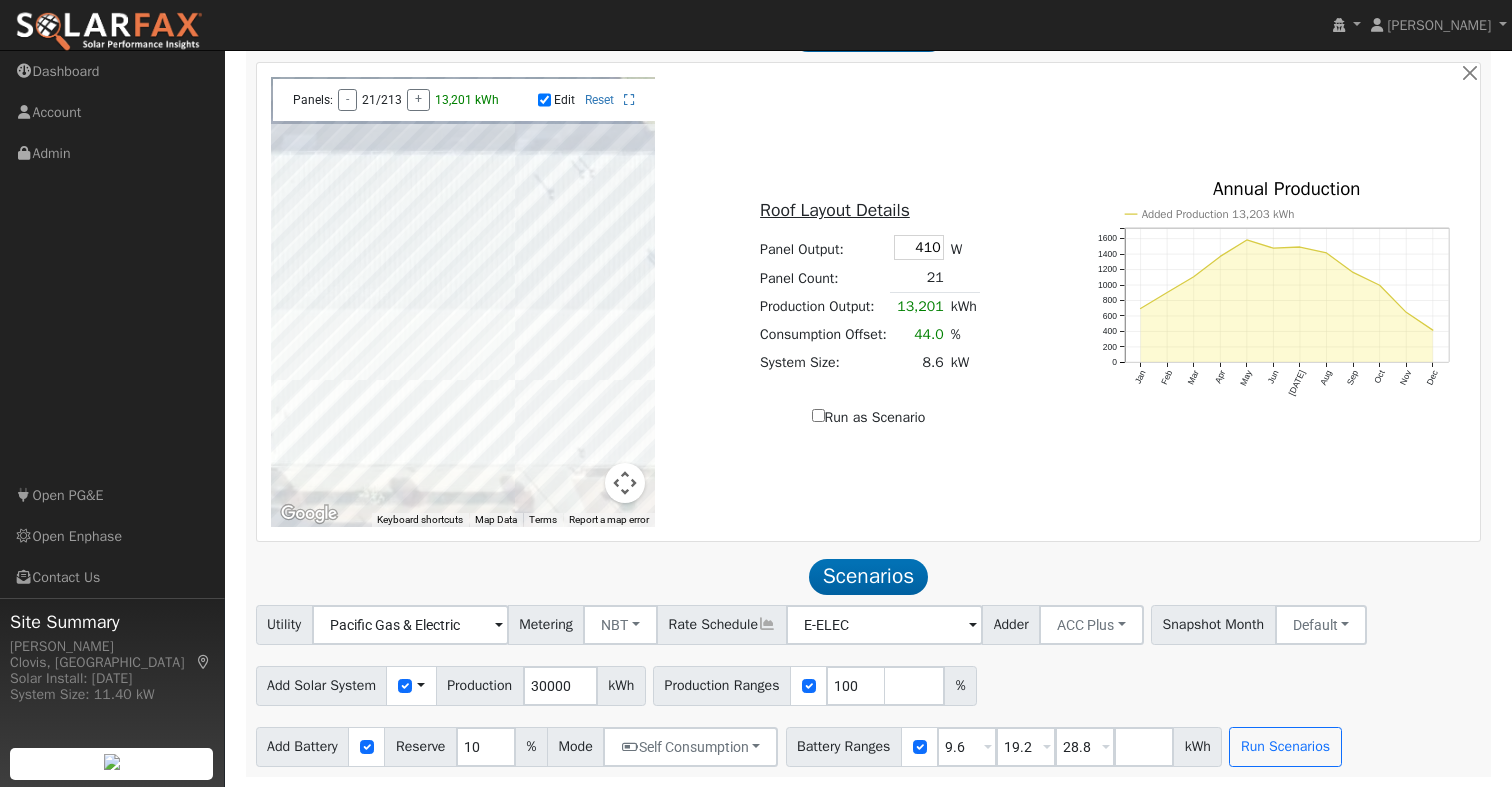 click at bounding box center [463, 302] 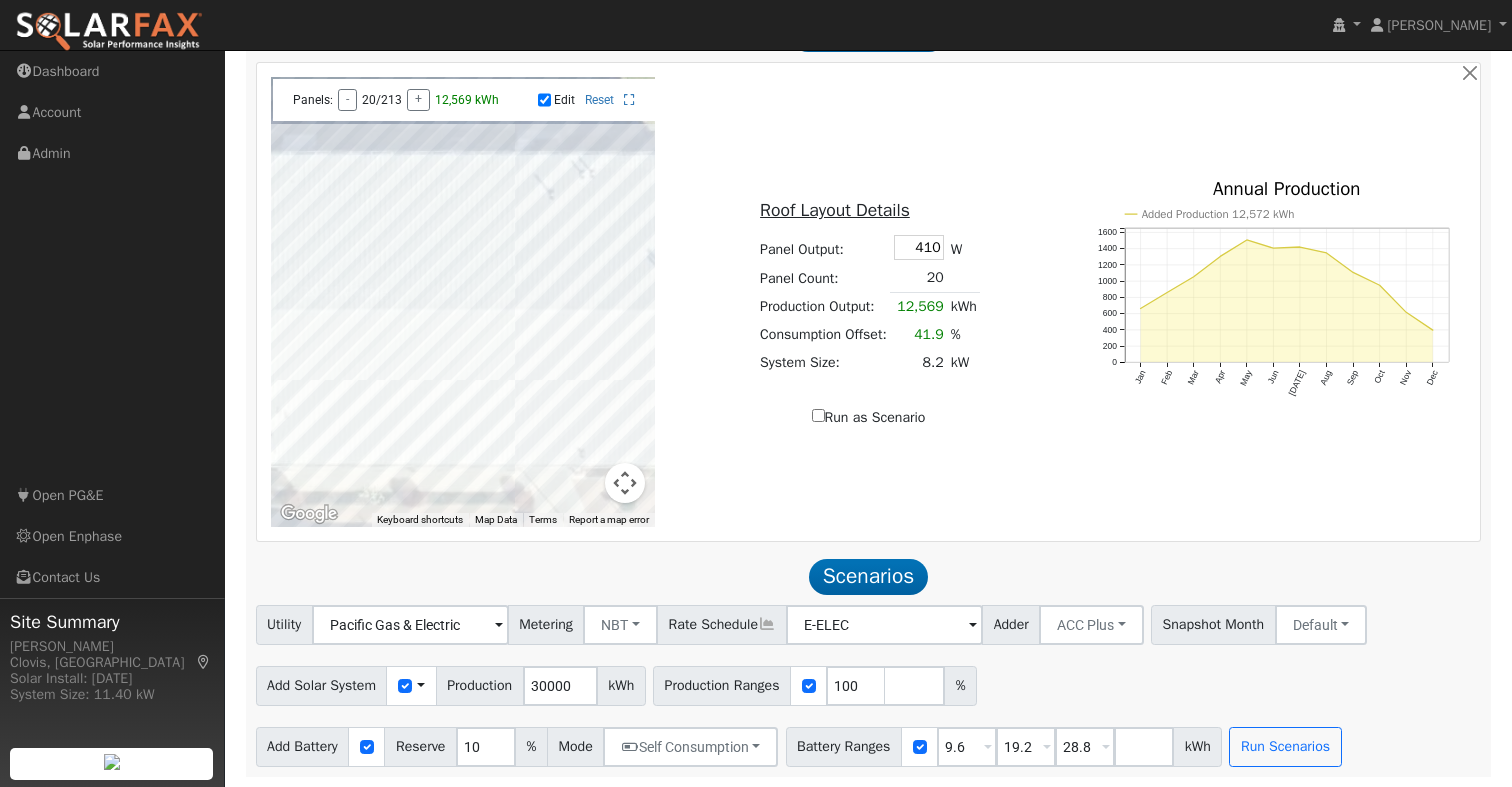 click at bounding box center (463, 302) 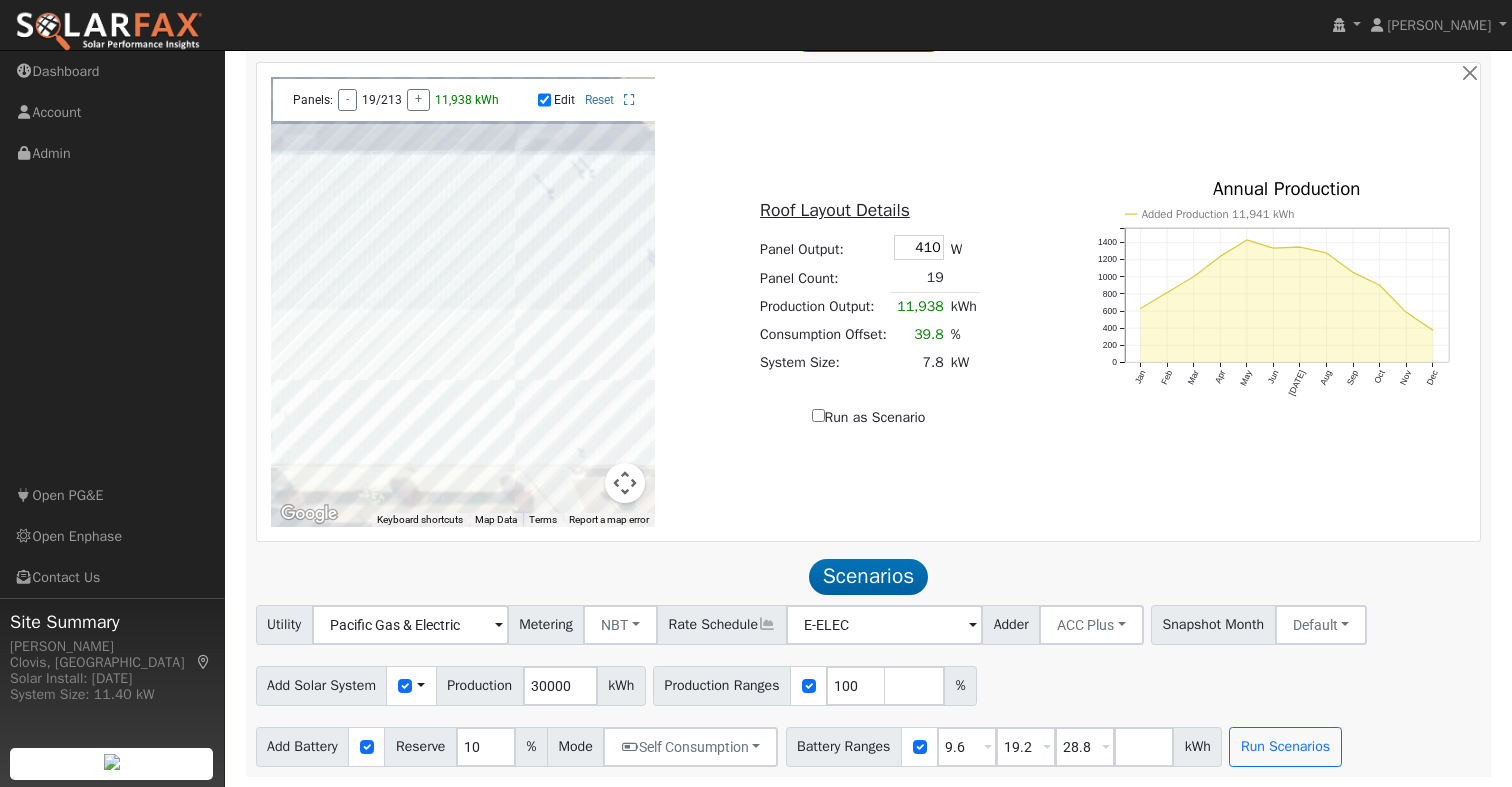 drag, startPoint x: 557, startPoint y: 344, endPoint x: 540, endPoint y: 344, distance: 17 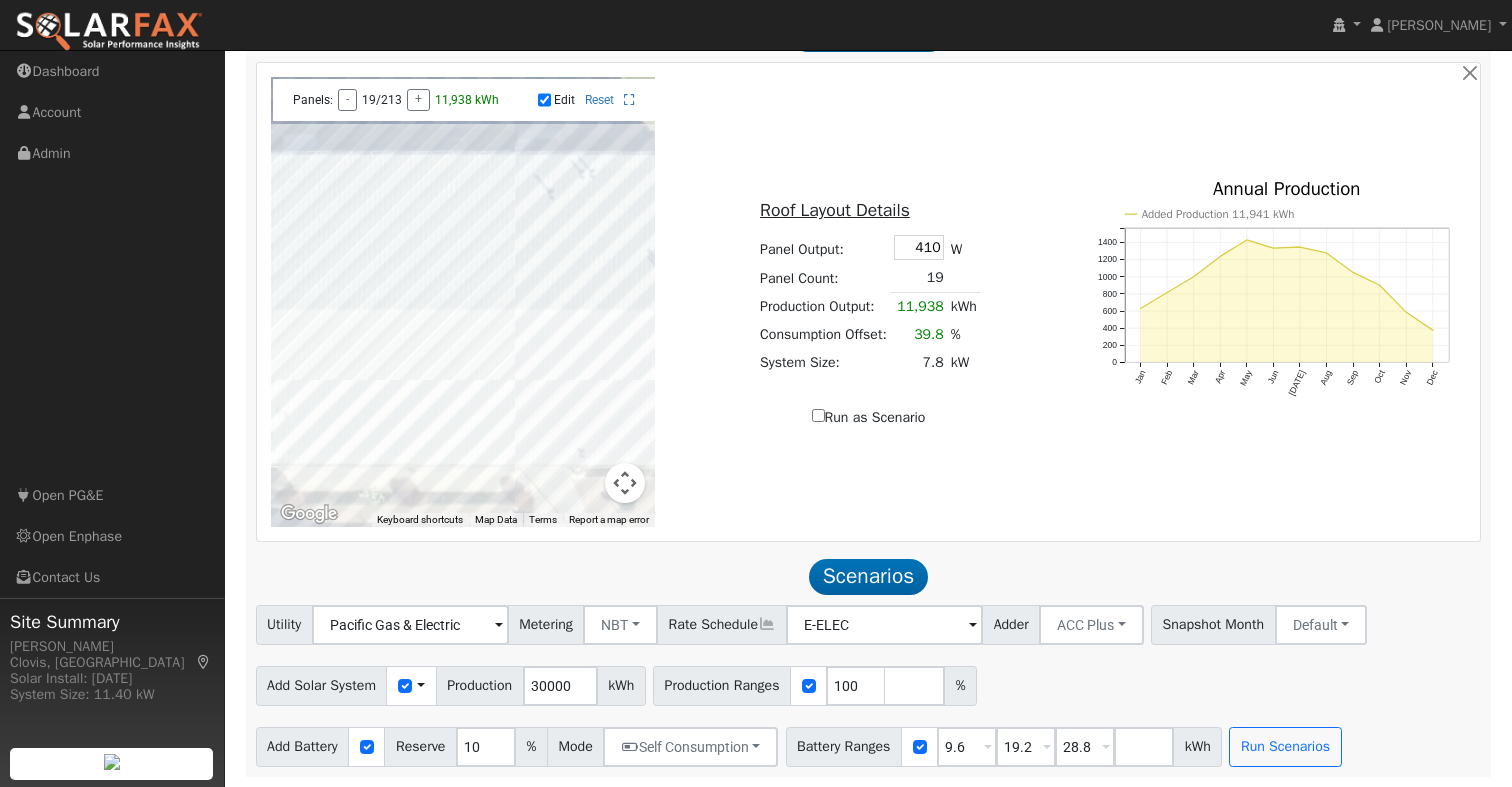 click at bounding box center (463, 302) 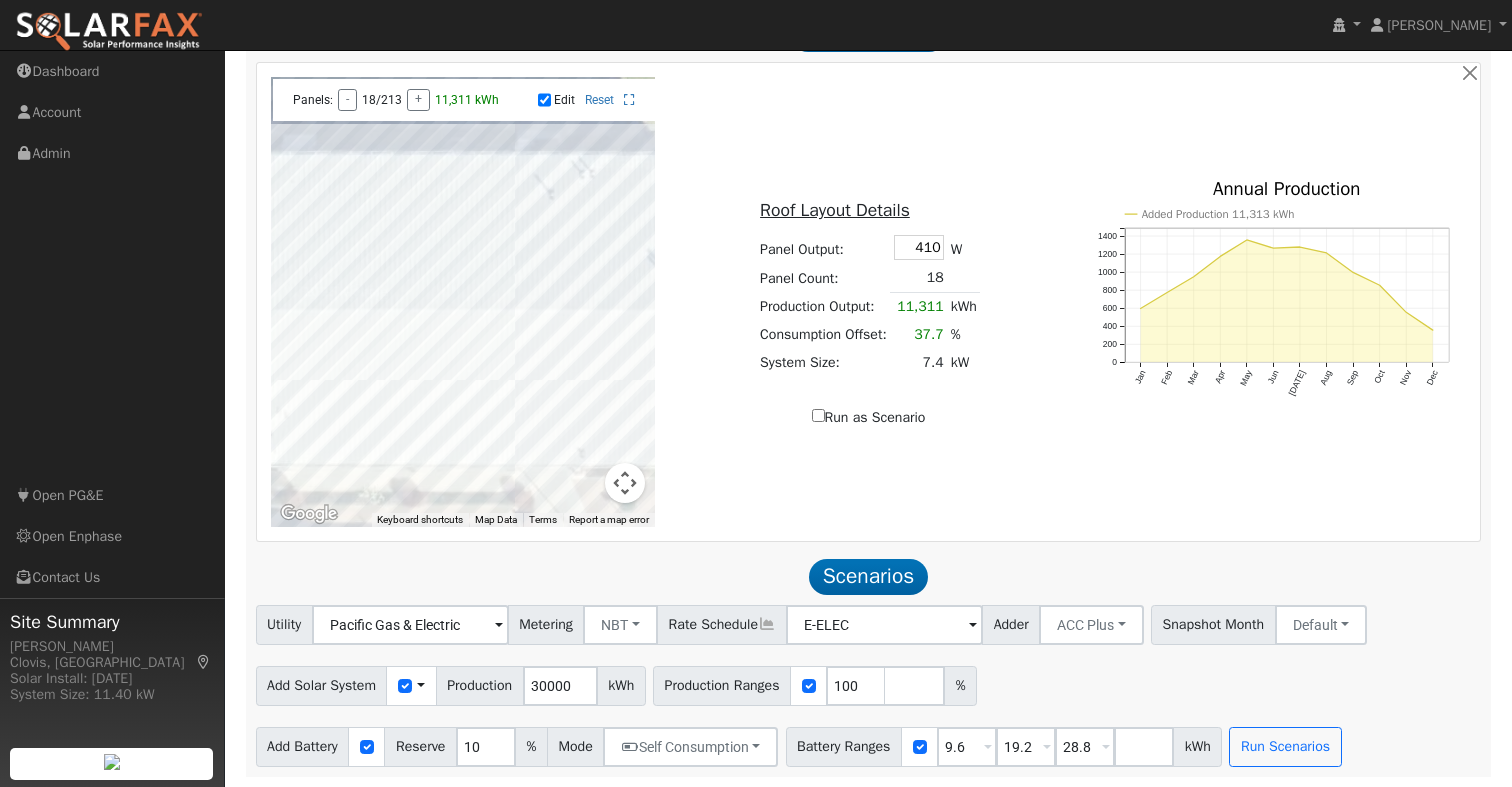 drag, startPoint x: 516, startPoint y: 343, endPoint x: 500, endPoint y: 343, distance: 16 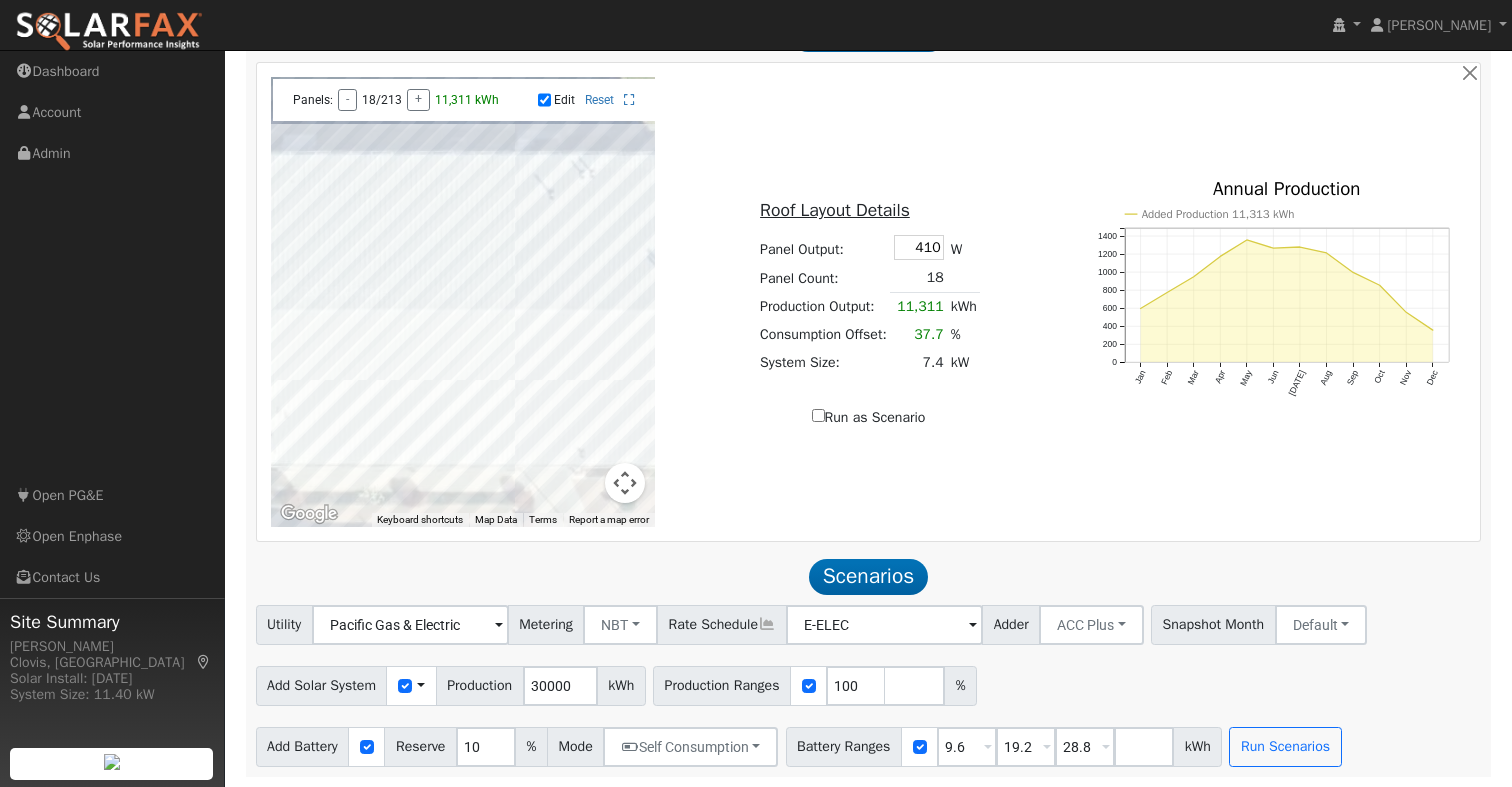 click at bounding box center (463, 302) 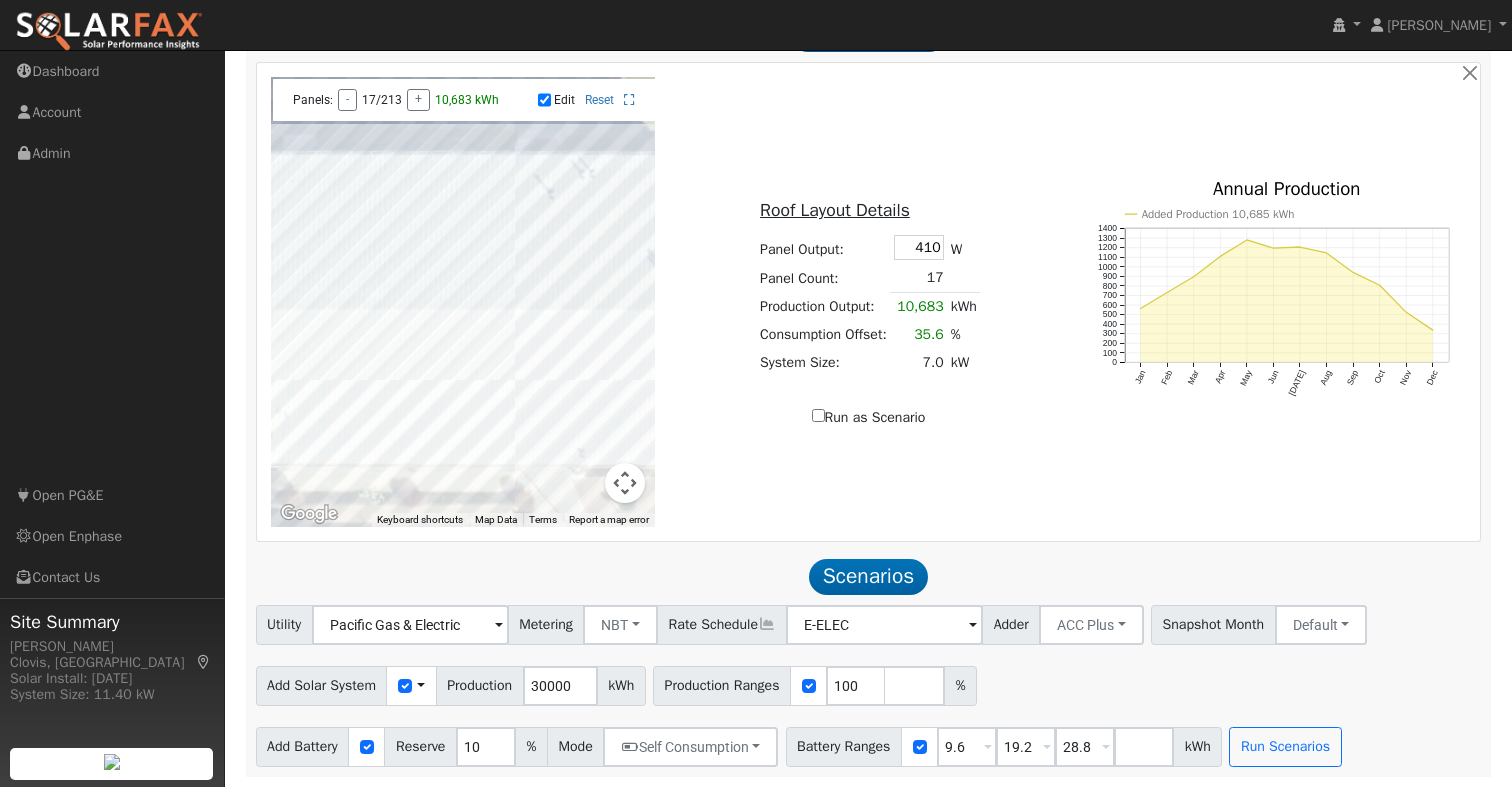 click at bounding box center (463, 302) 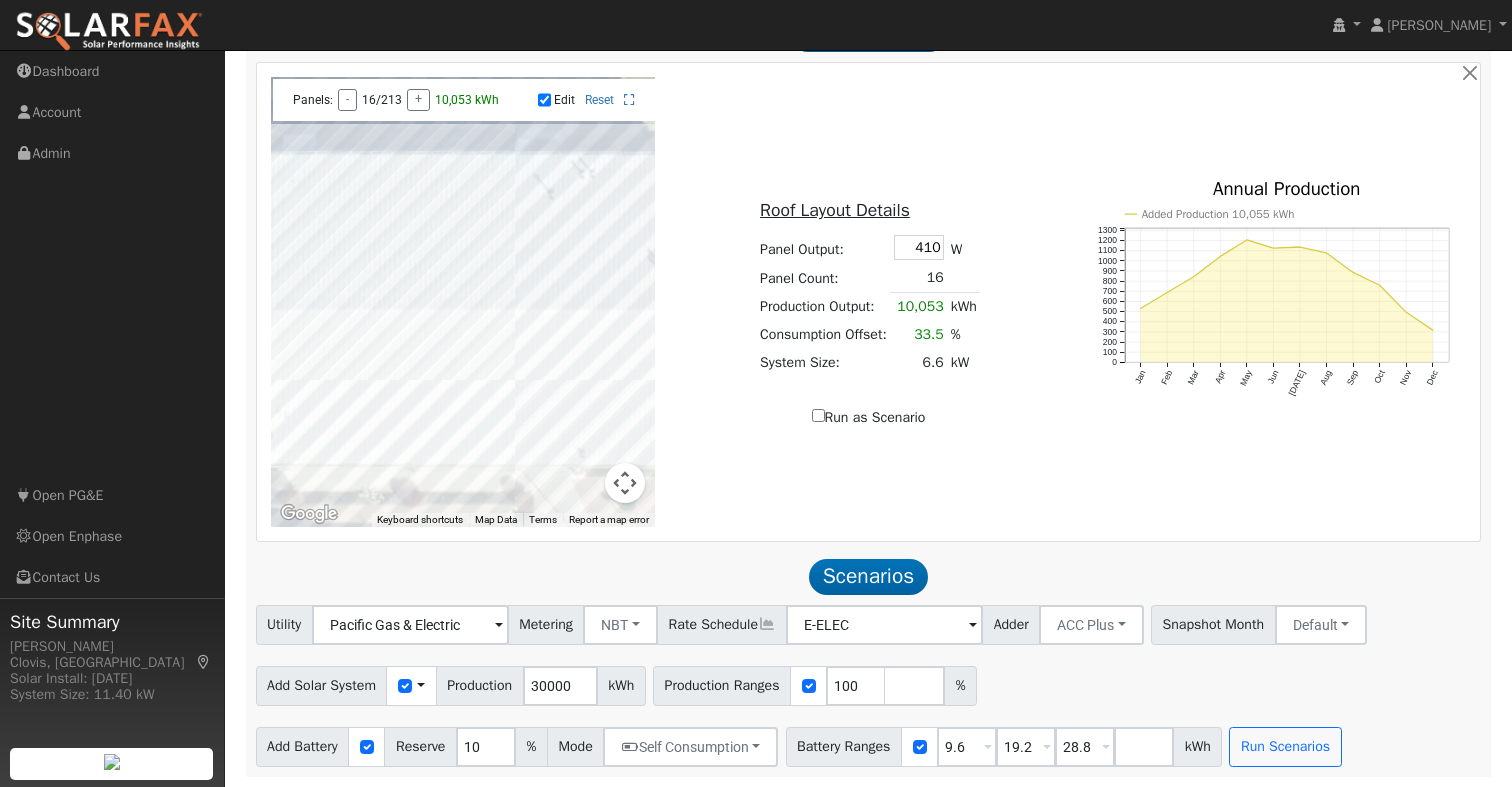 drag, startPoint x: 461, startPoint y: 344, endPoint x: 505, endPoint y: 348, distance: 44.181442 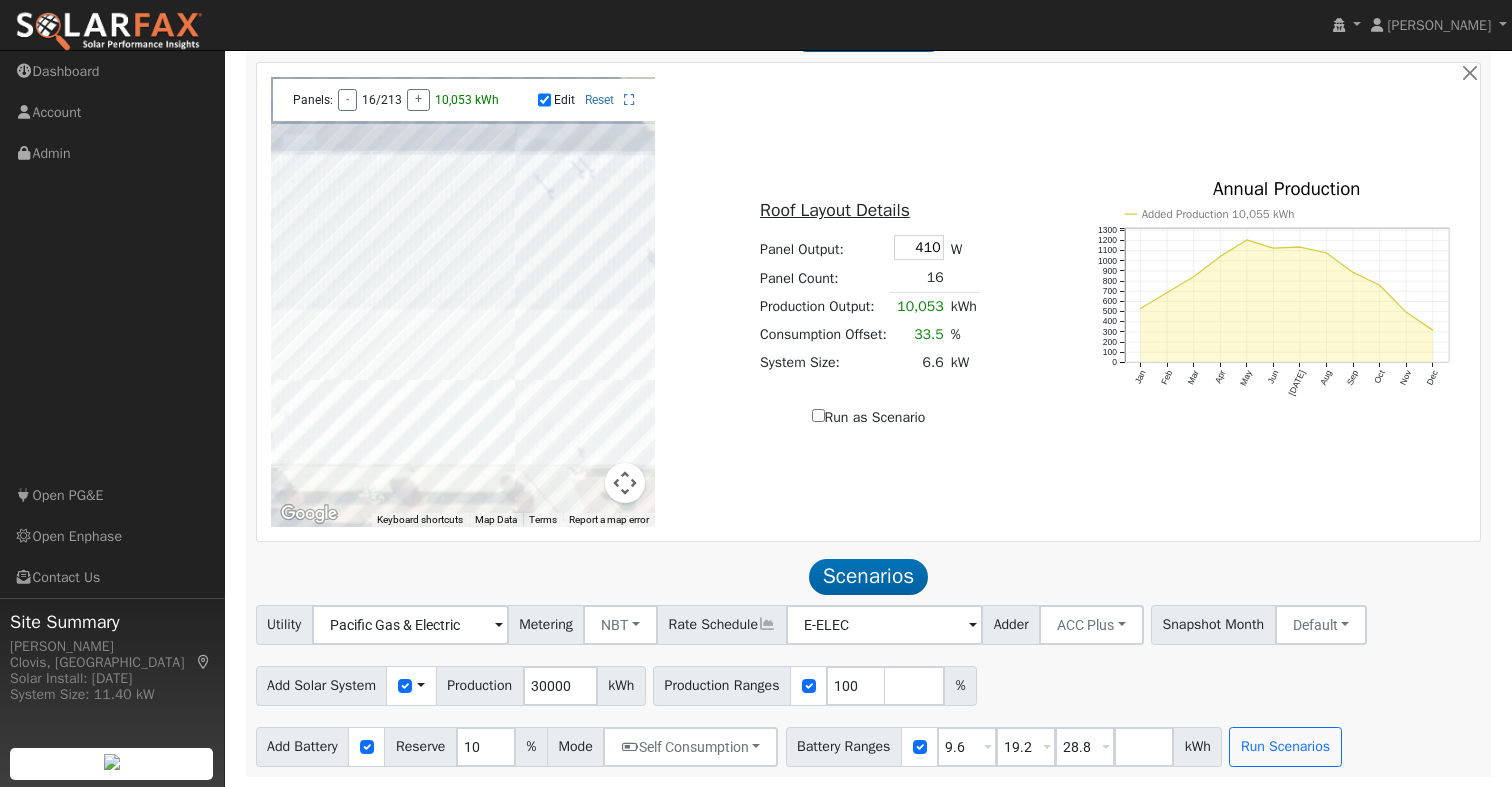 click at bounding box center (463, 302) 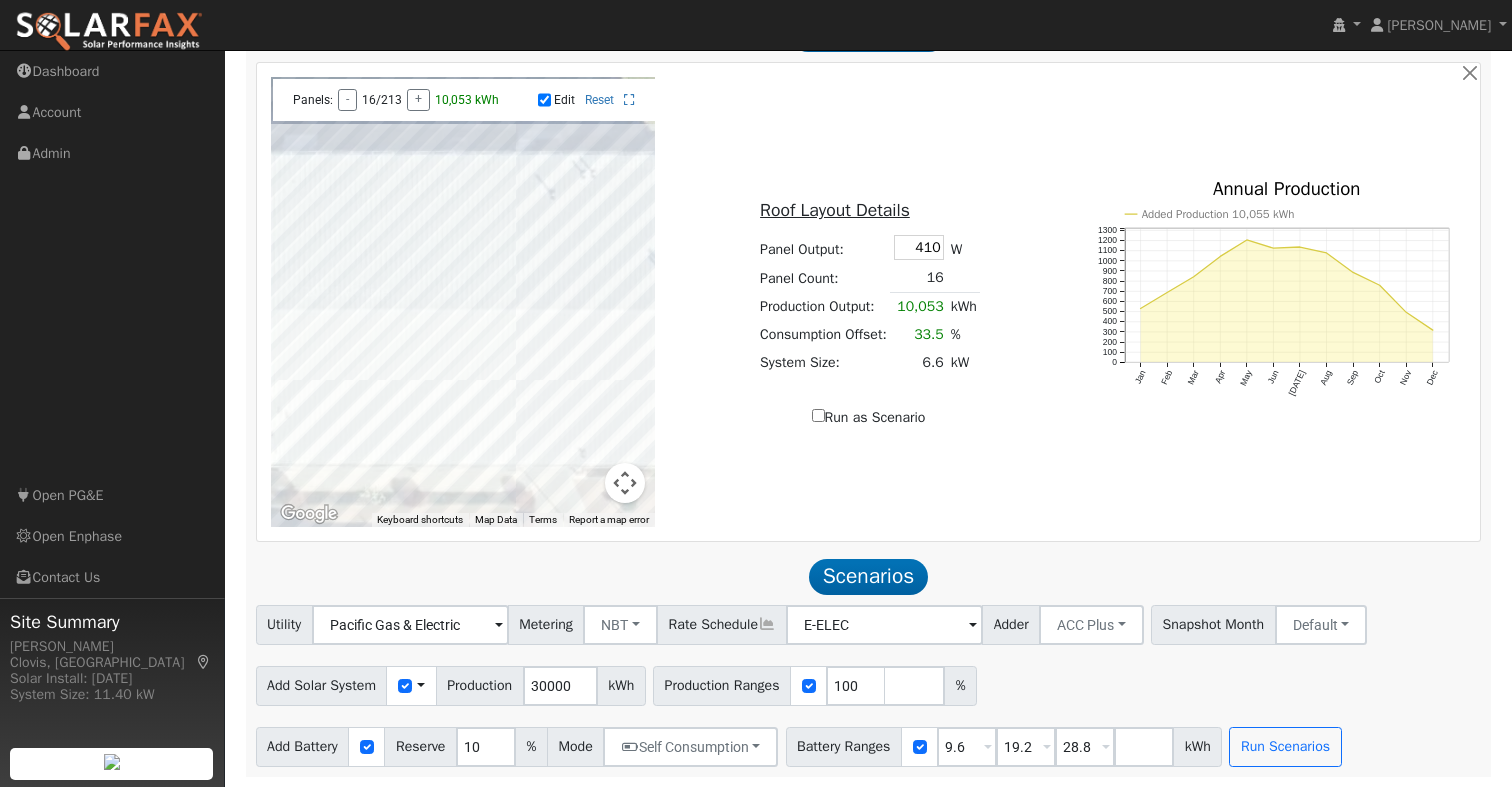 drag, startPoint x: 519, startPoint y: 360, endPoint x: 499, endPoint y: 357, distance: 20.22375 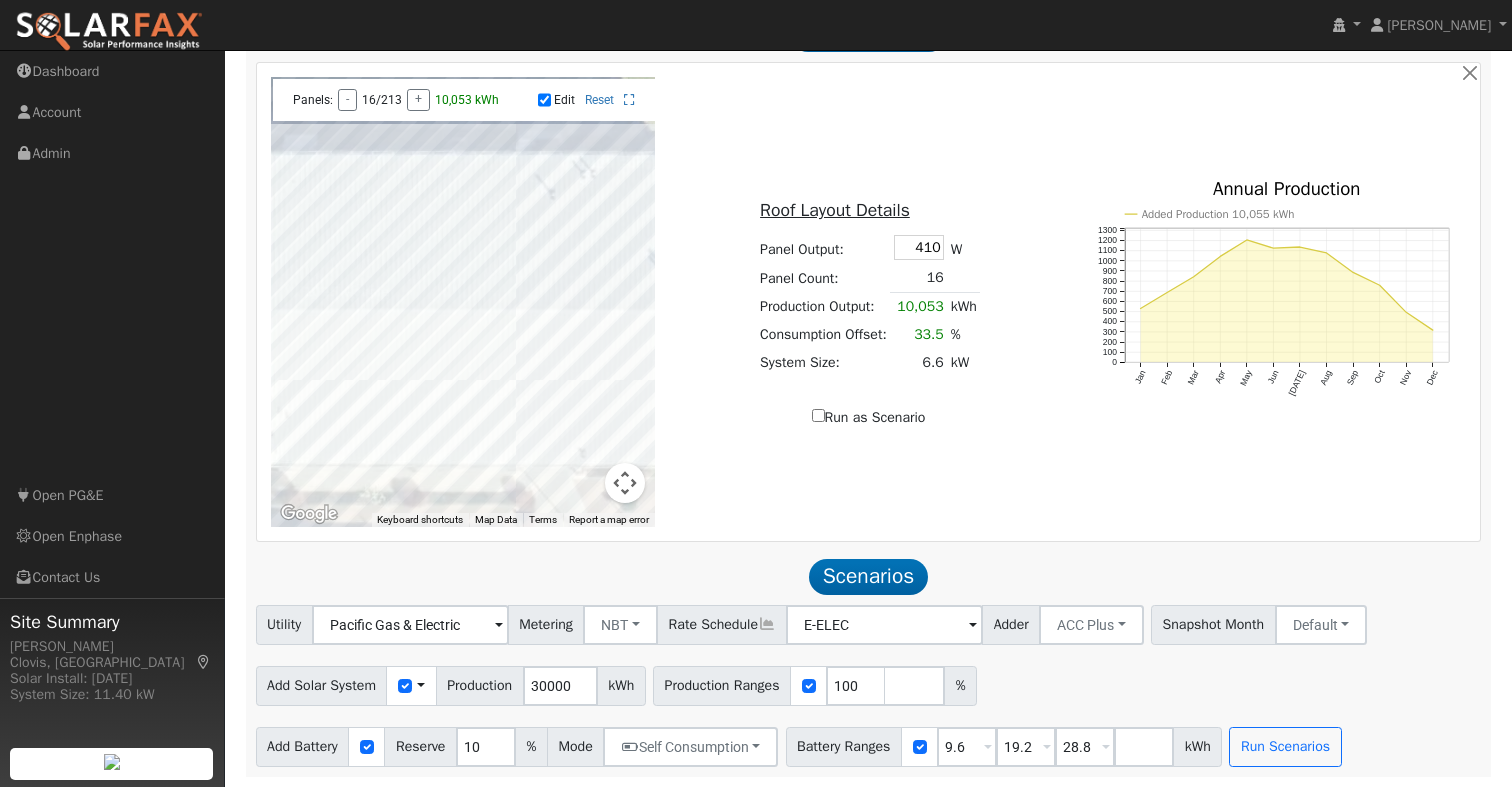click at bounding box center (463, 302) 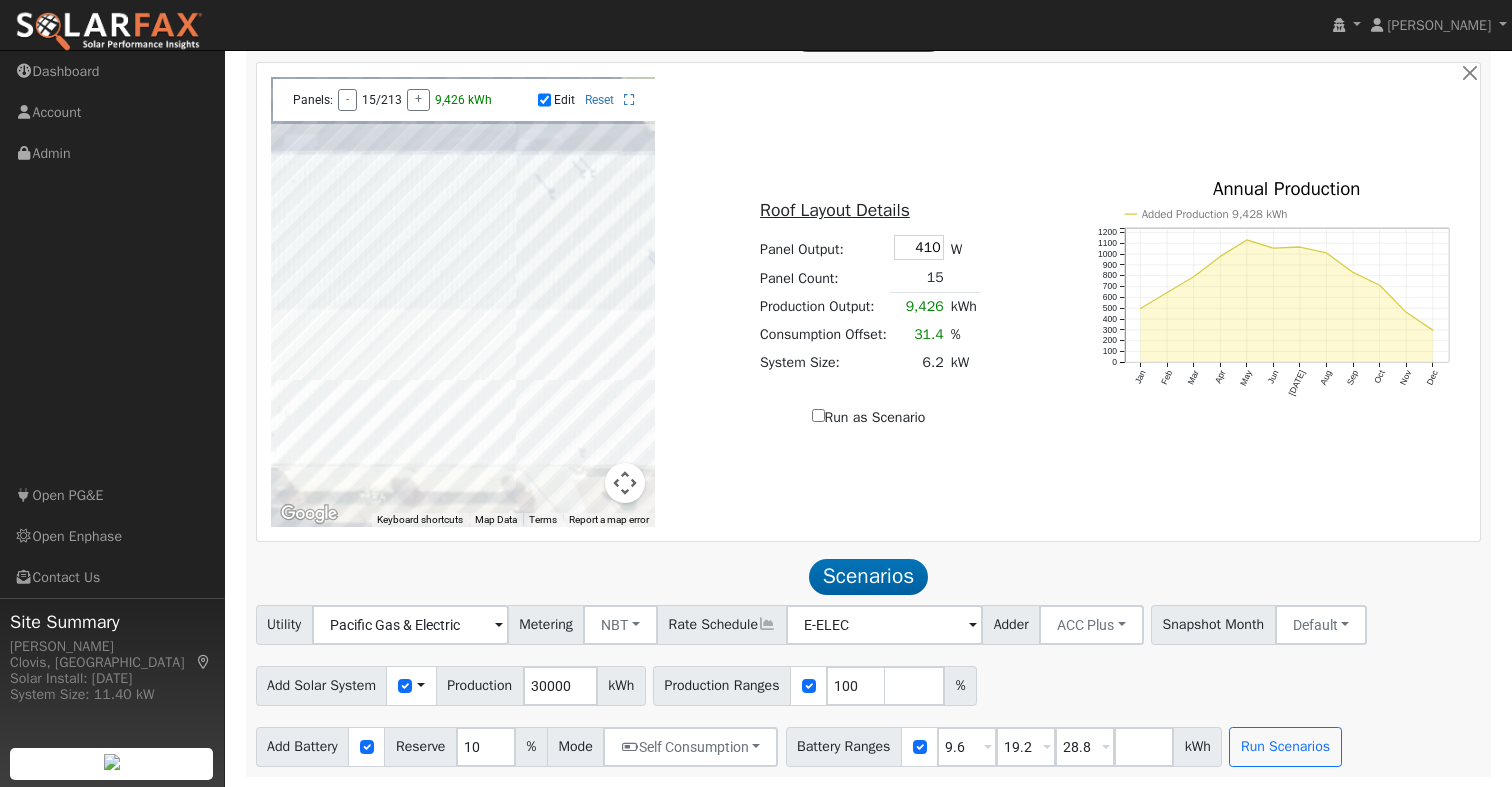 drag, startPoint x: 459, startPoint y: 342, endPoint x: 469, endPoint y: 344, distance: 10.198039 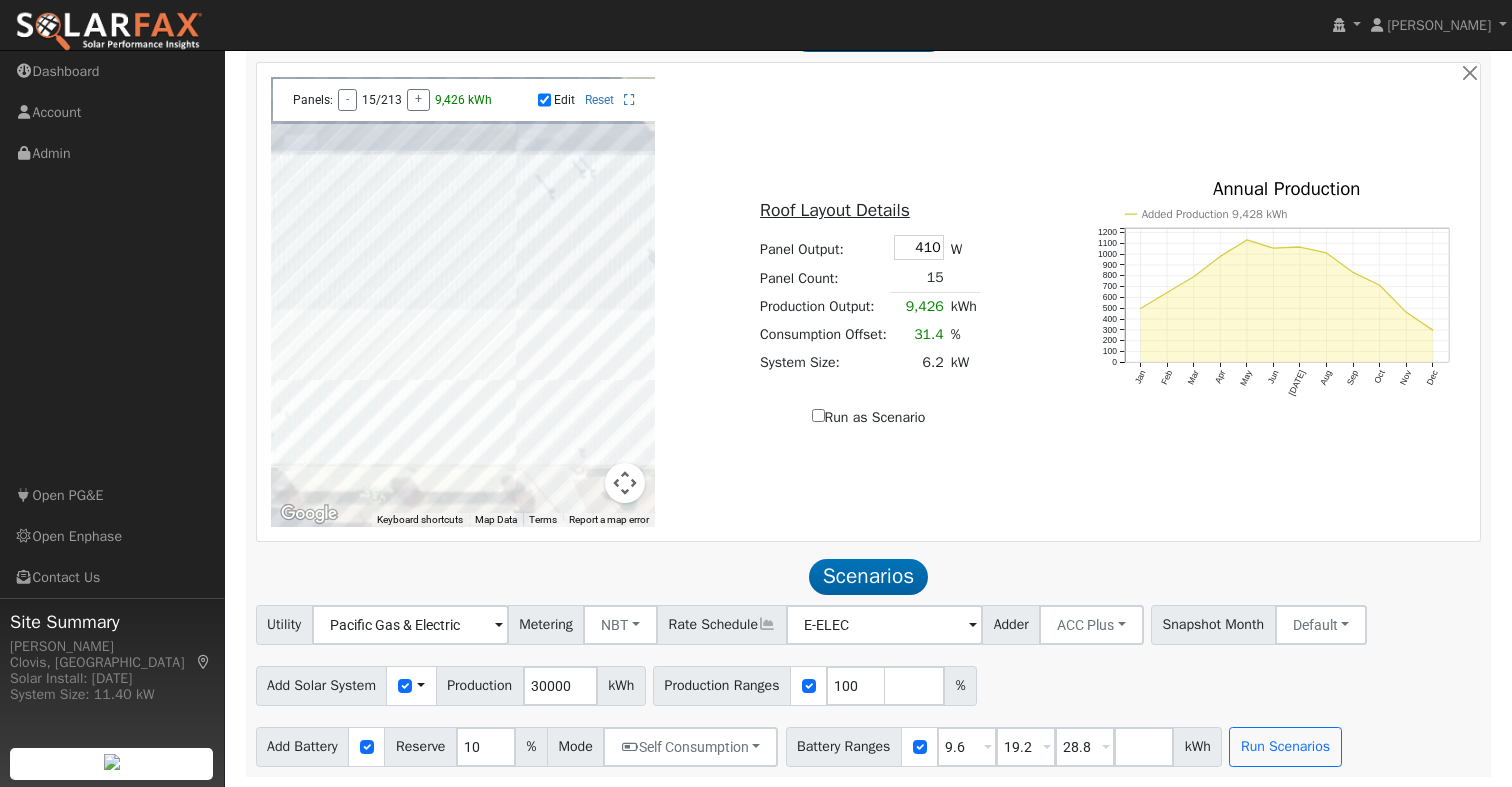 click at bounding box center (463, 302) 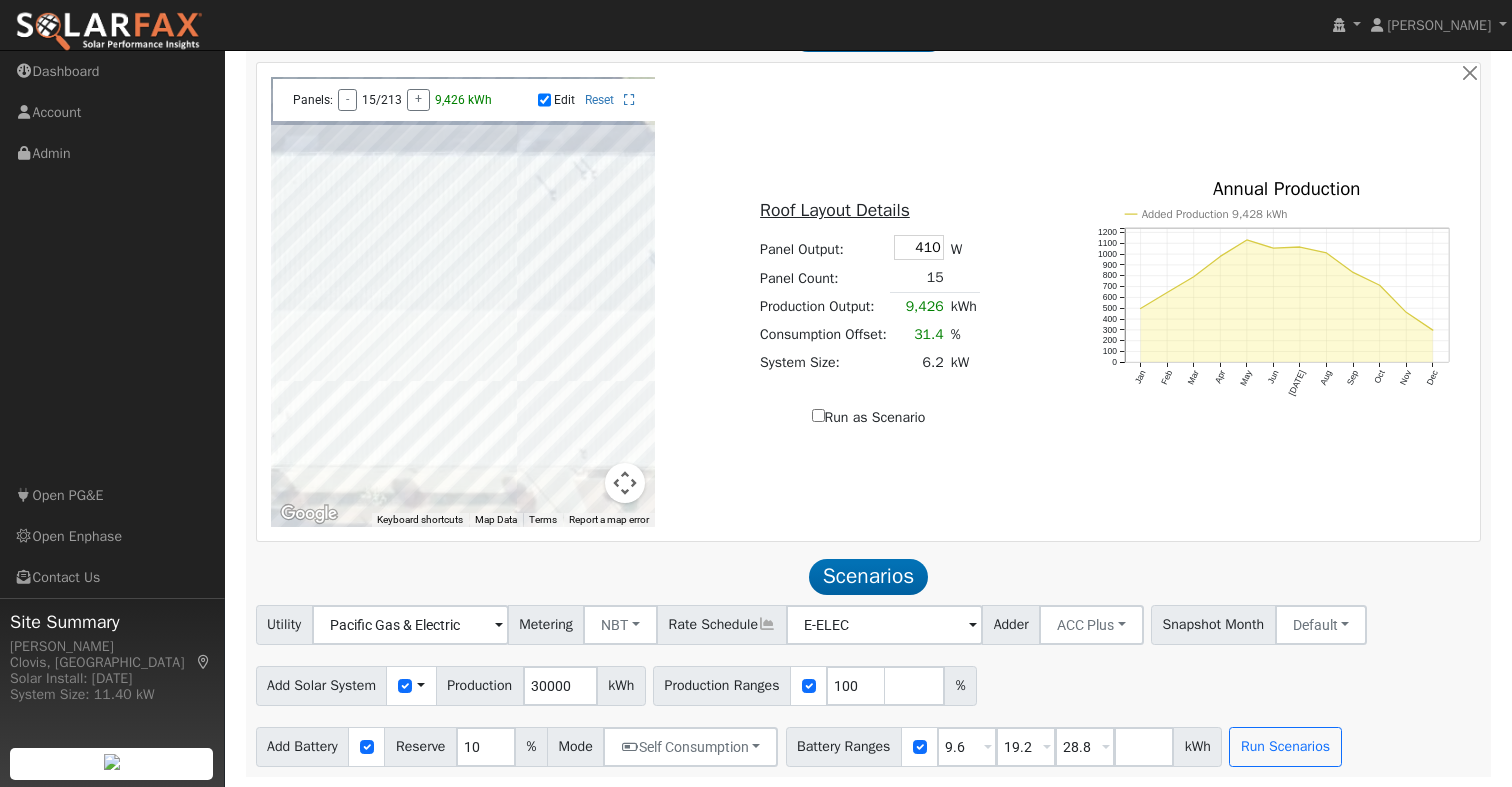 click at bounding box center [463, 302] 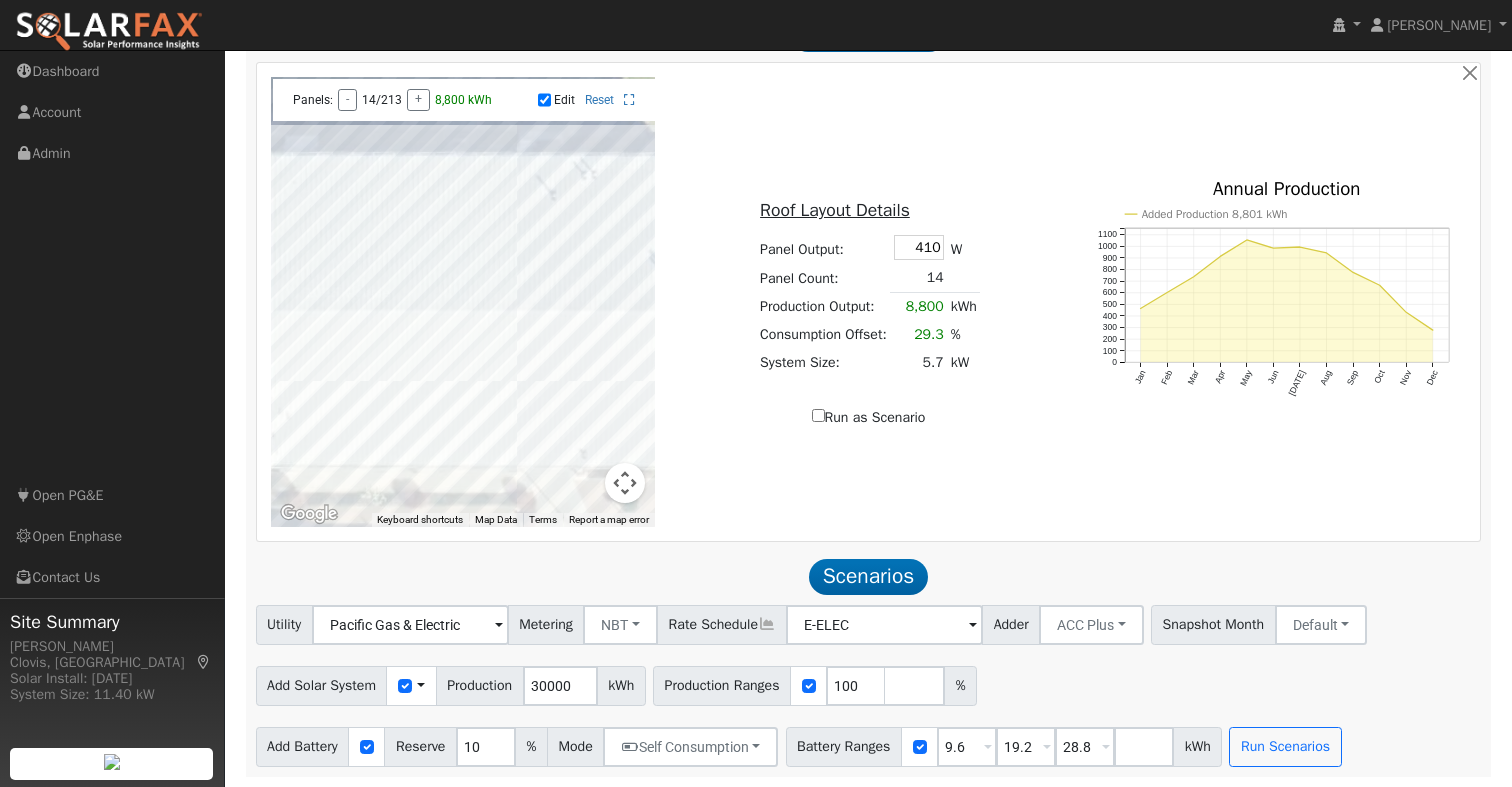 click at bounding box center [463, 302] 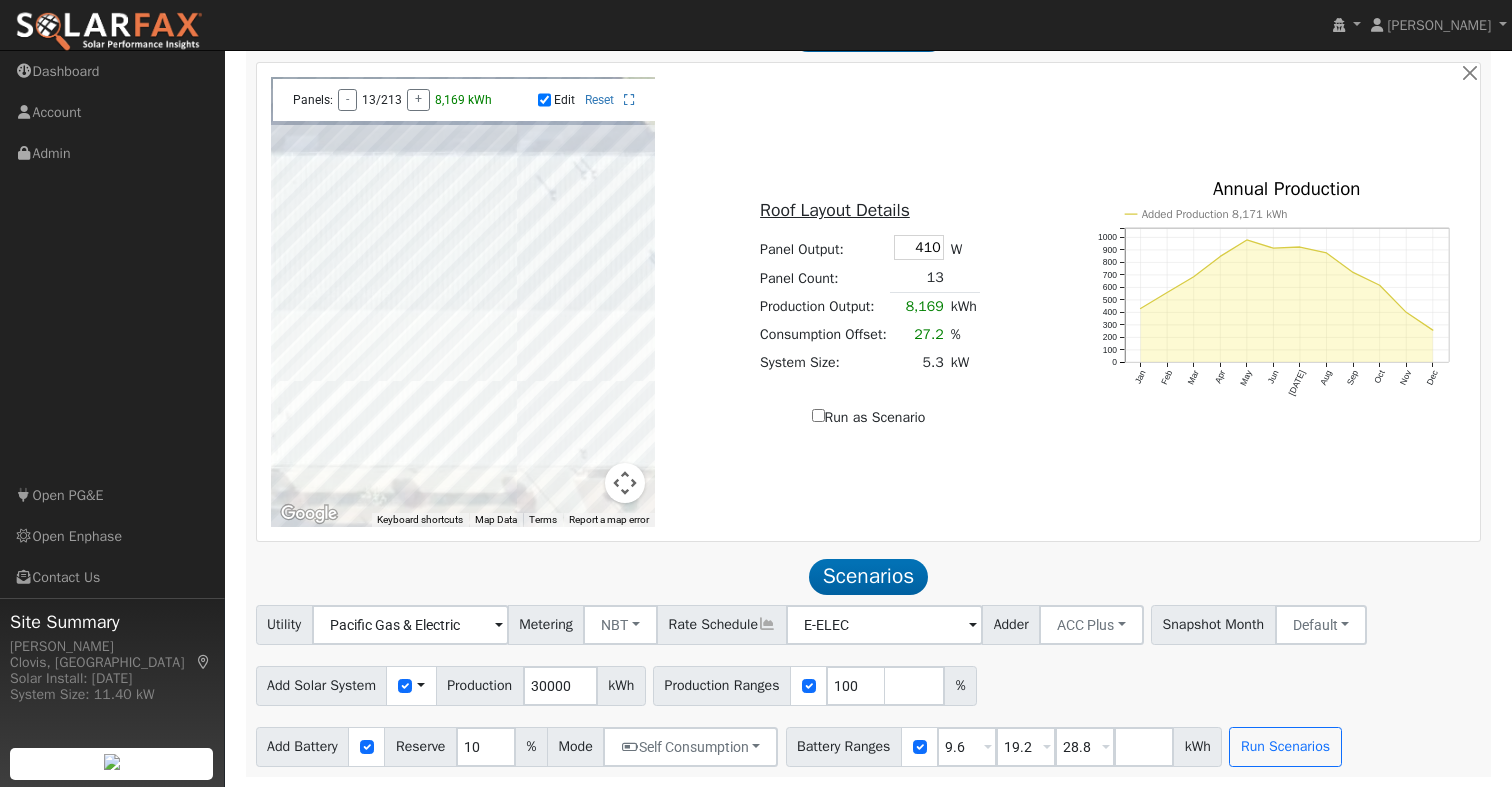 click at bounding box center [463, 302] 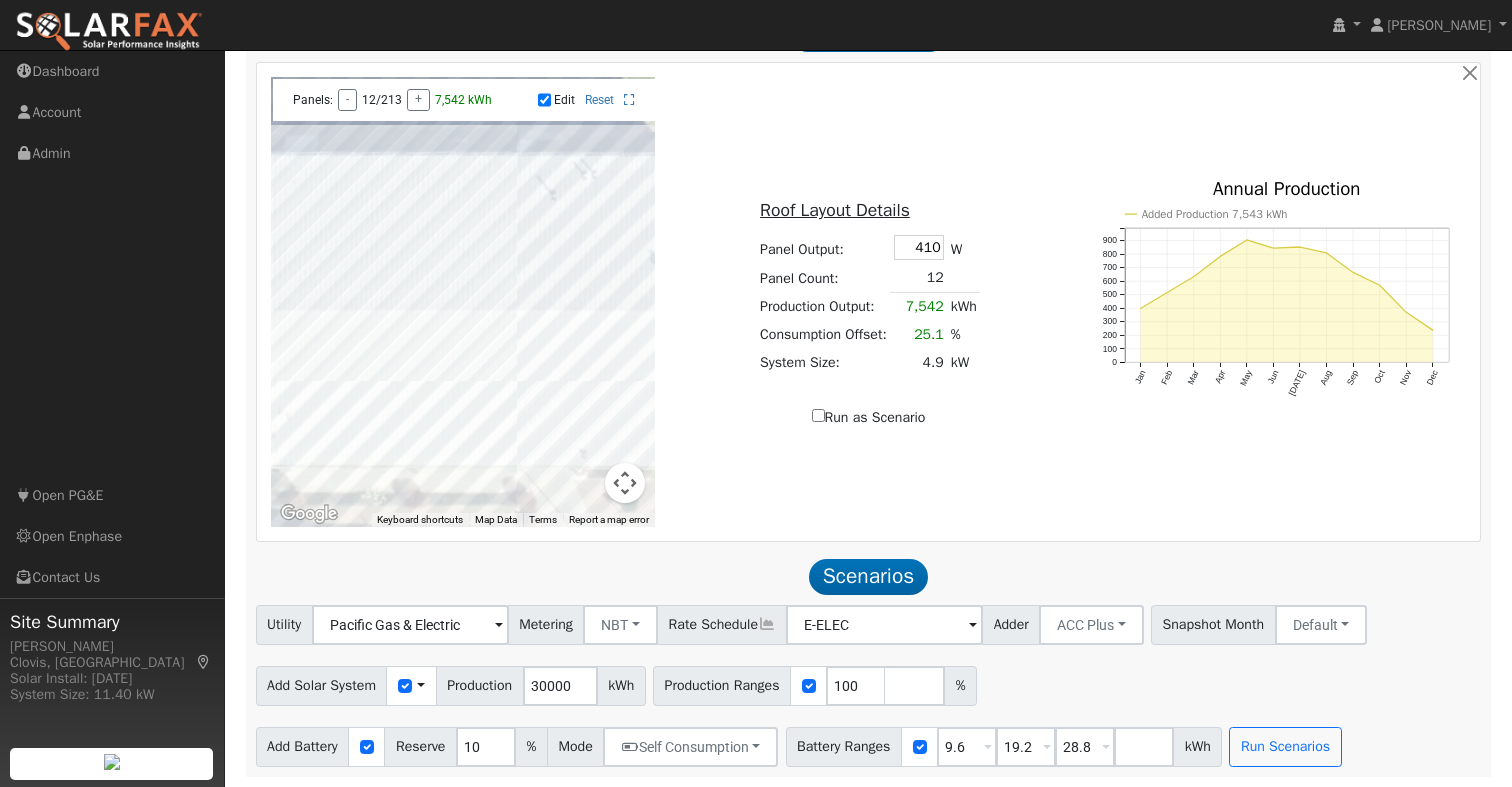 click at bounding box center (463, 302) 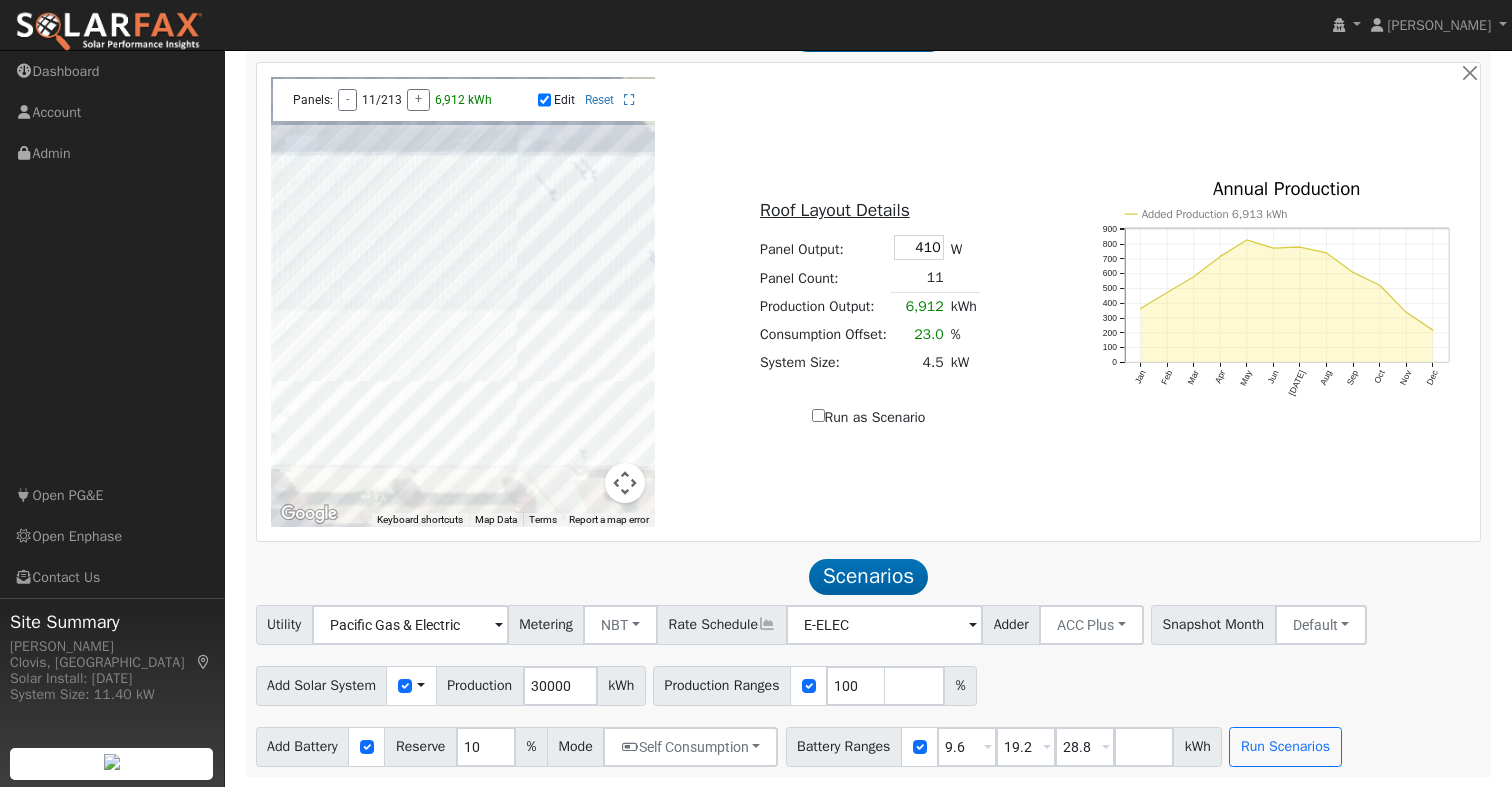 click at bounding box center [463, 302] 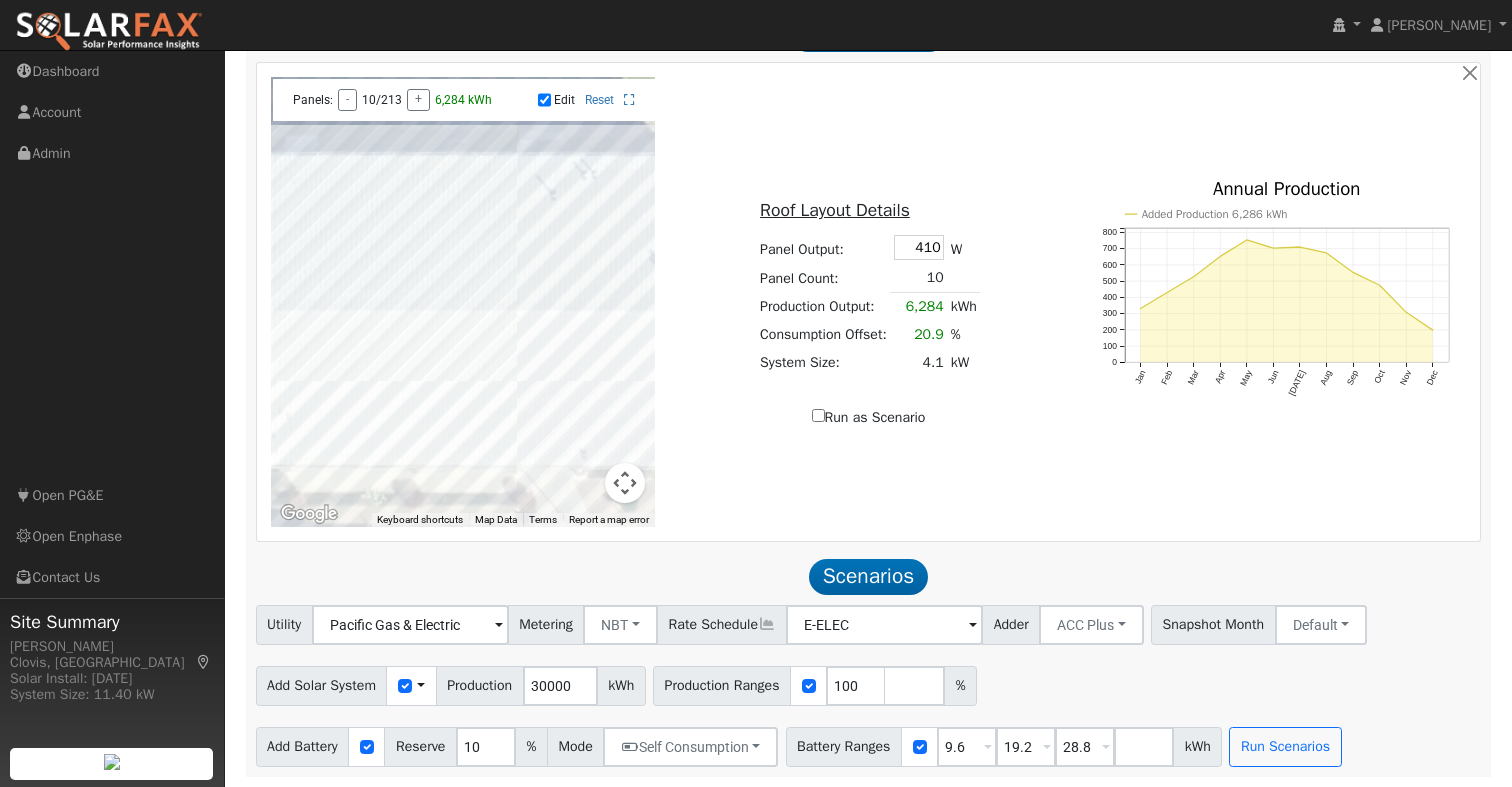 click at bounding box center (463, 302) 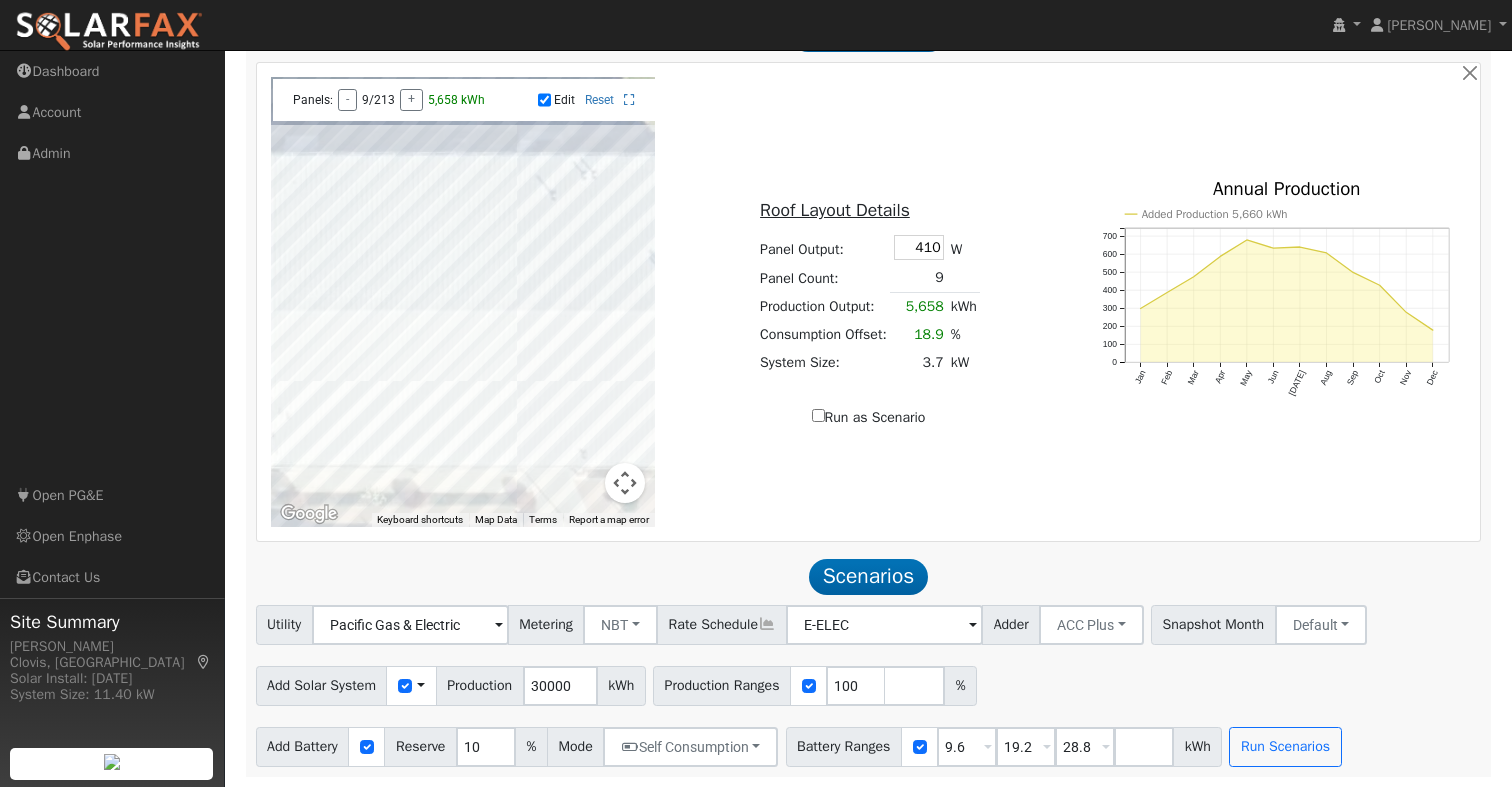 click at bounding box center (463, 302) 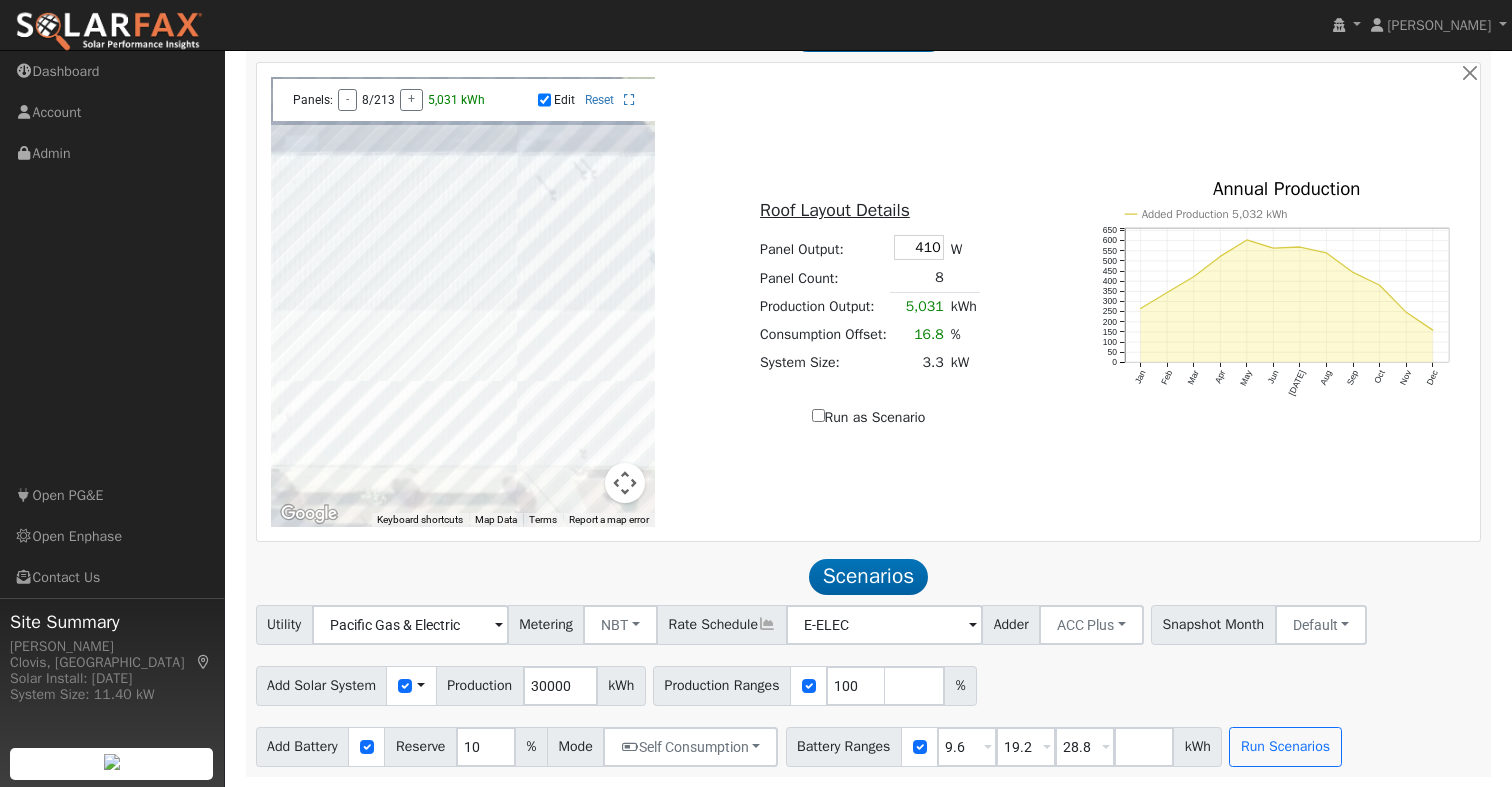drag, startPoint x: 490, startPoint y: 391, endPoint x: 565, endPoint y: 390, distance: 75.00667 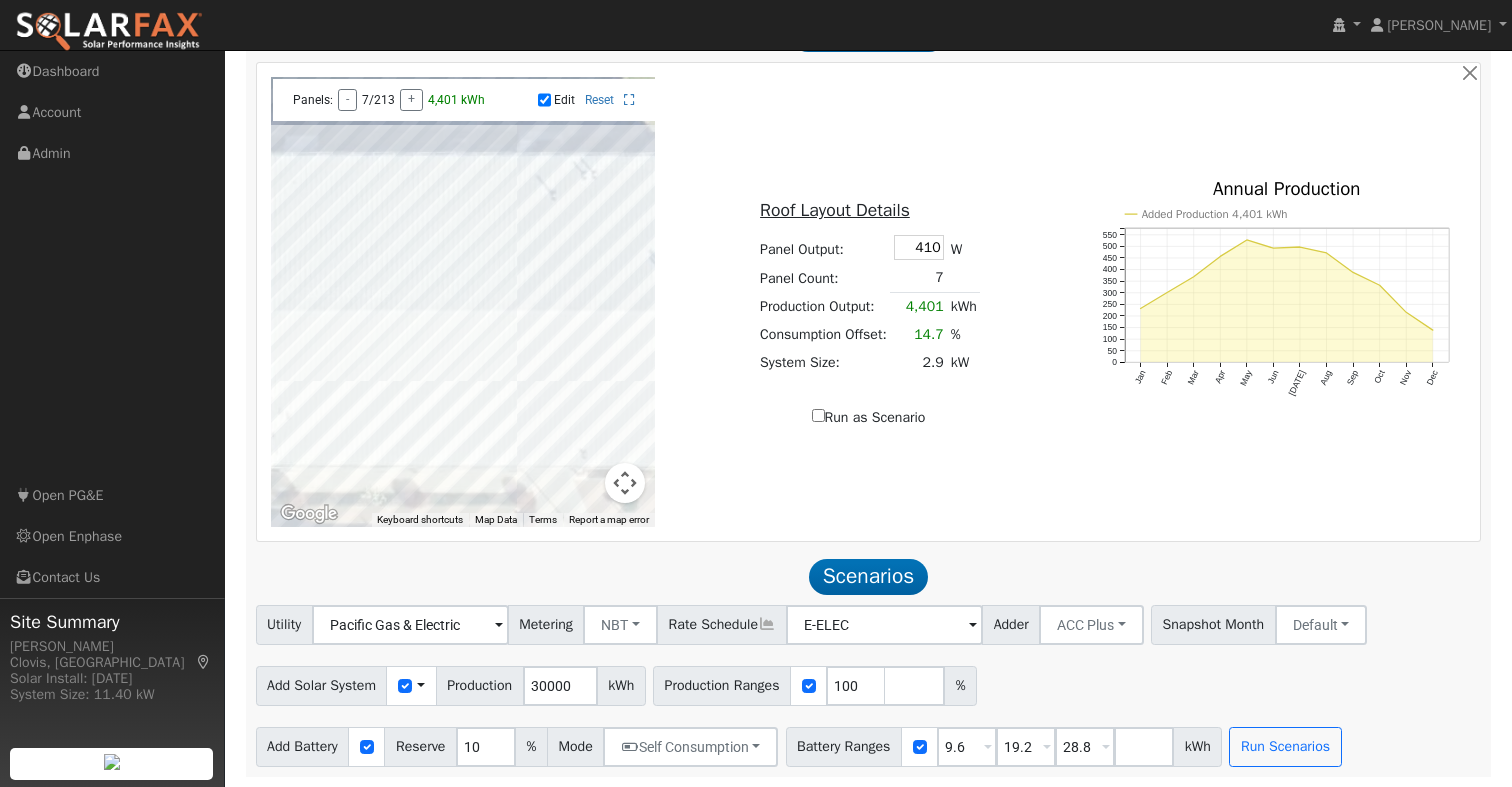 click at bounding box center [463, 302] 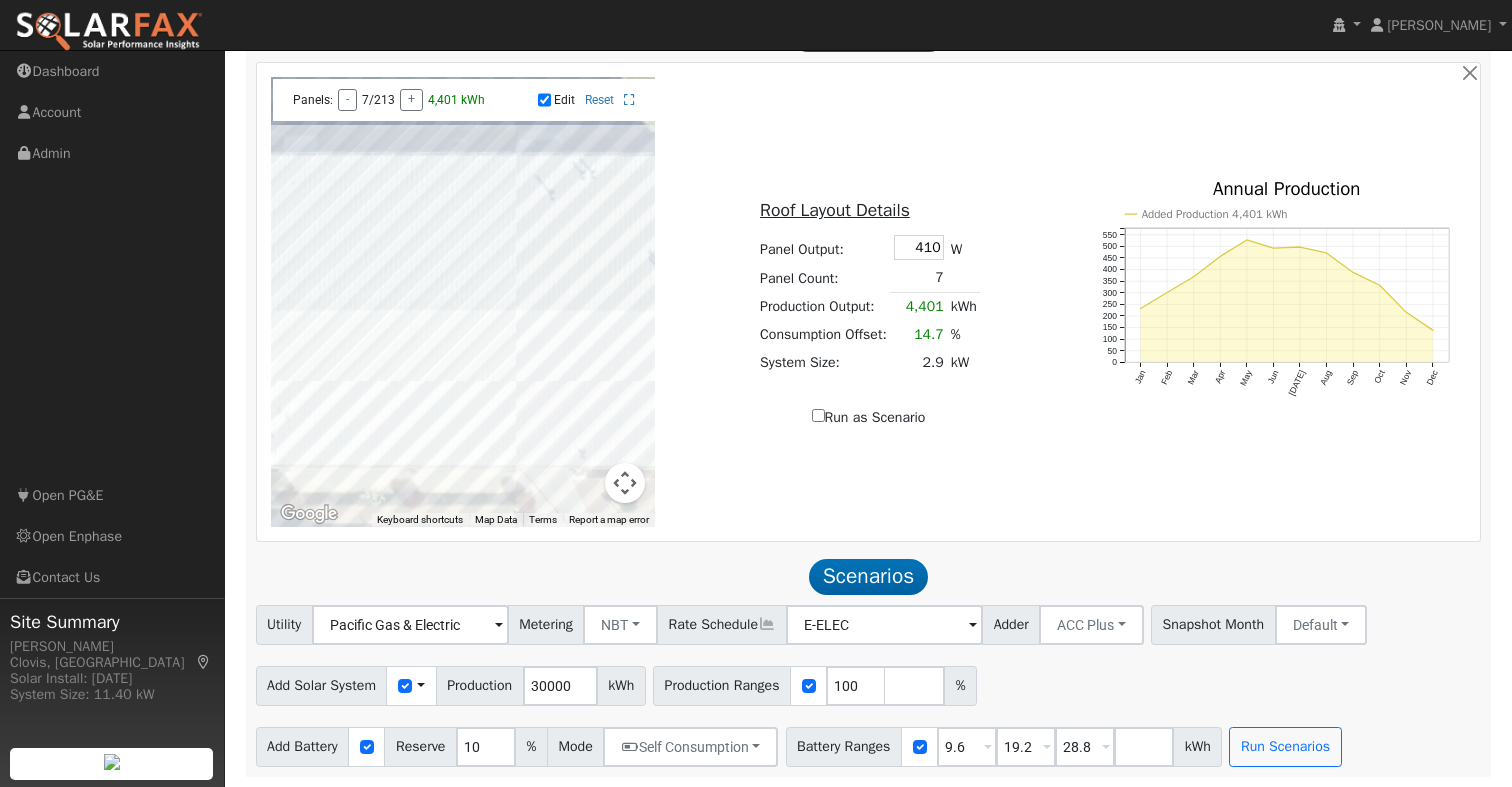 click at bounding box center [463, 302] 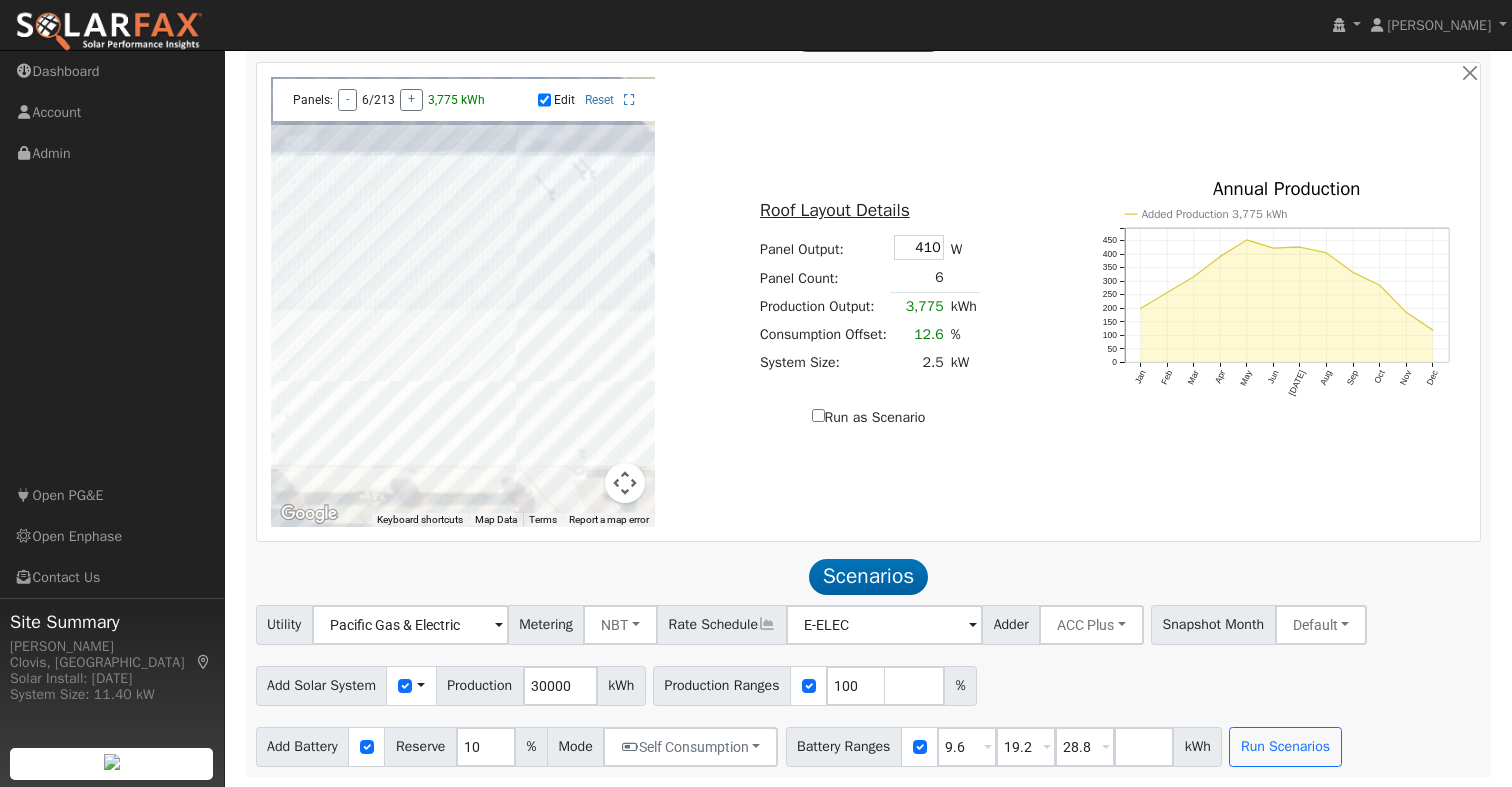 drag, startPoint x: 555, startPoint y: 406, endPoint x: 565, endPoint y: 408, distance: 10.198039 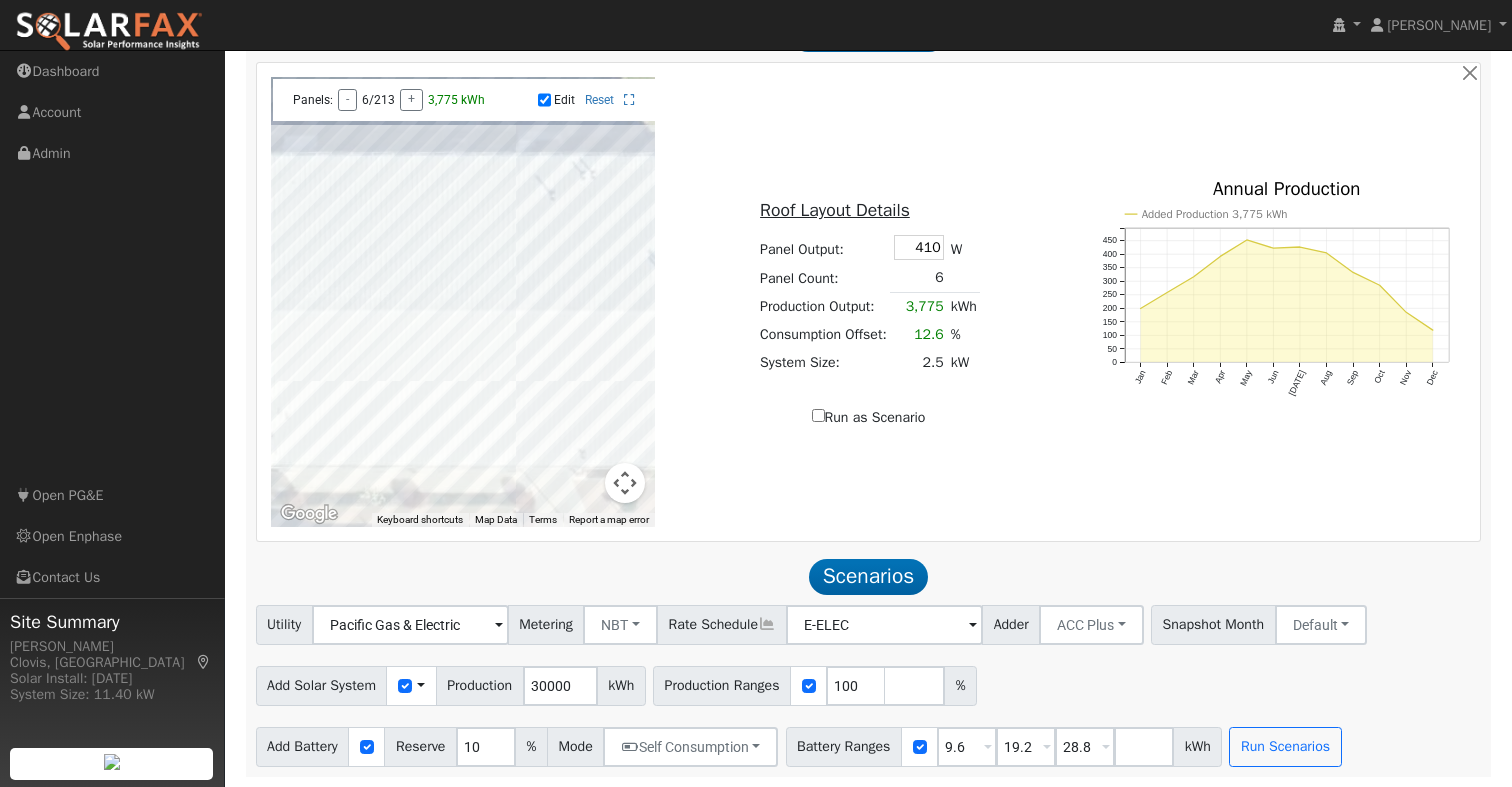click at bounding box center (463, 302) 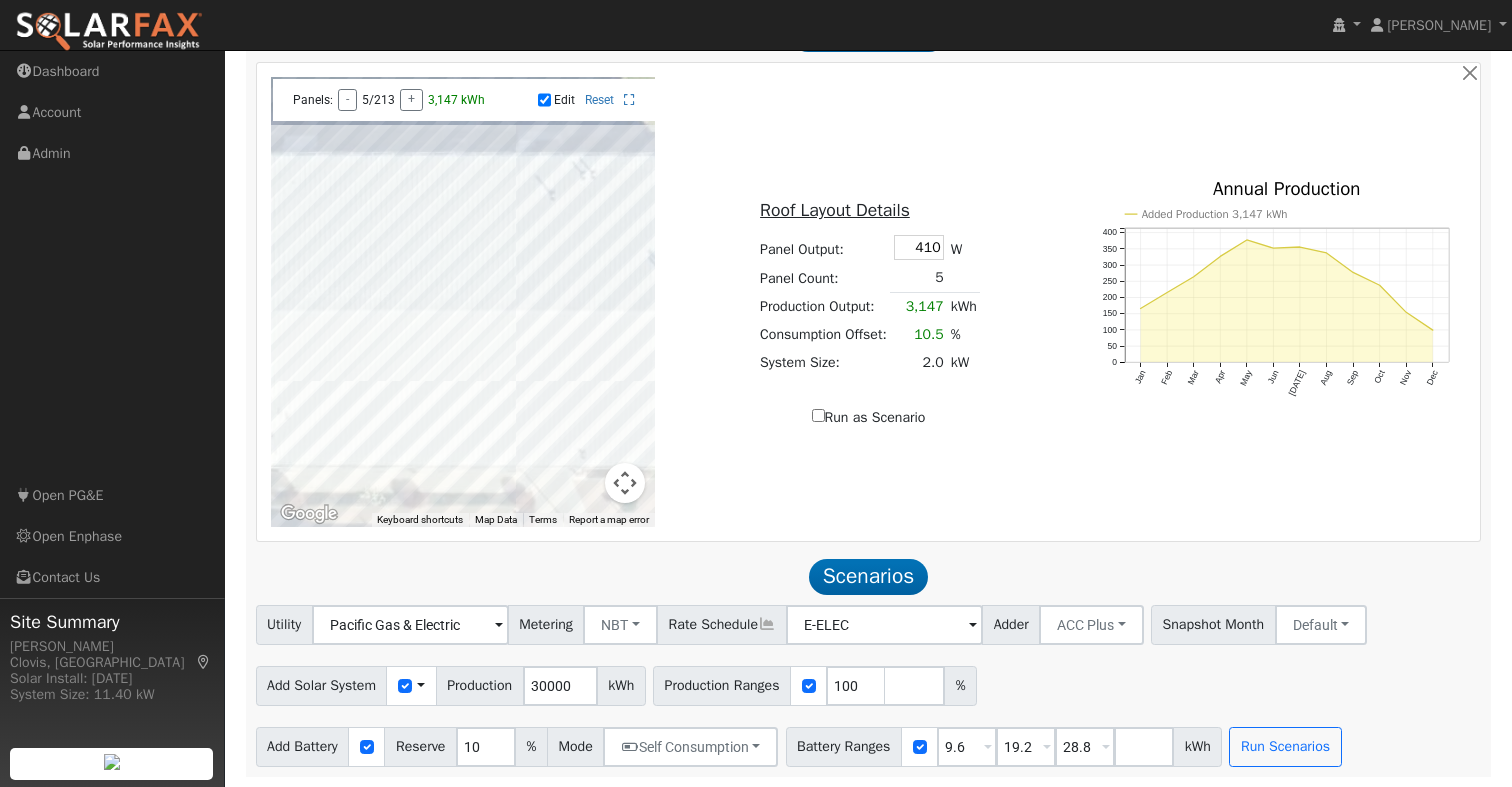 click at bounding box center [463, 302] 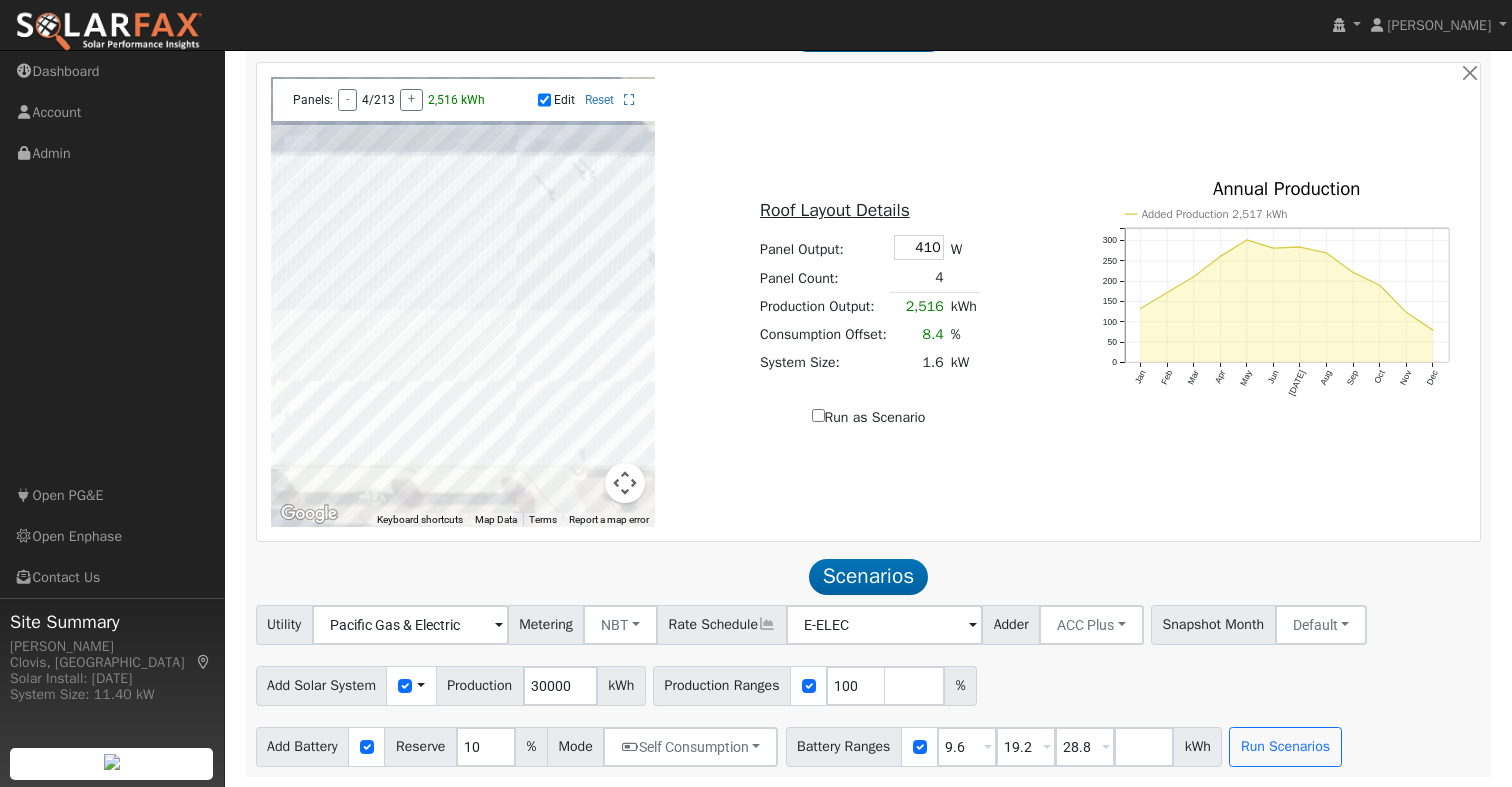click at bounding box center (463, 302) 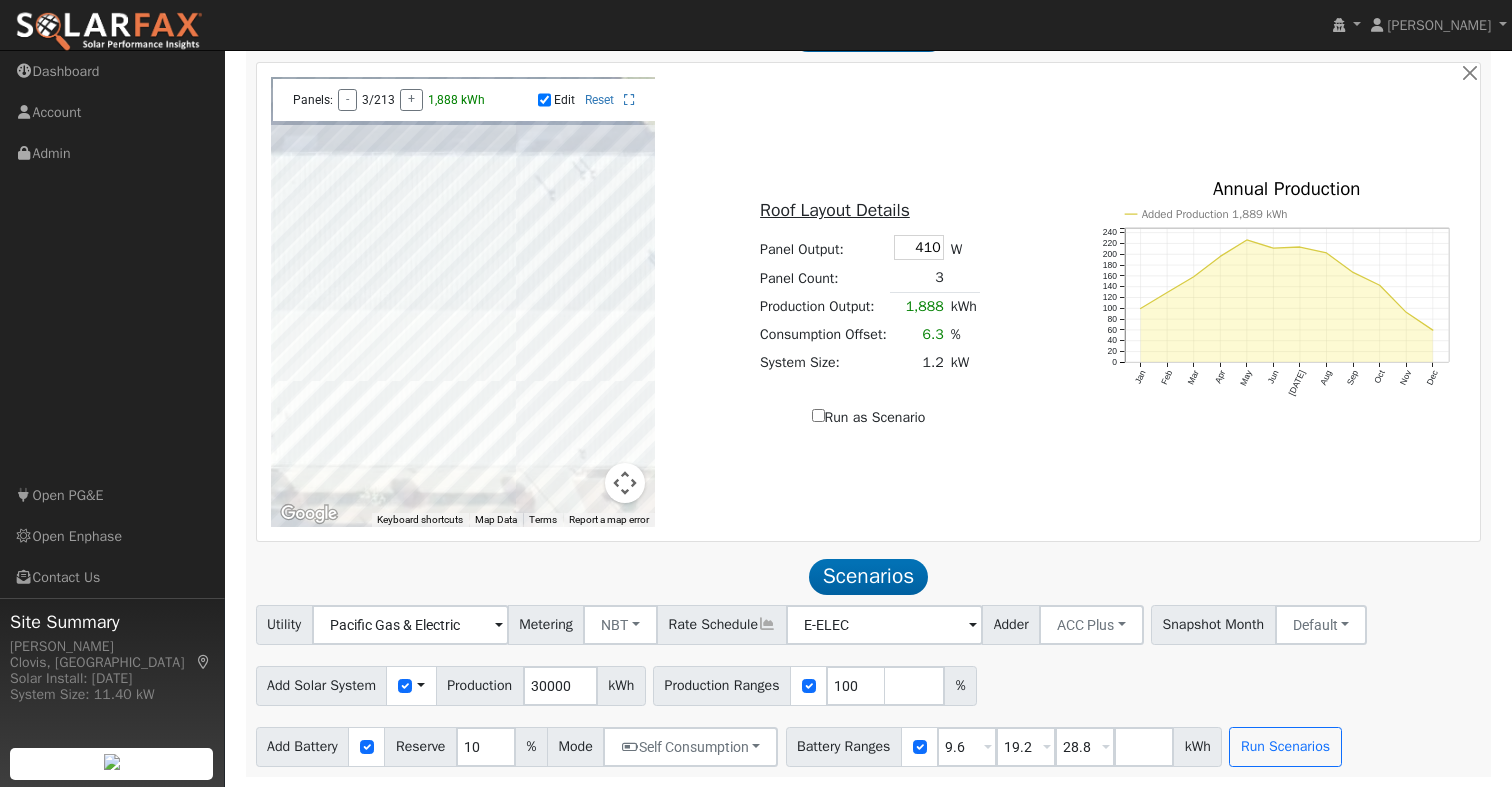 click at bounding box center (463, 302) 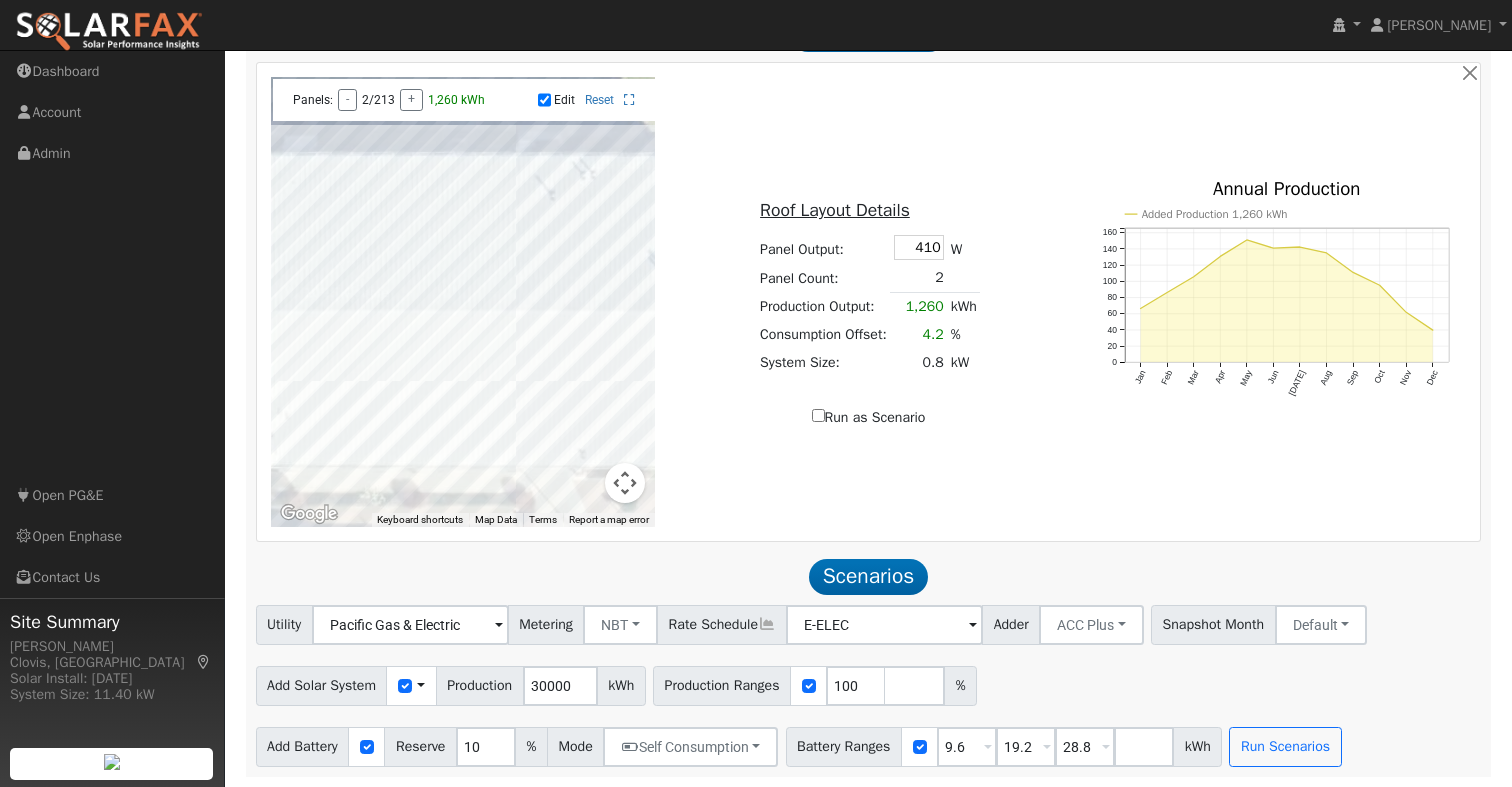 drag, startPoint x: 531, startPoint y: 448, endPoint x: 546, endPoint y: 446, distance: 15.132746 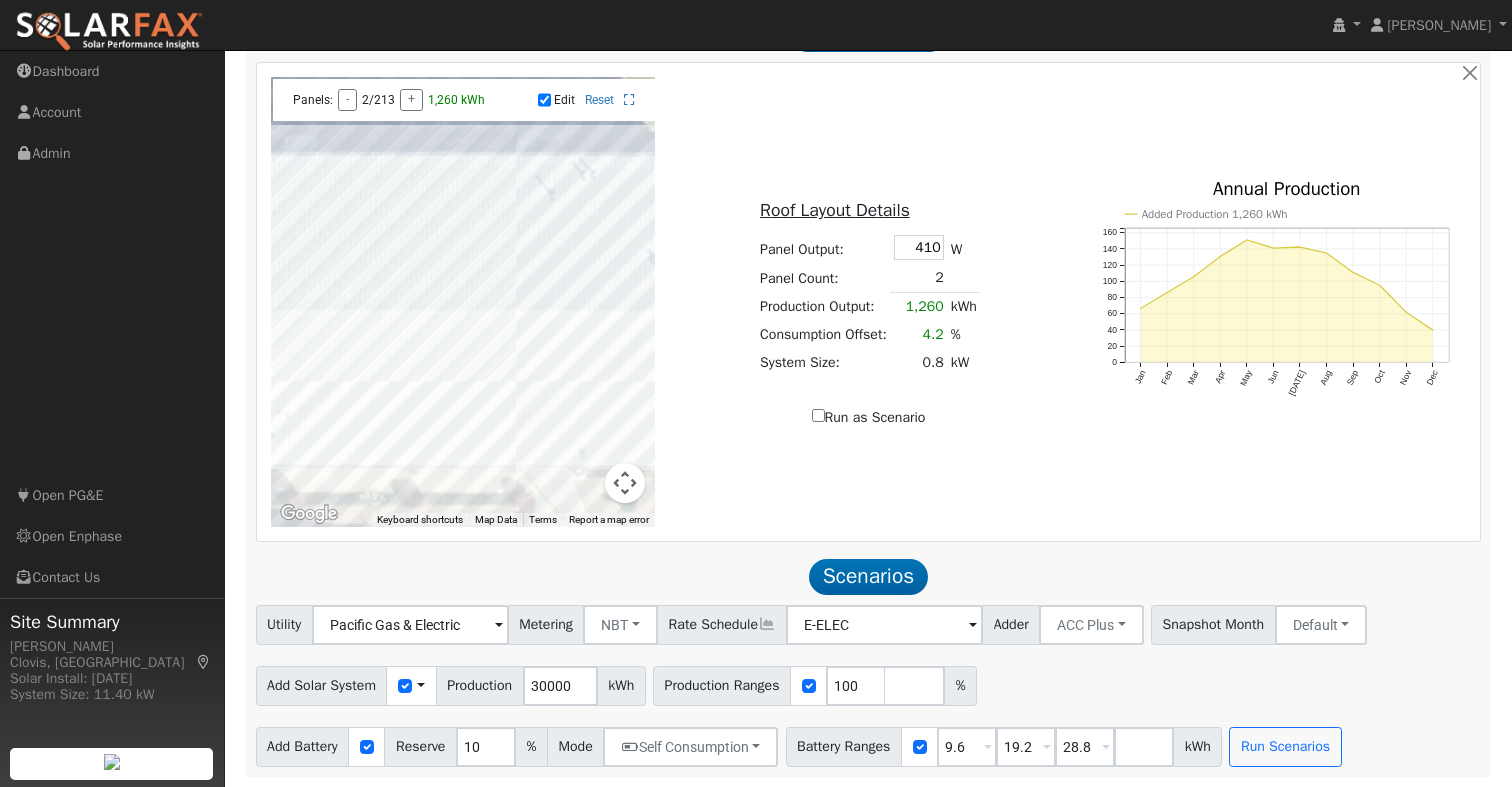 click at bounding box center [463, 302] 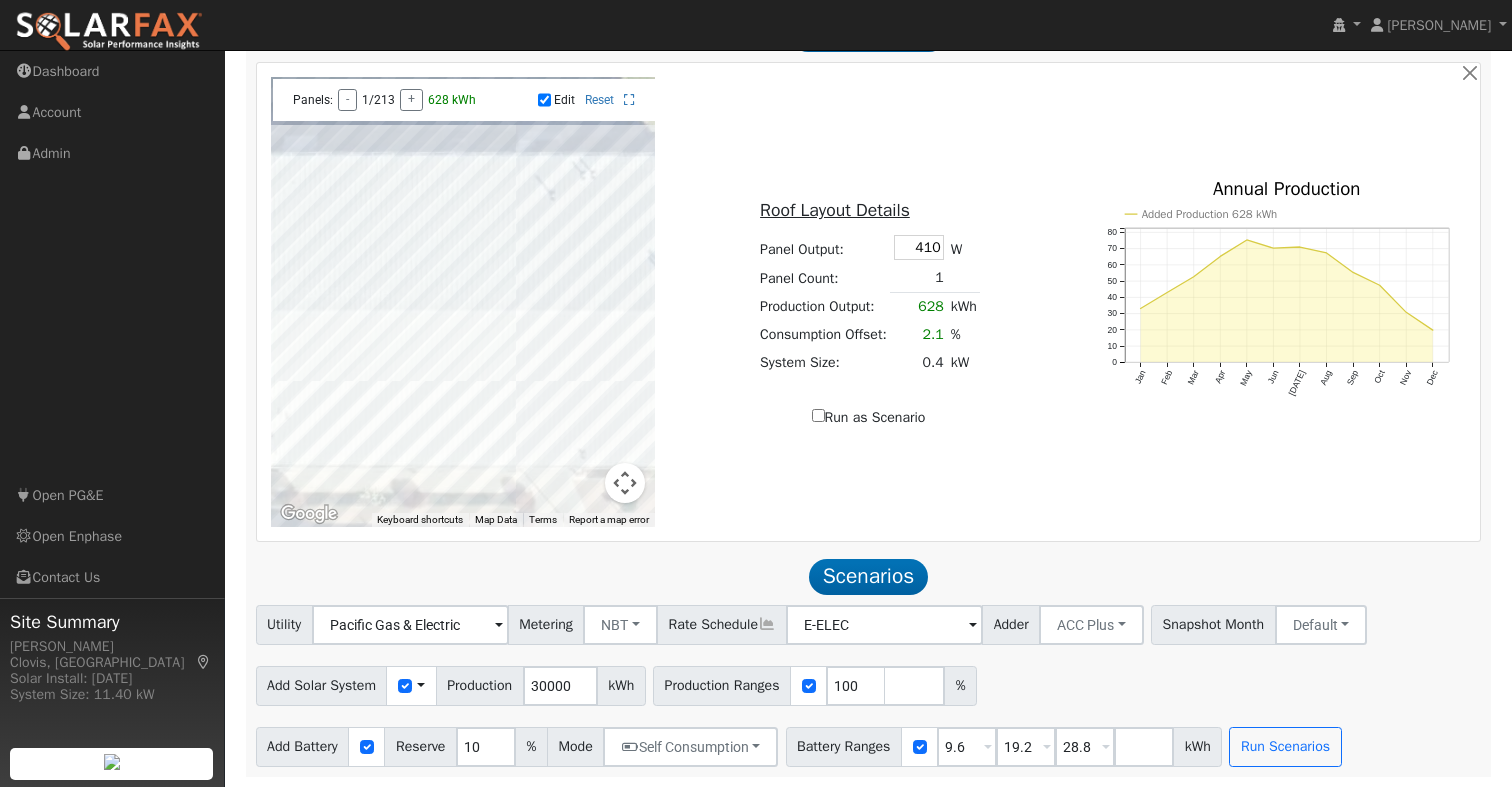 click at bounding box center (463, 302) 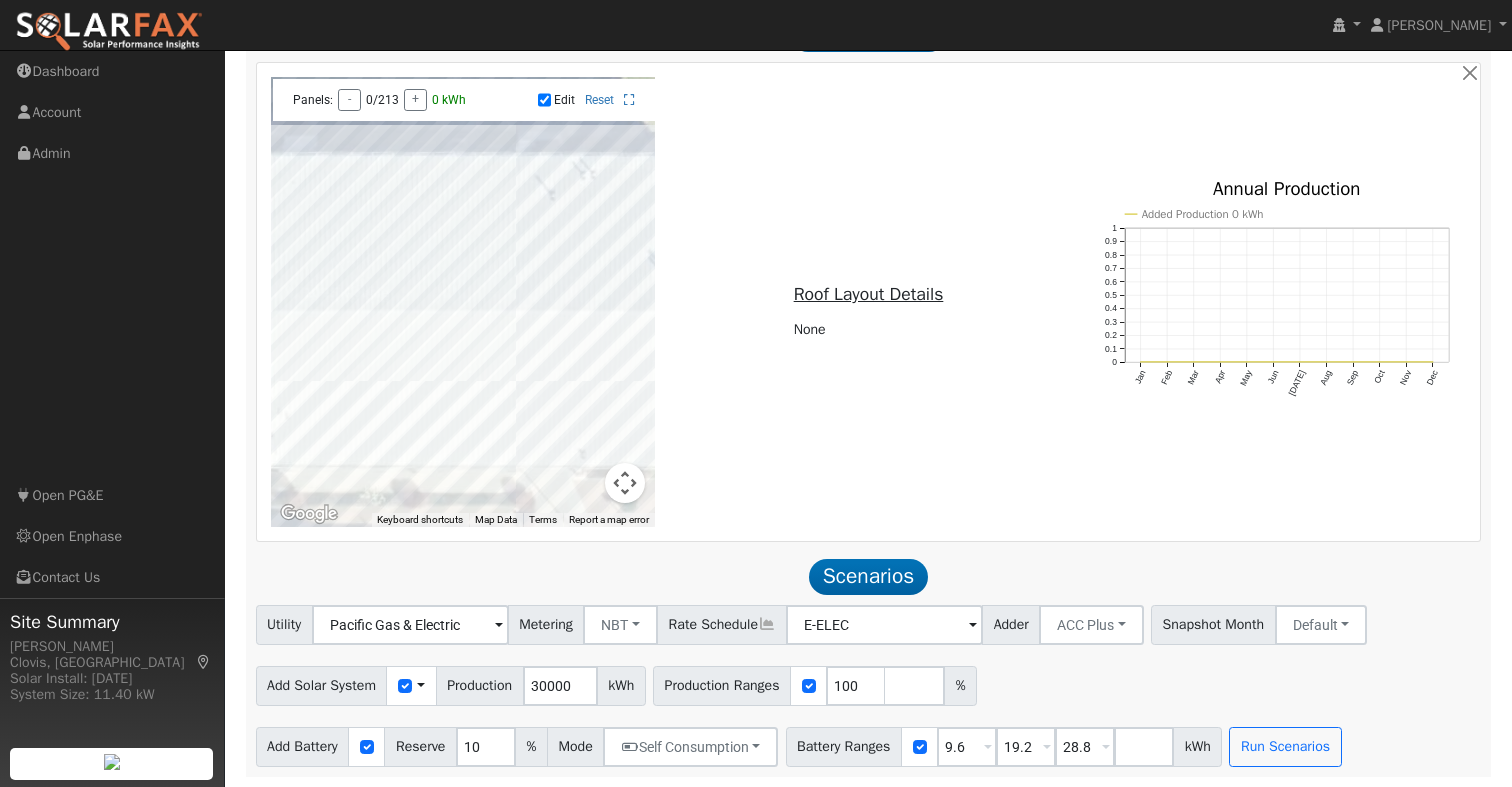 click on "Edit" at bounding box center [564, 100] 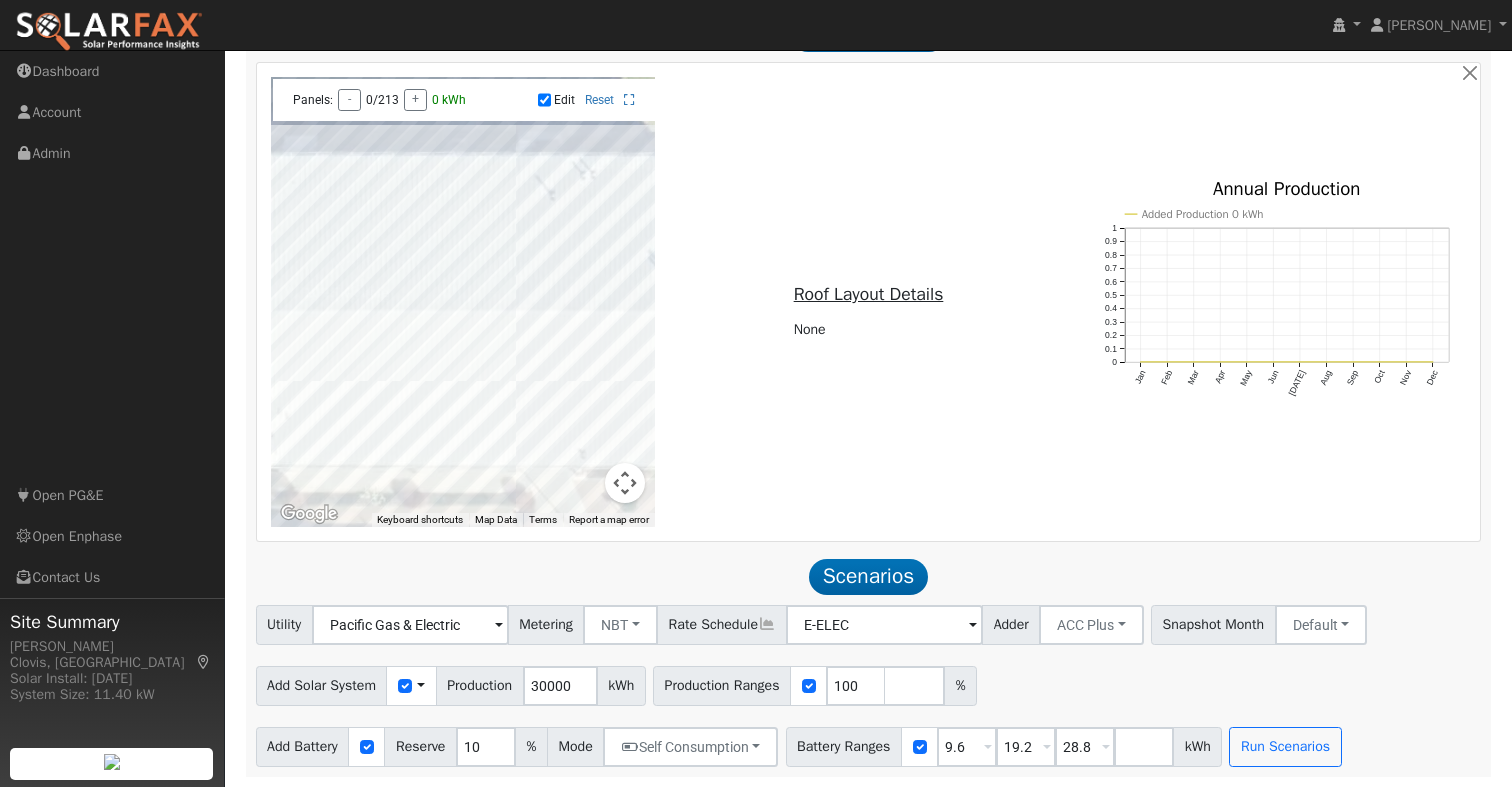 click on "Edit" at bounding box center [544, 100] 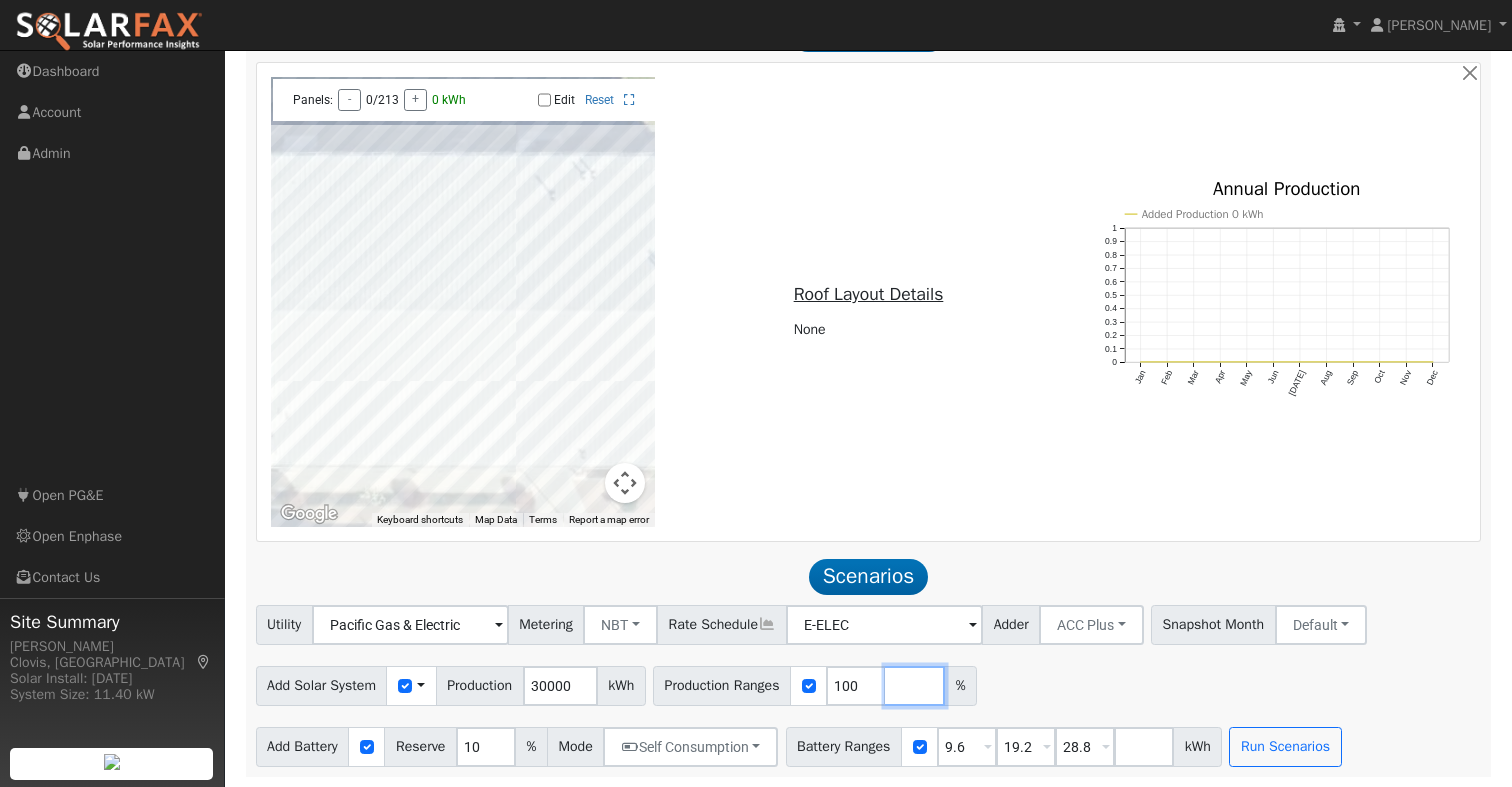 drag, startPoint x: 921, startPoint y: 689, endPoint x: 940, endPoint y: 684, distance: 19.646883 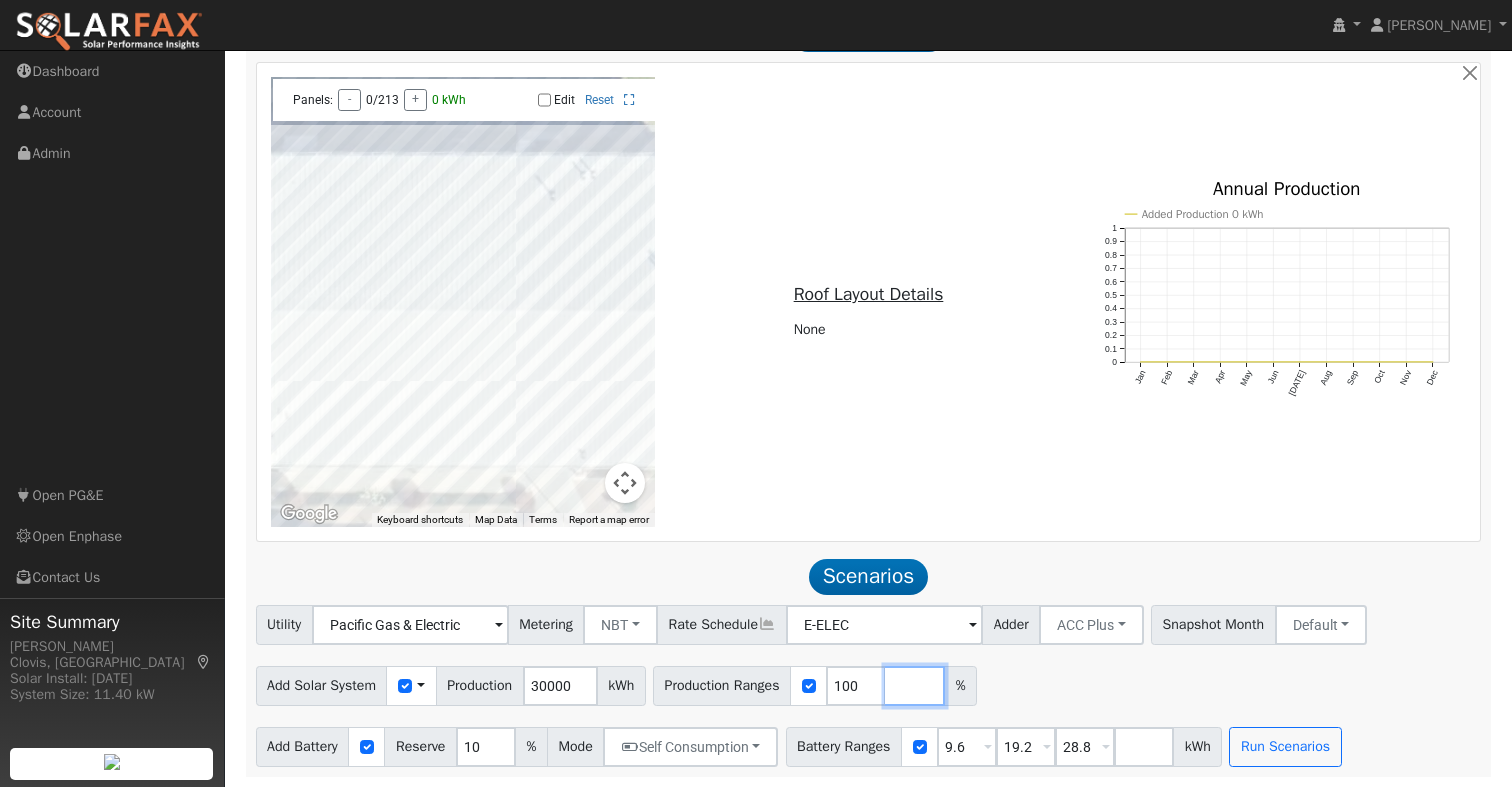 click at bounding box center [915, 686] 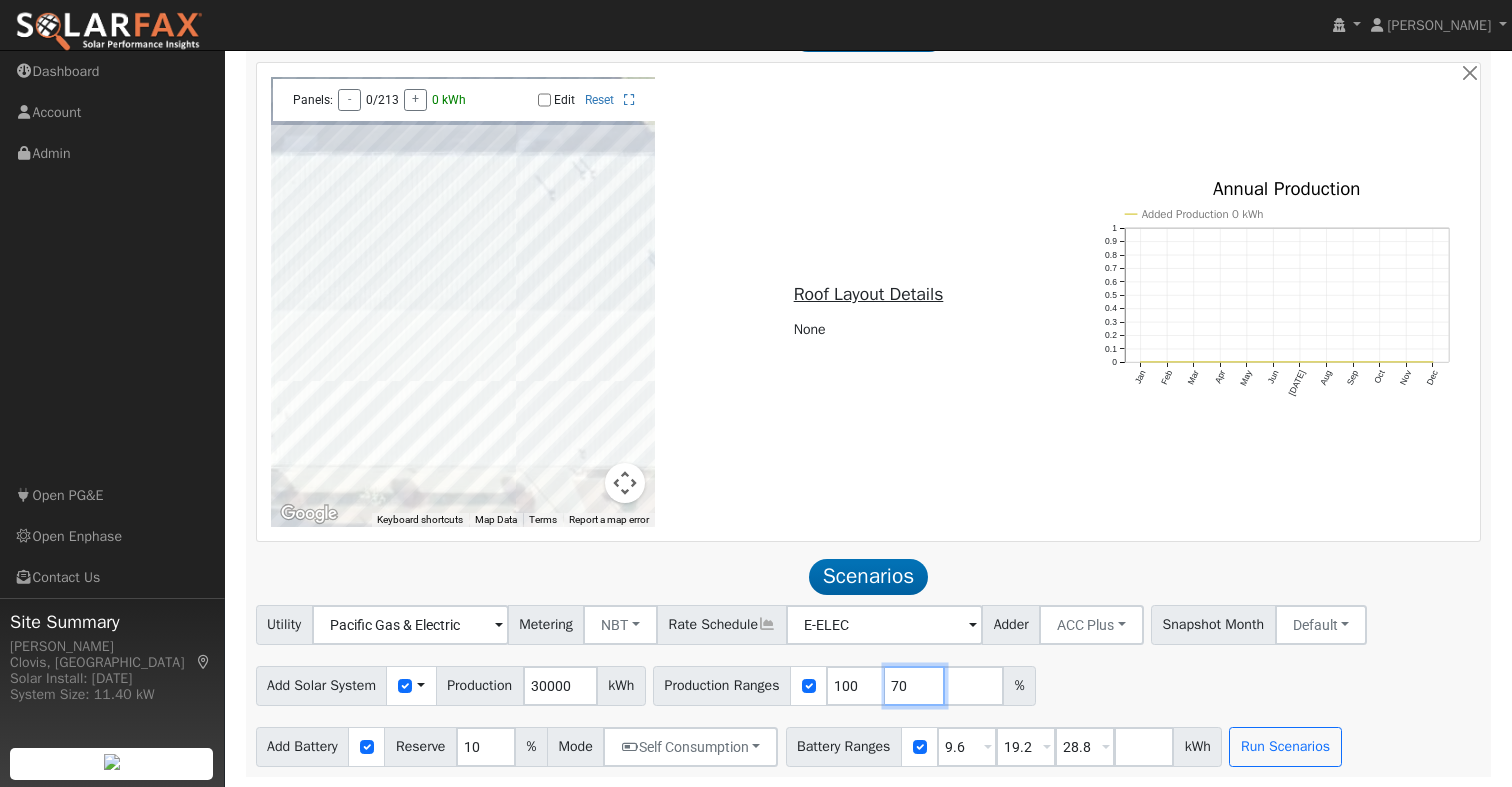 type on "70" 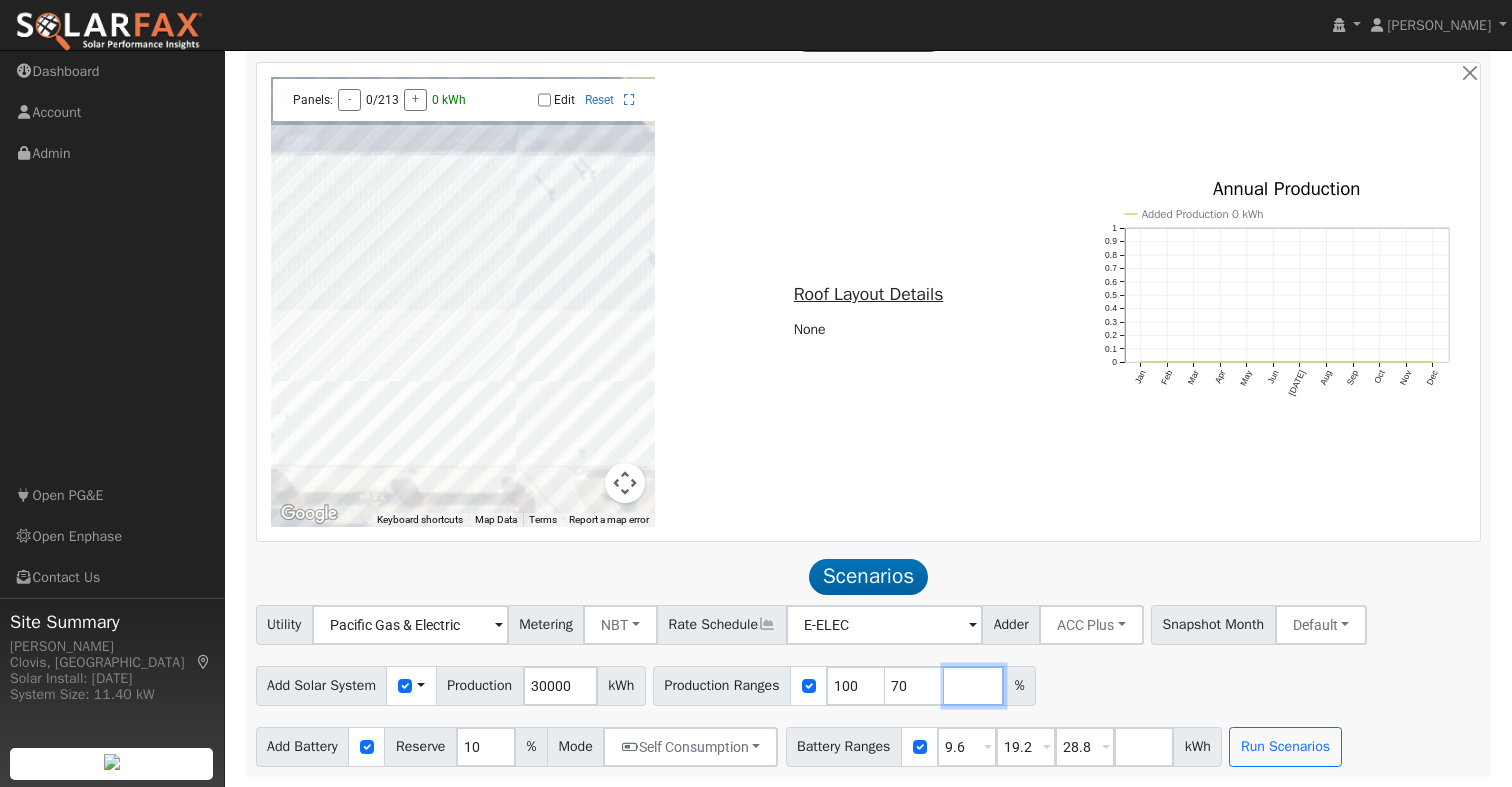 type on "70" 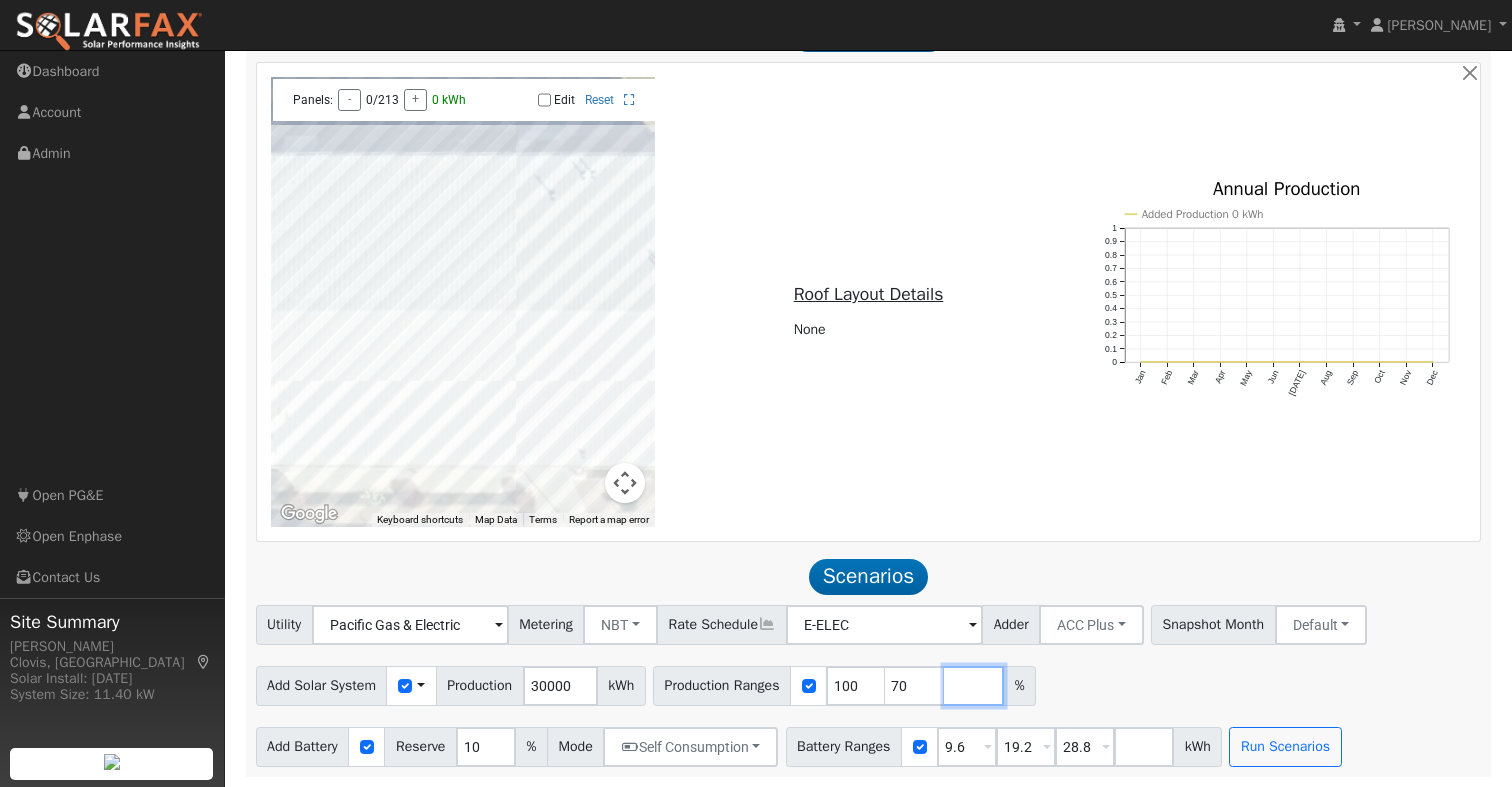 type on "100" 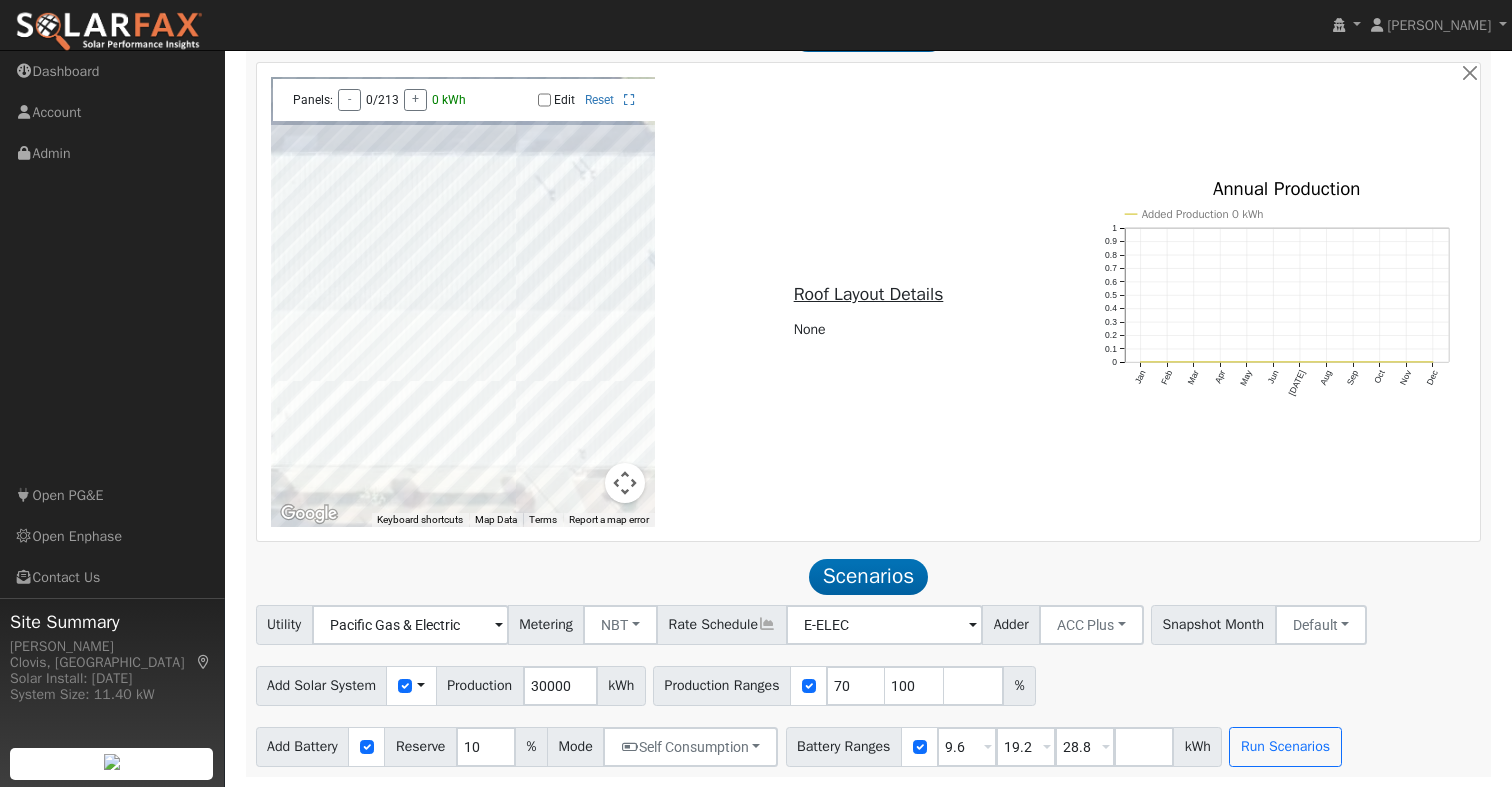 click on "Scenarios   Scenario" at bounding box center (869, 576) 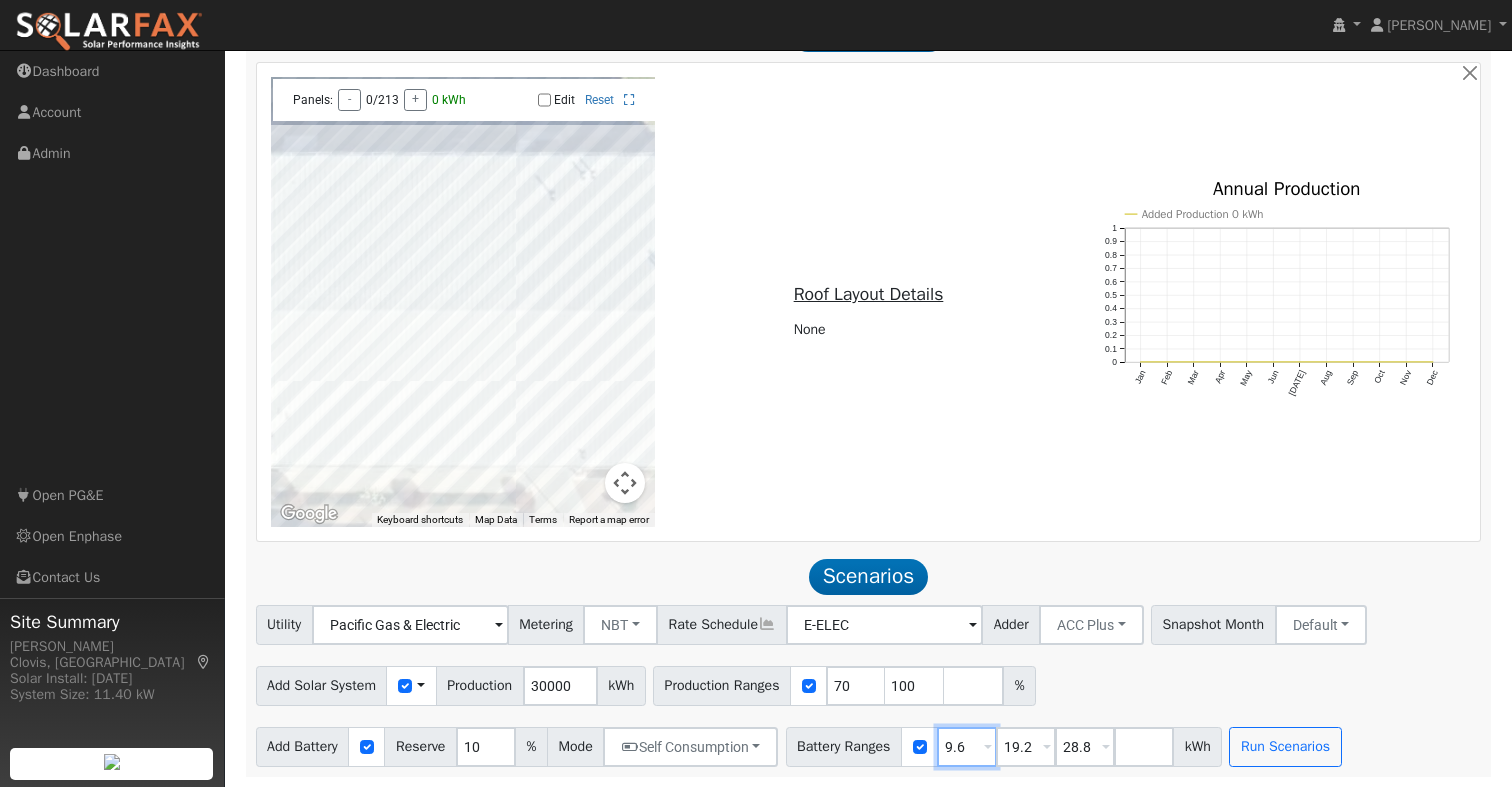drag, startPoint x: 970, startPoint y: 750, endPoint x: 1003, endPoint y: 747, distance: 33.13608 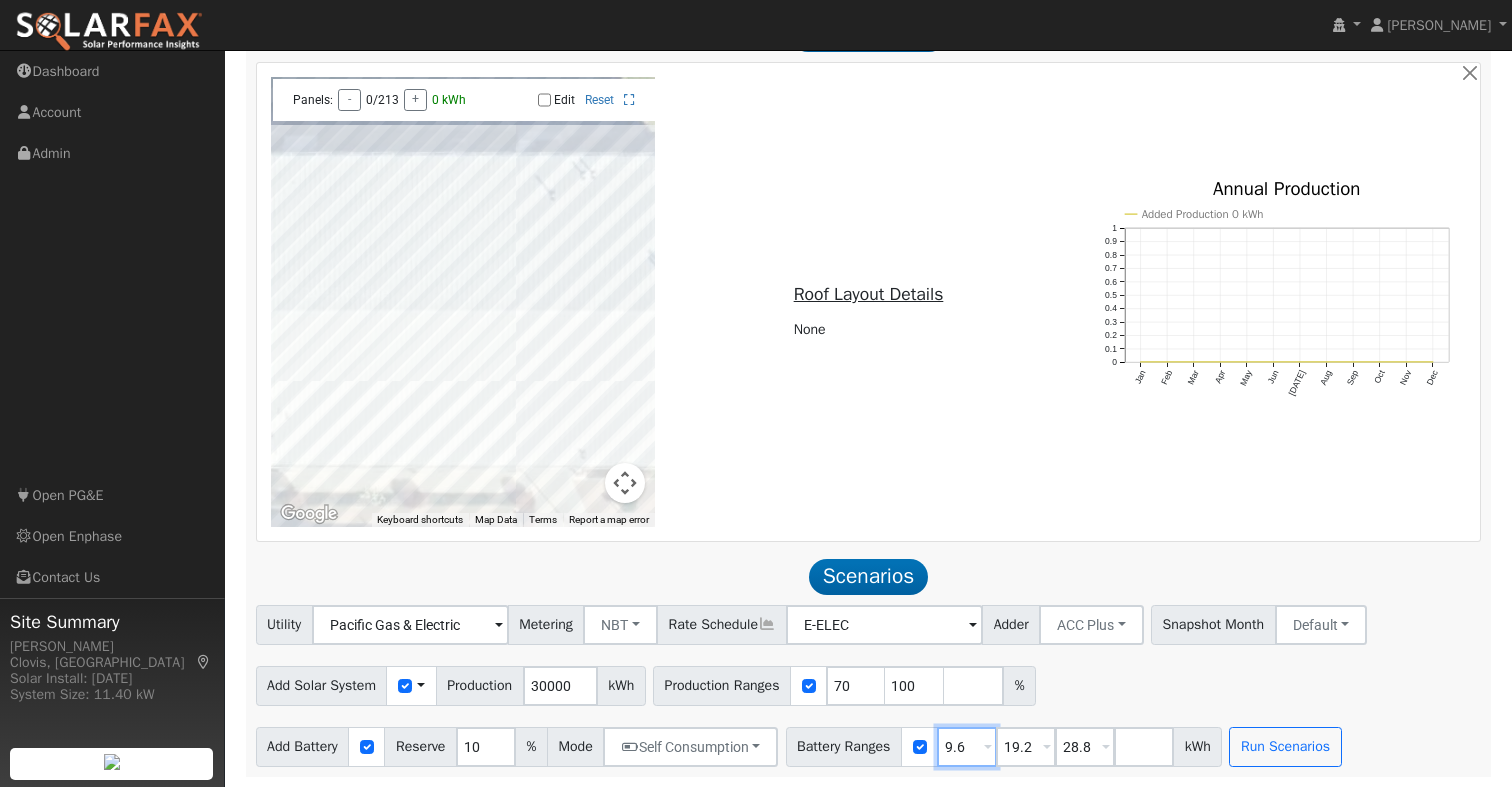 click on "9.6" at bounding box center (967, 747) 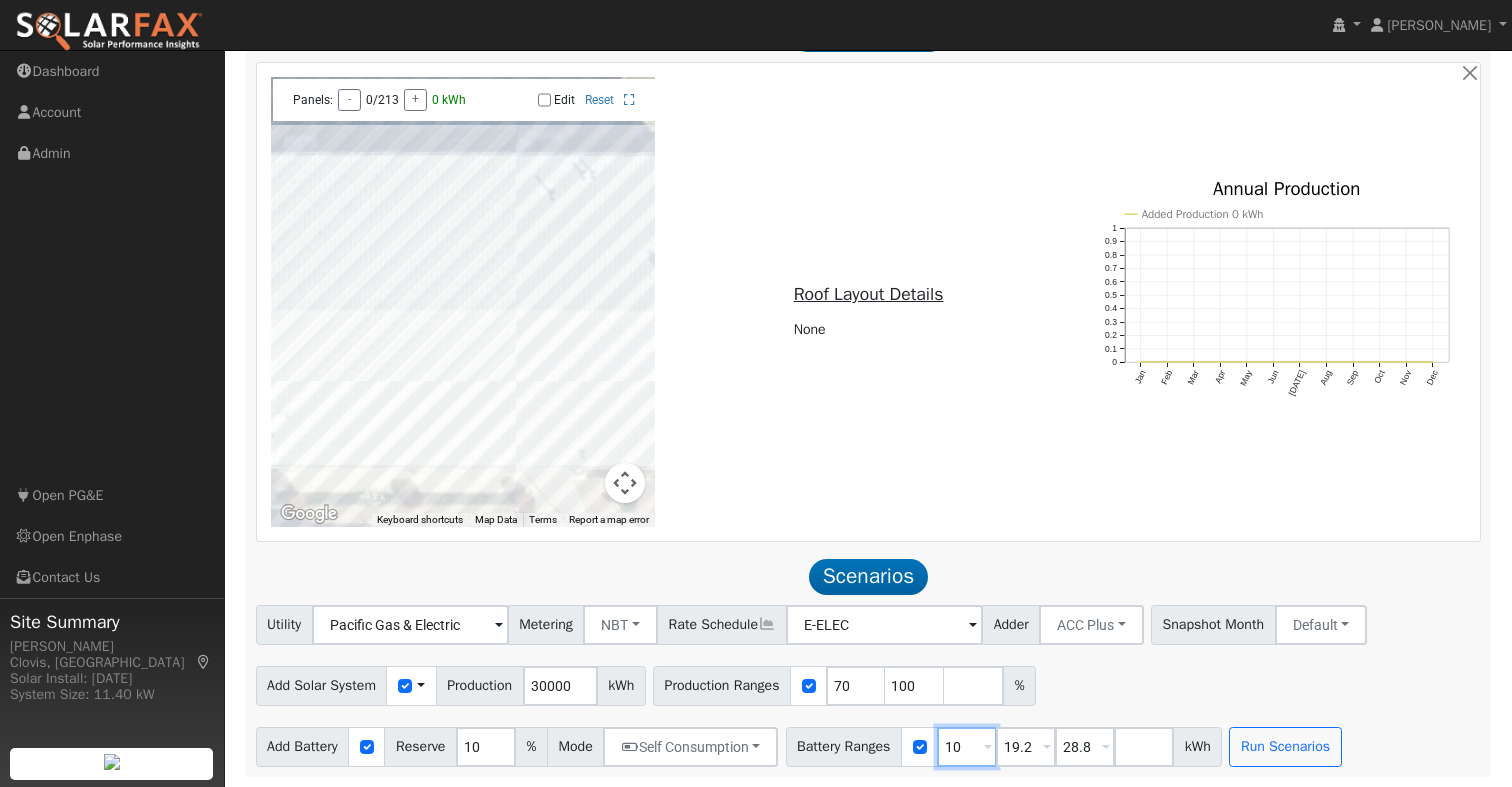 type on "10" 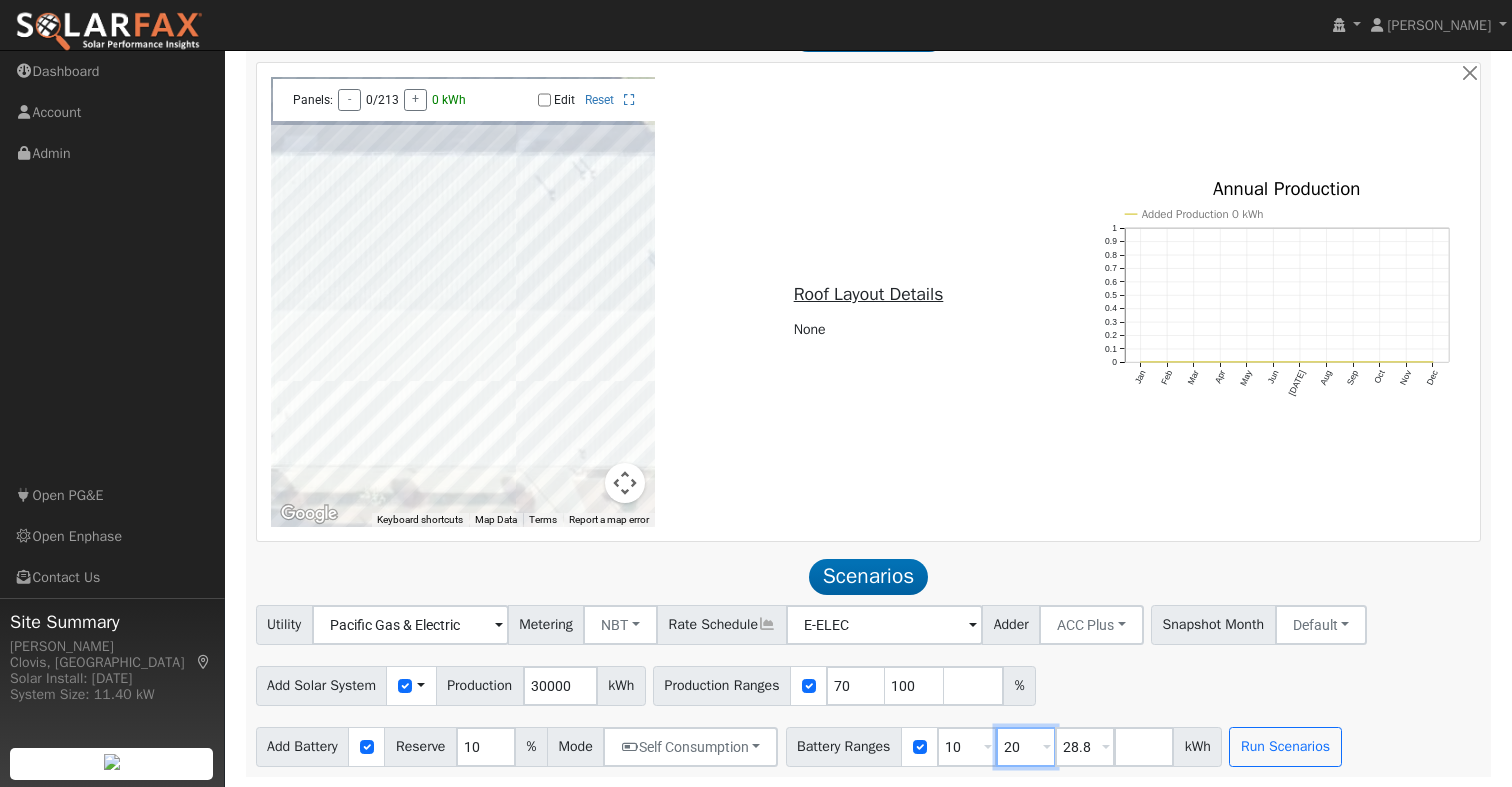 type on "20" 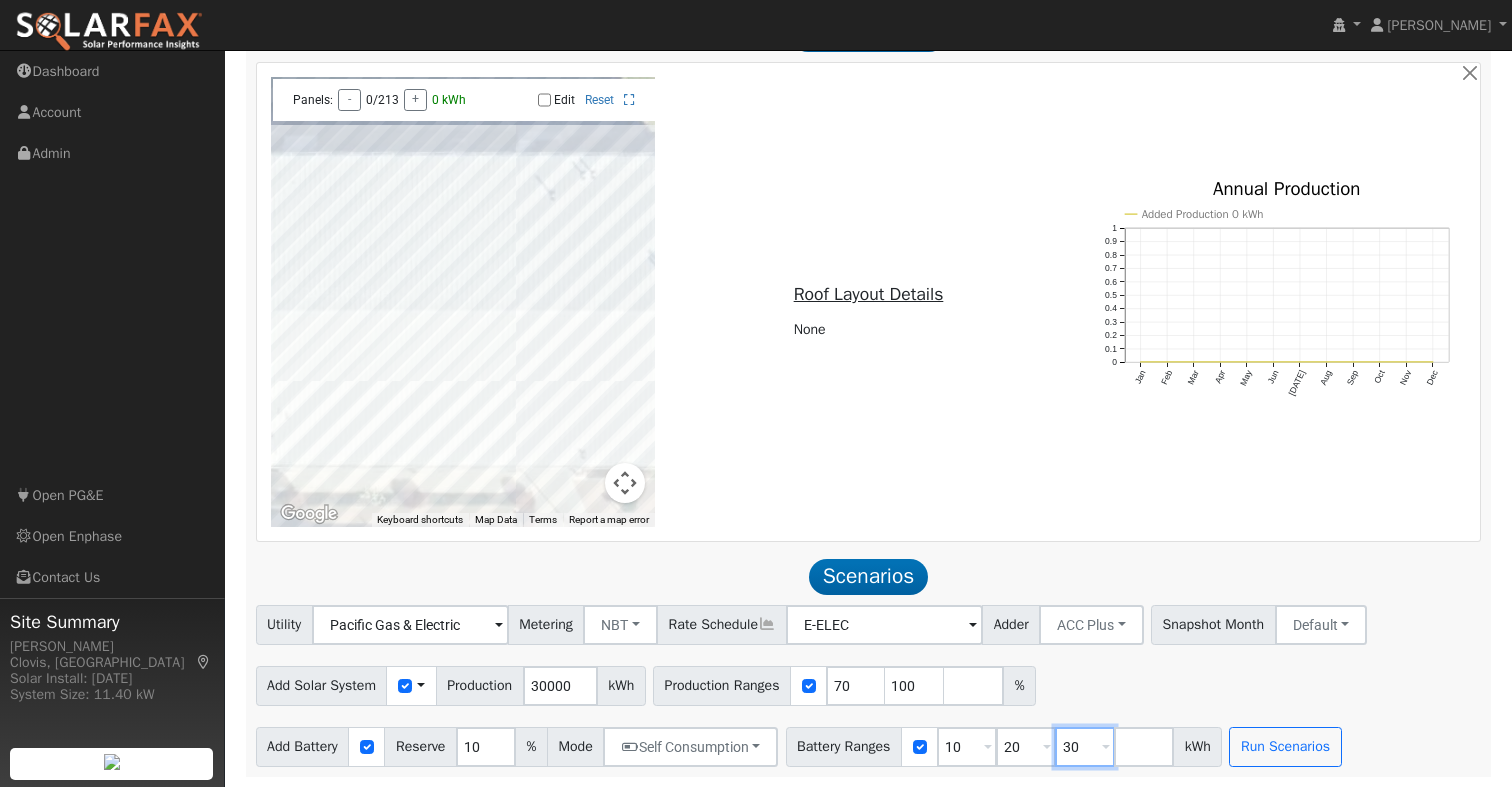 type on "30" 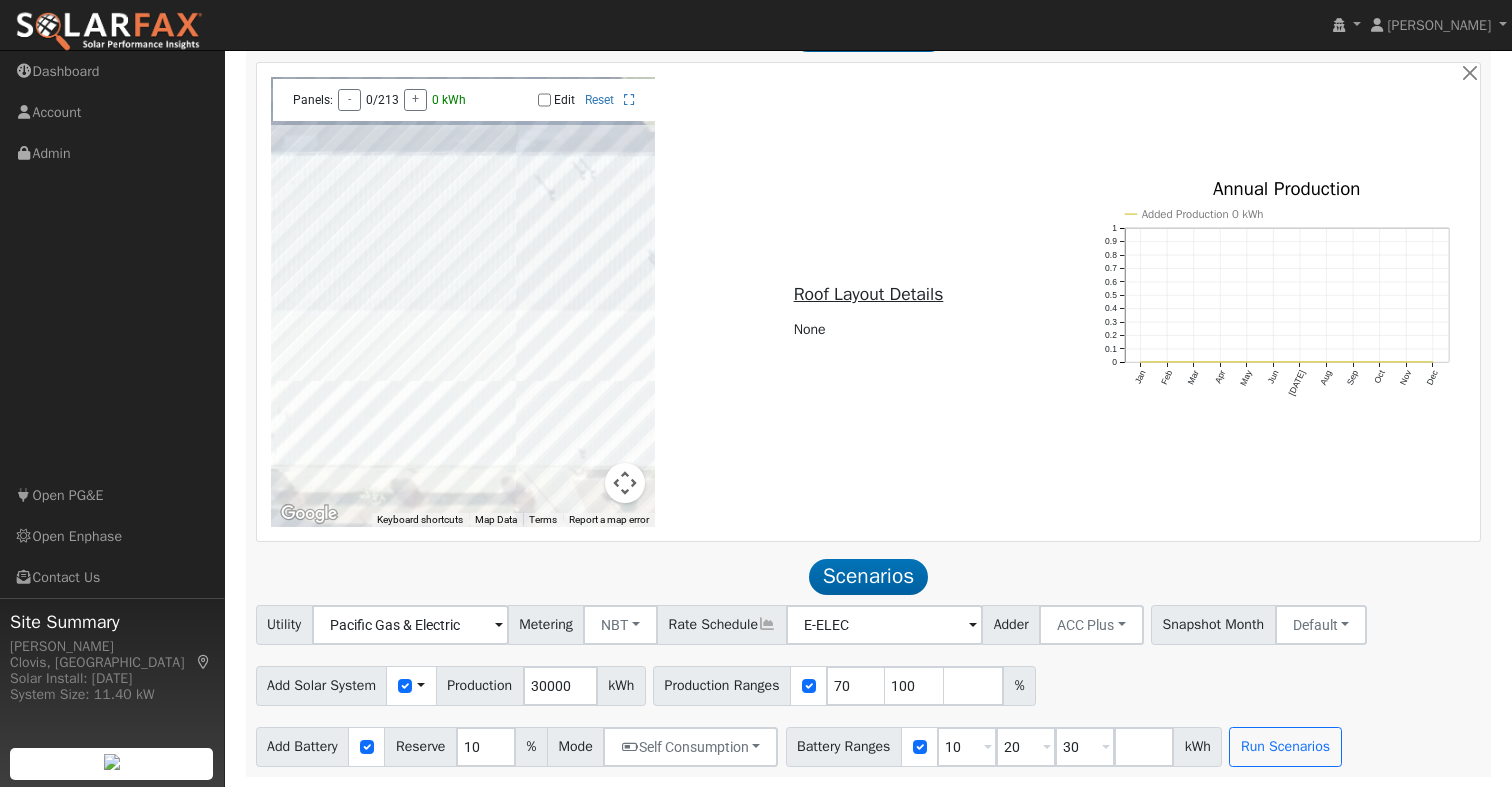click on "Add Solar System Use CSV Data Production 30000 kWh Production Ranges 70 100 %" at bounding box center (868, 682) 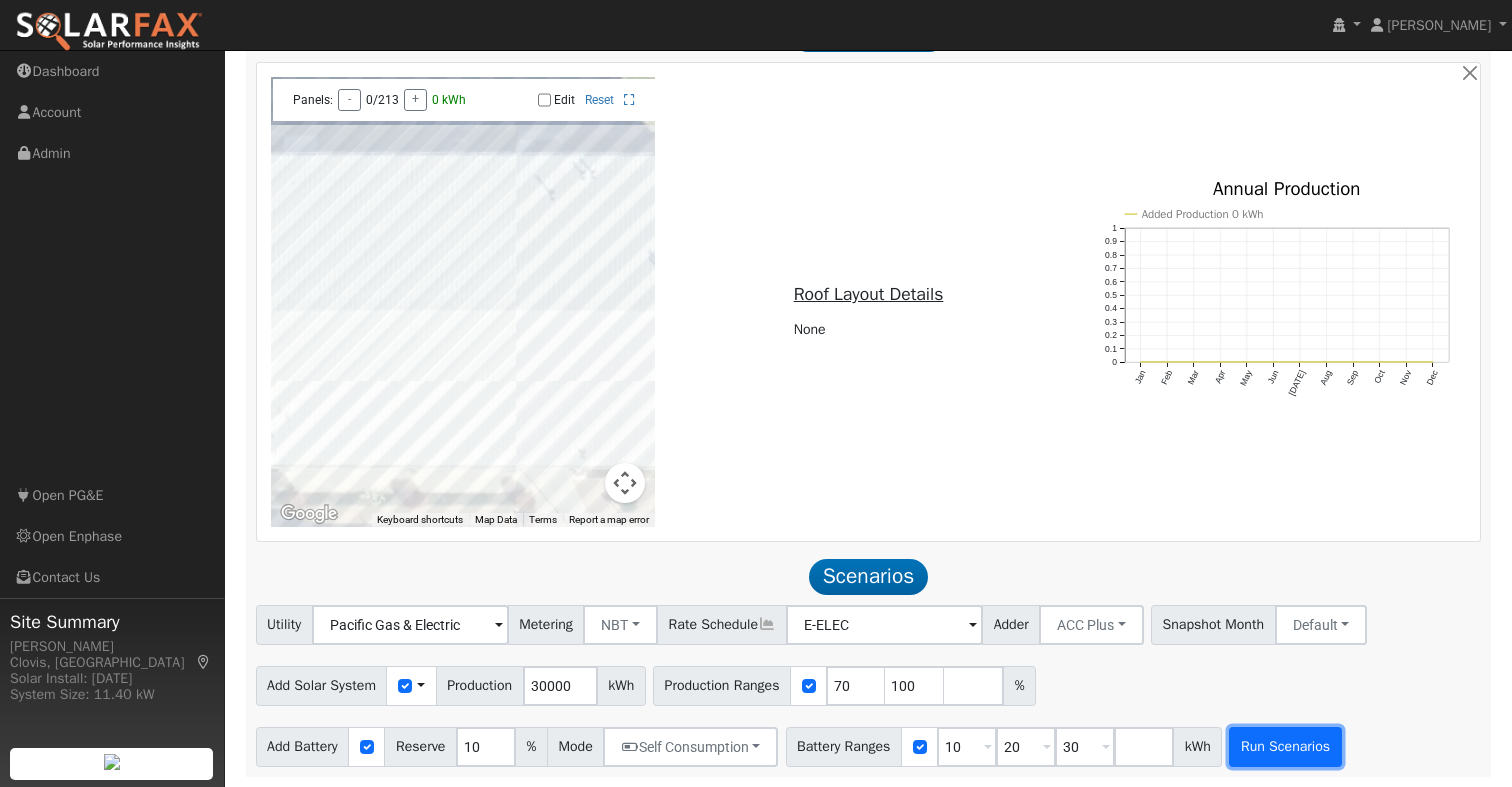 click on "Run Scenarios" at bounding box center (1285, 747) 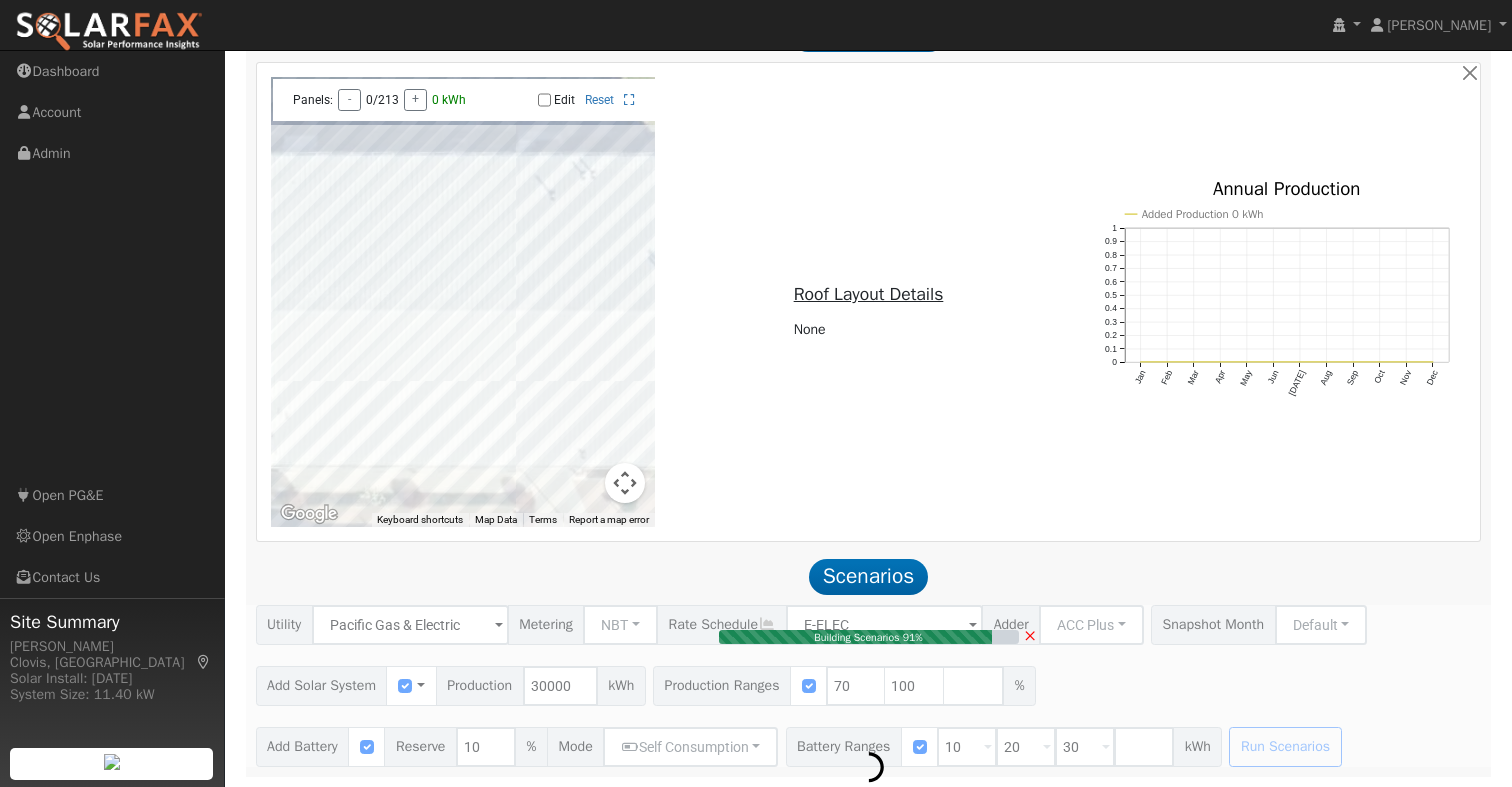 type on "14.0" 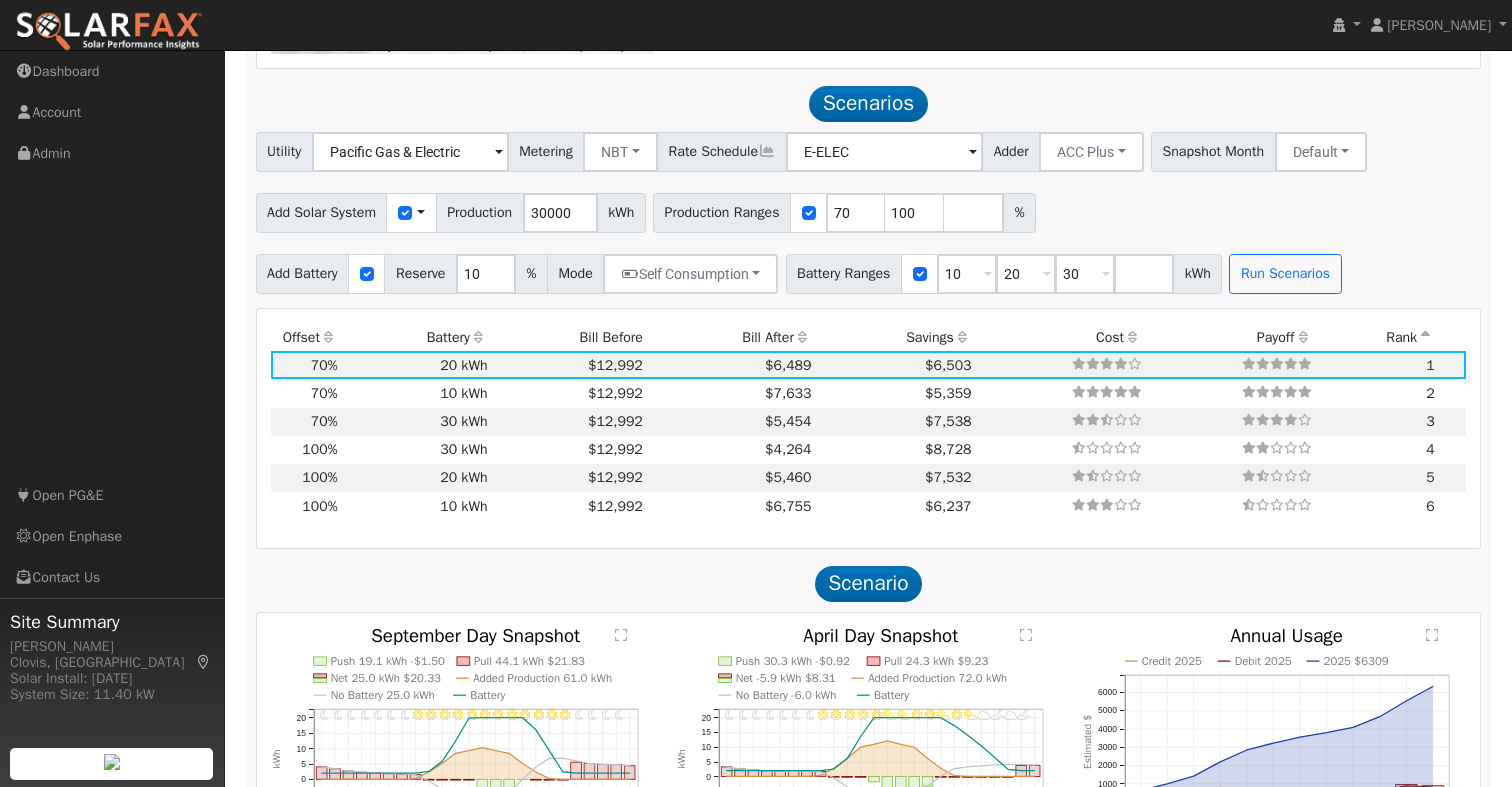 scroll, scrollTop: 1655, scrollLeft: 0, axis: vertical 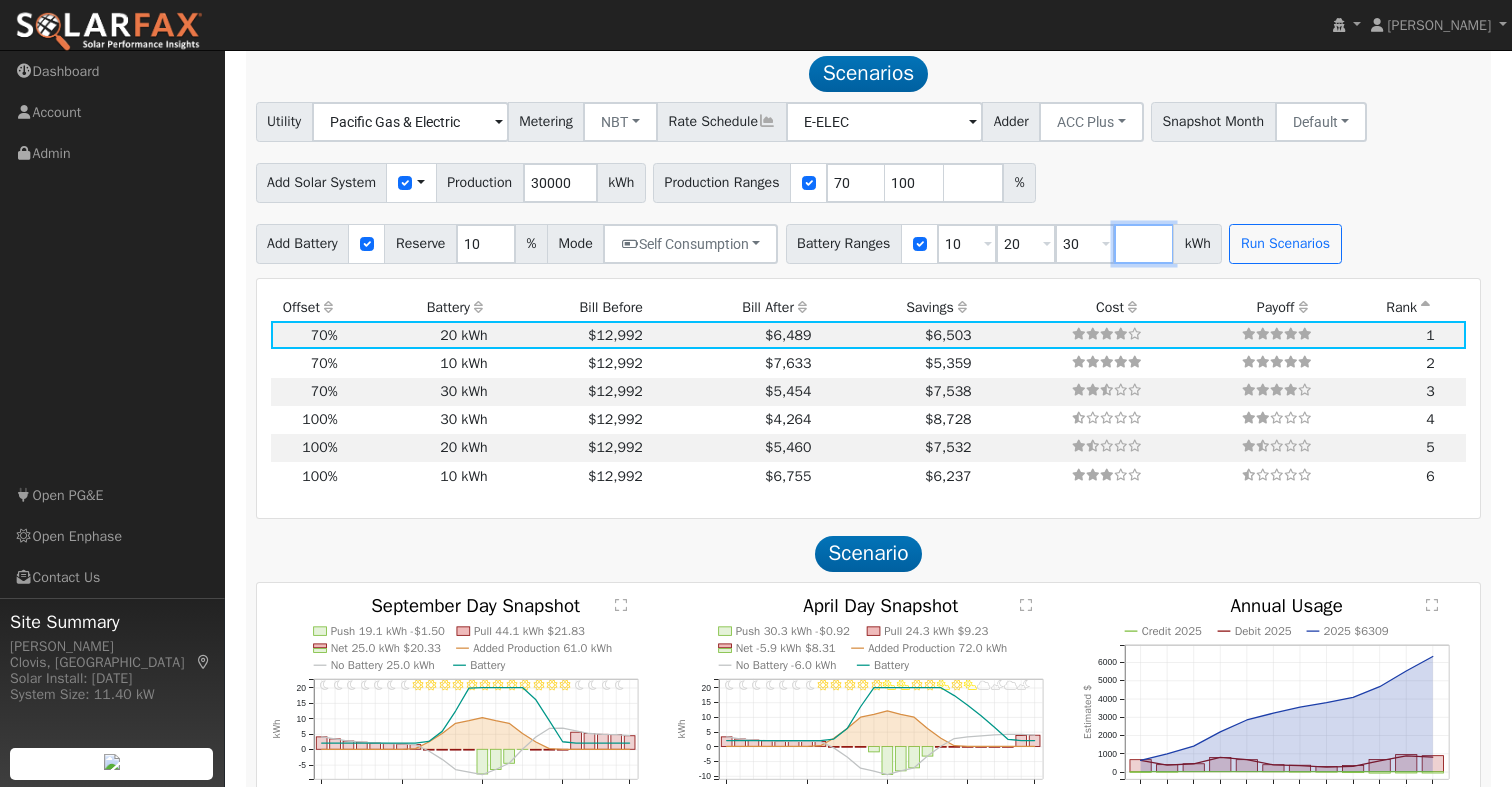 click at bounding box center [1144, 244] 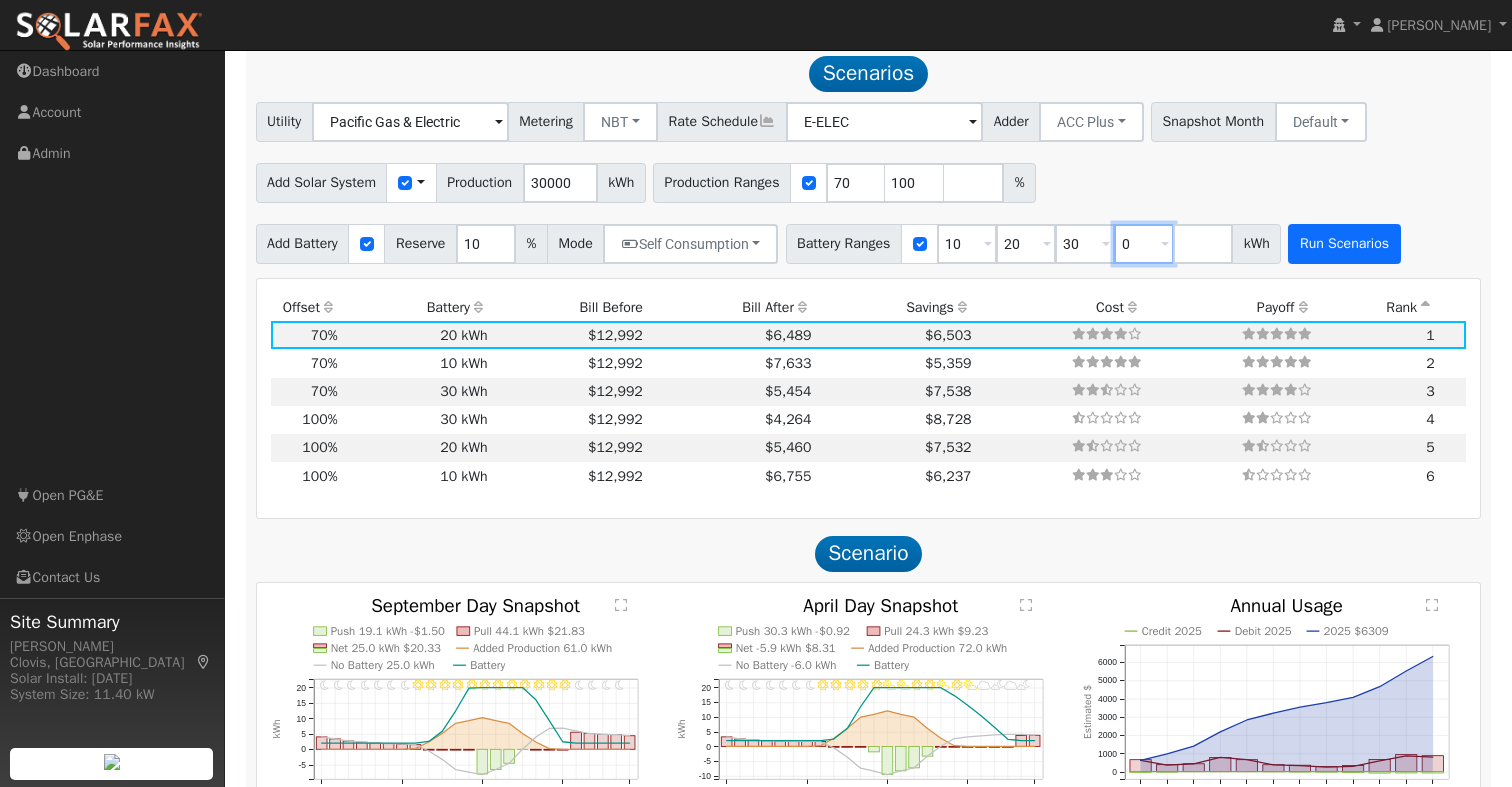 type on "0" 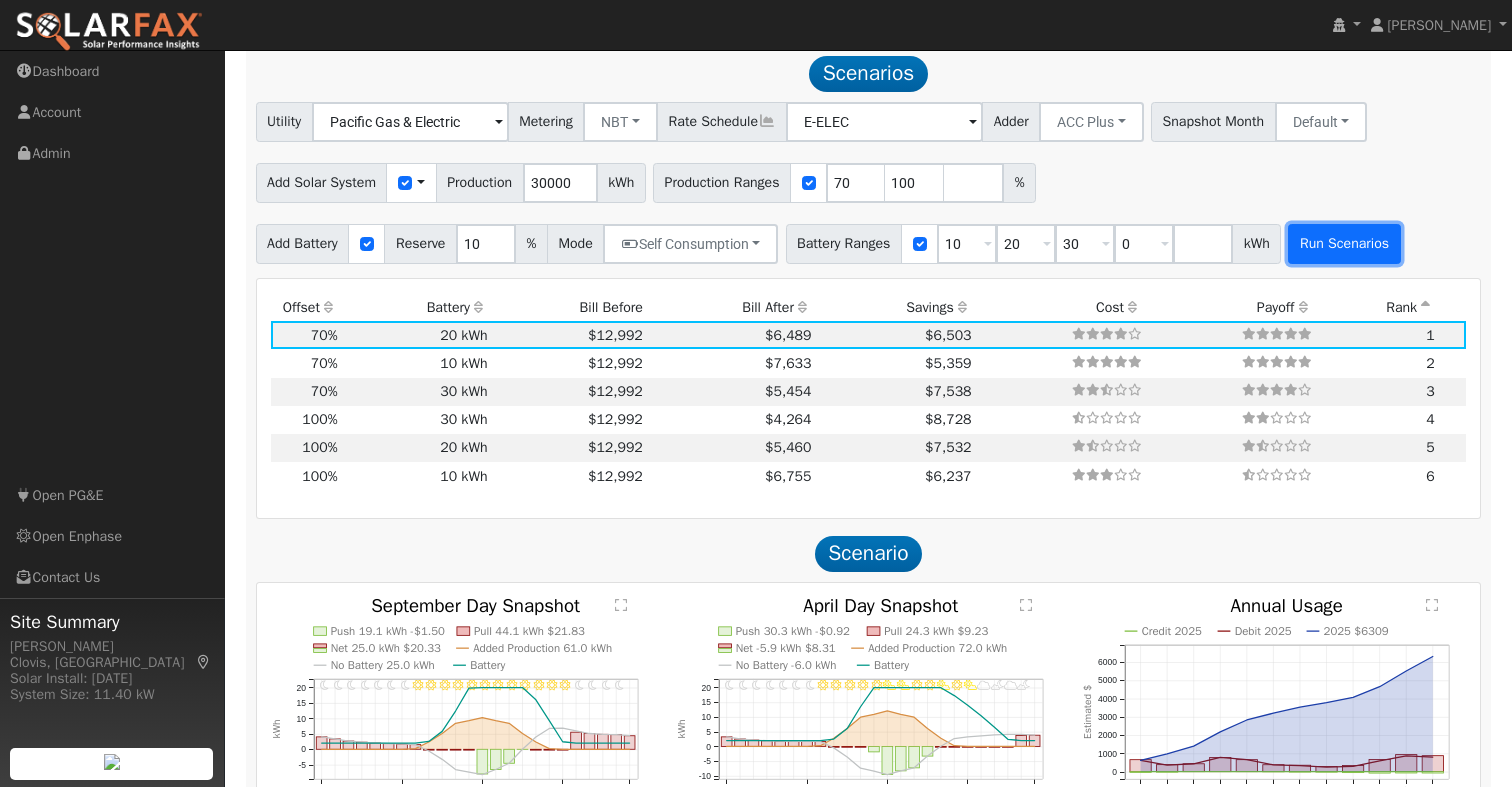 type on "0" 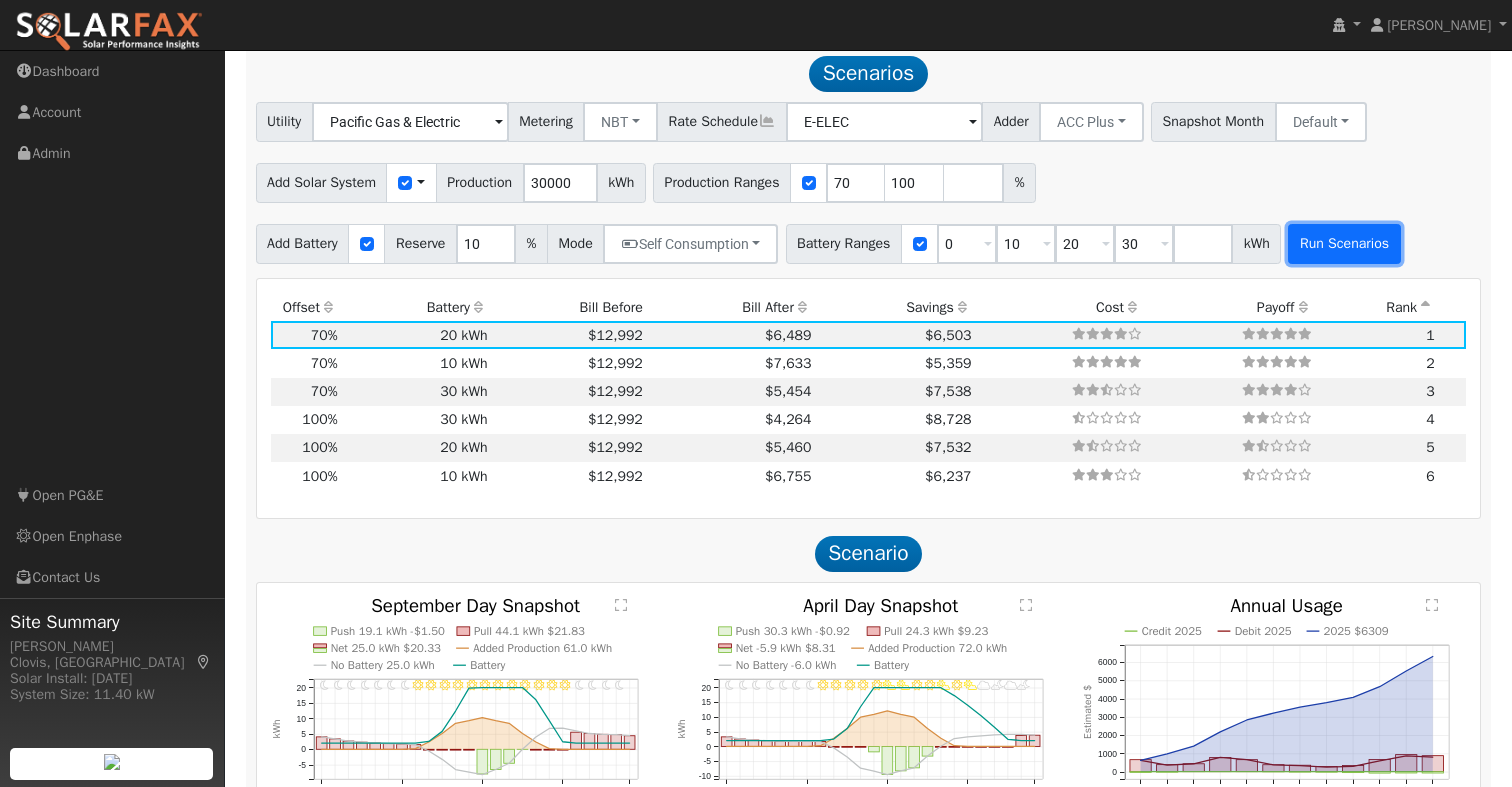 click on "Run Scenarios" at bounding box center (1344, 244) 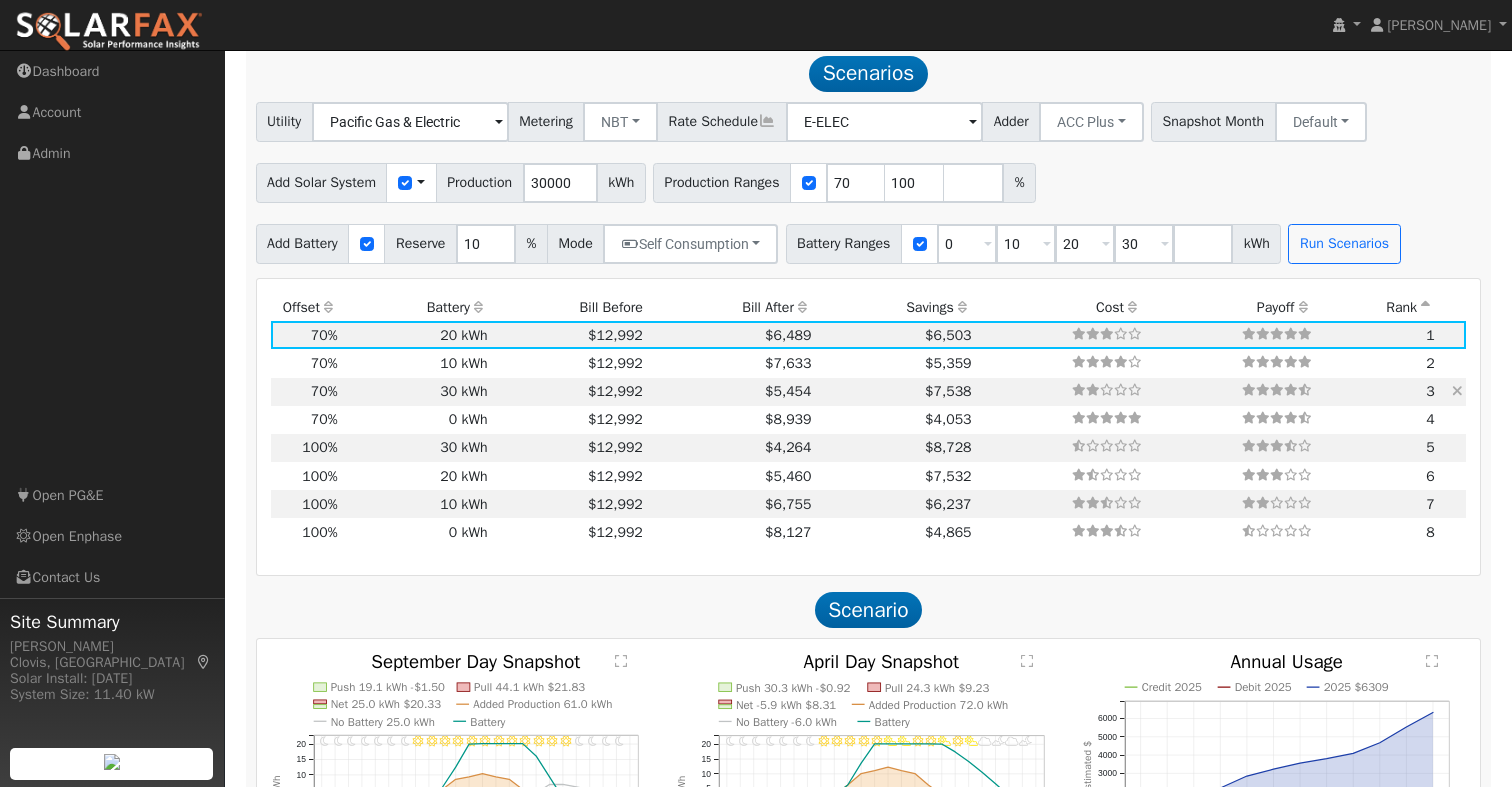 click at bounding box center [1457, 391] 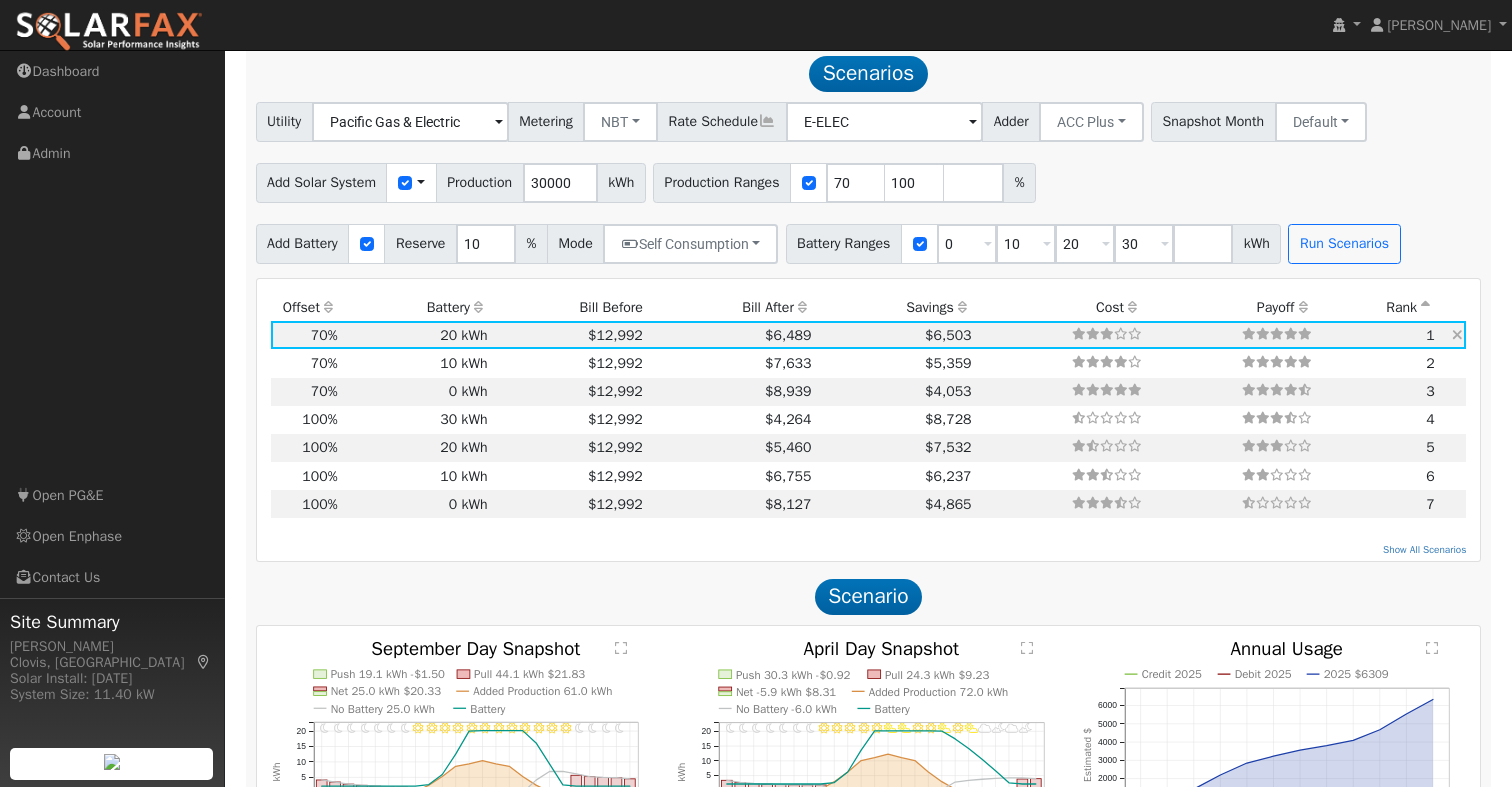 click at bounding box center (1457, 335) 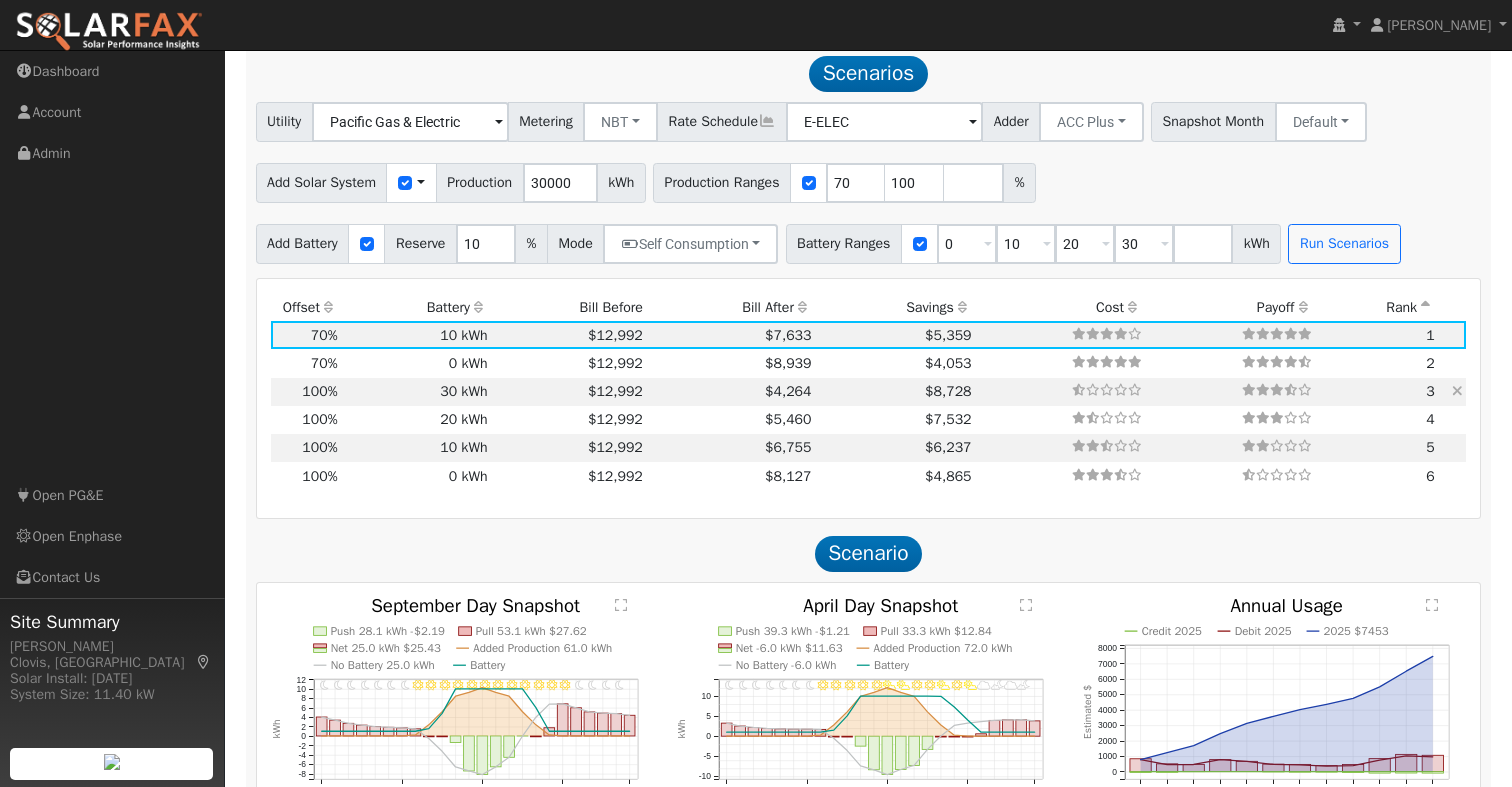 click at bounding box center (1457, 391) 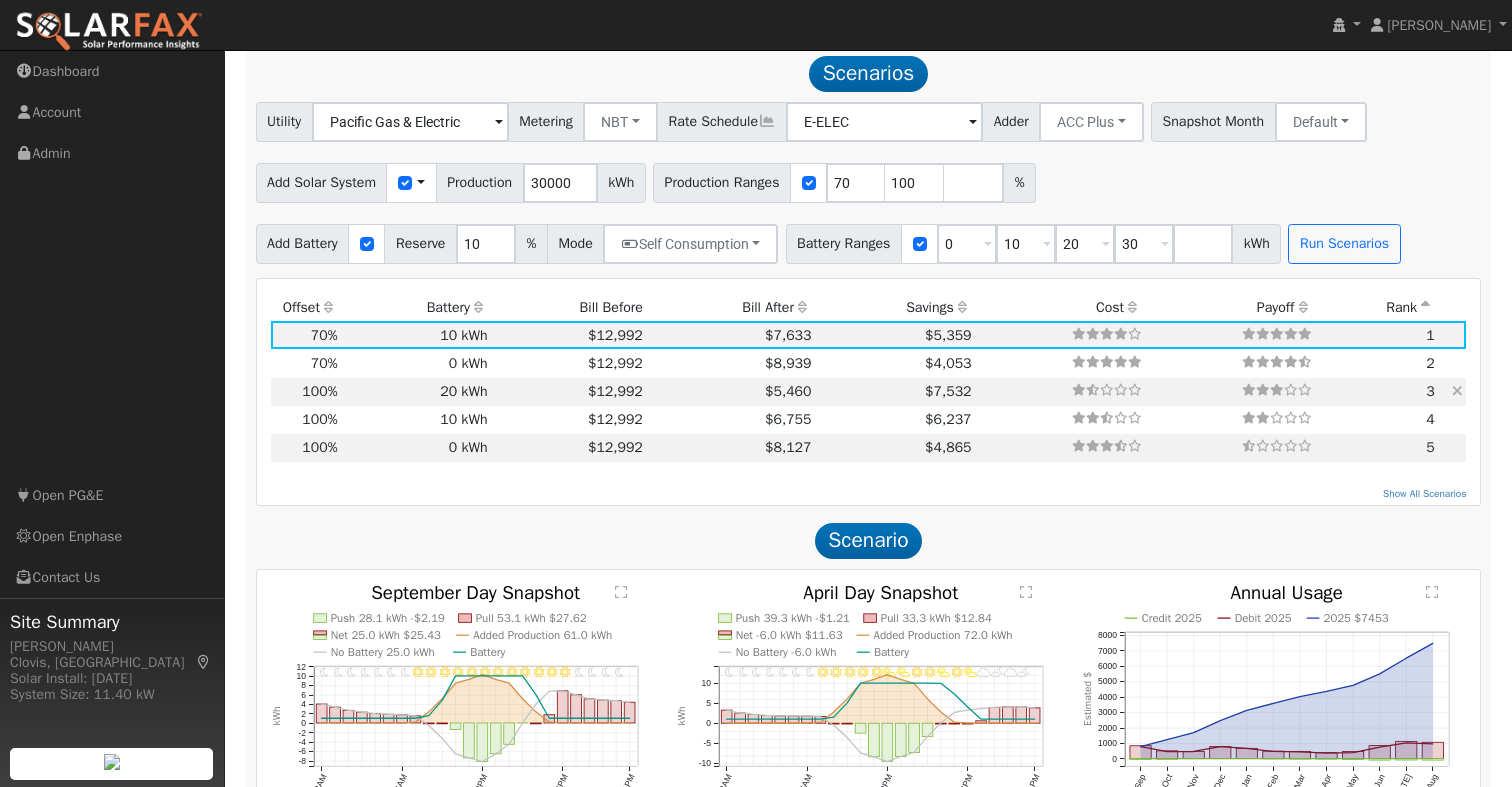 click at bounding box center [1457, 391] 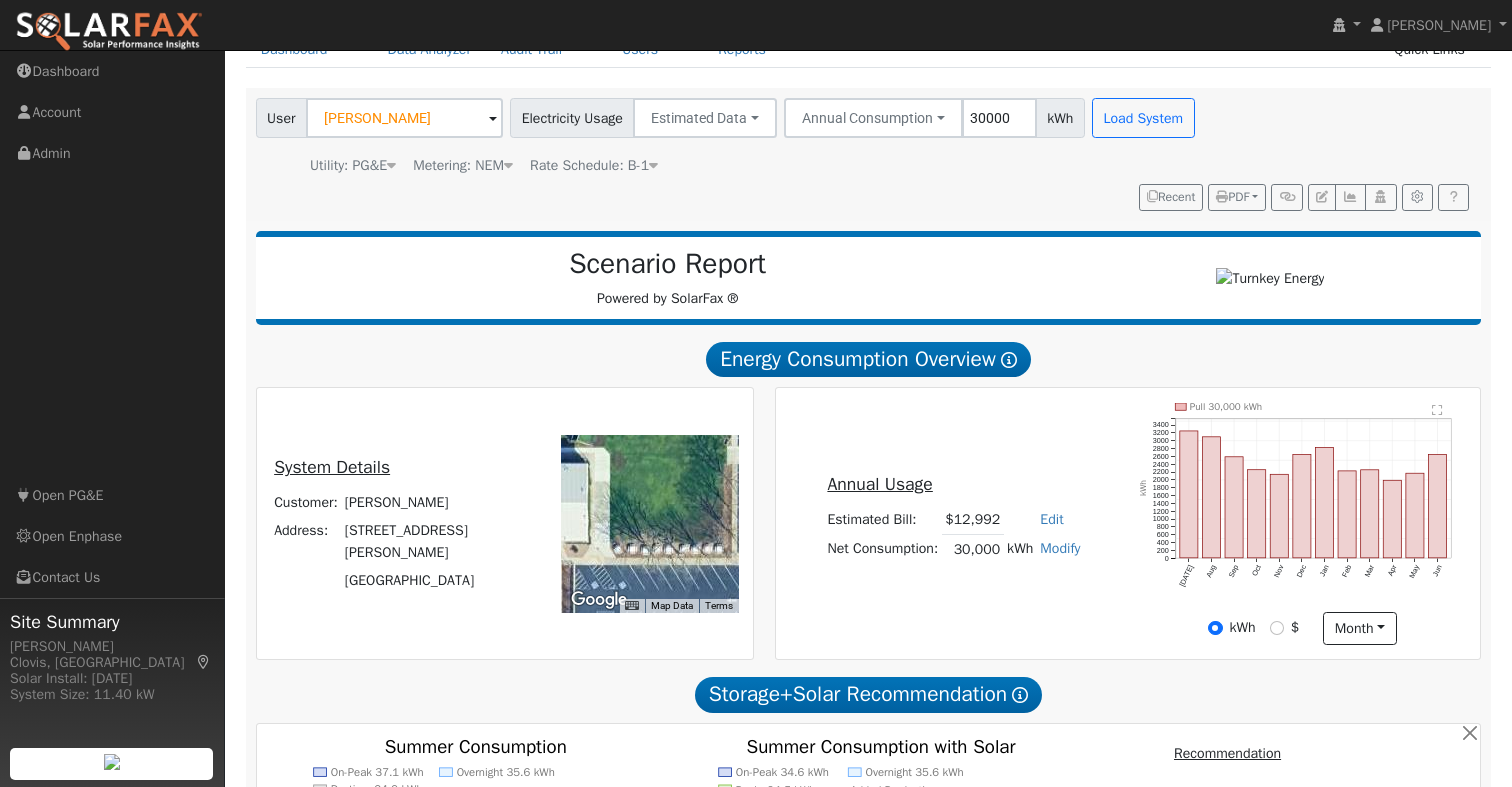 scroll, scrollTop: 0, scrollLeft: 0, axis: both 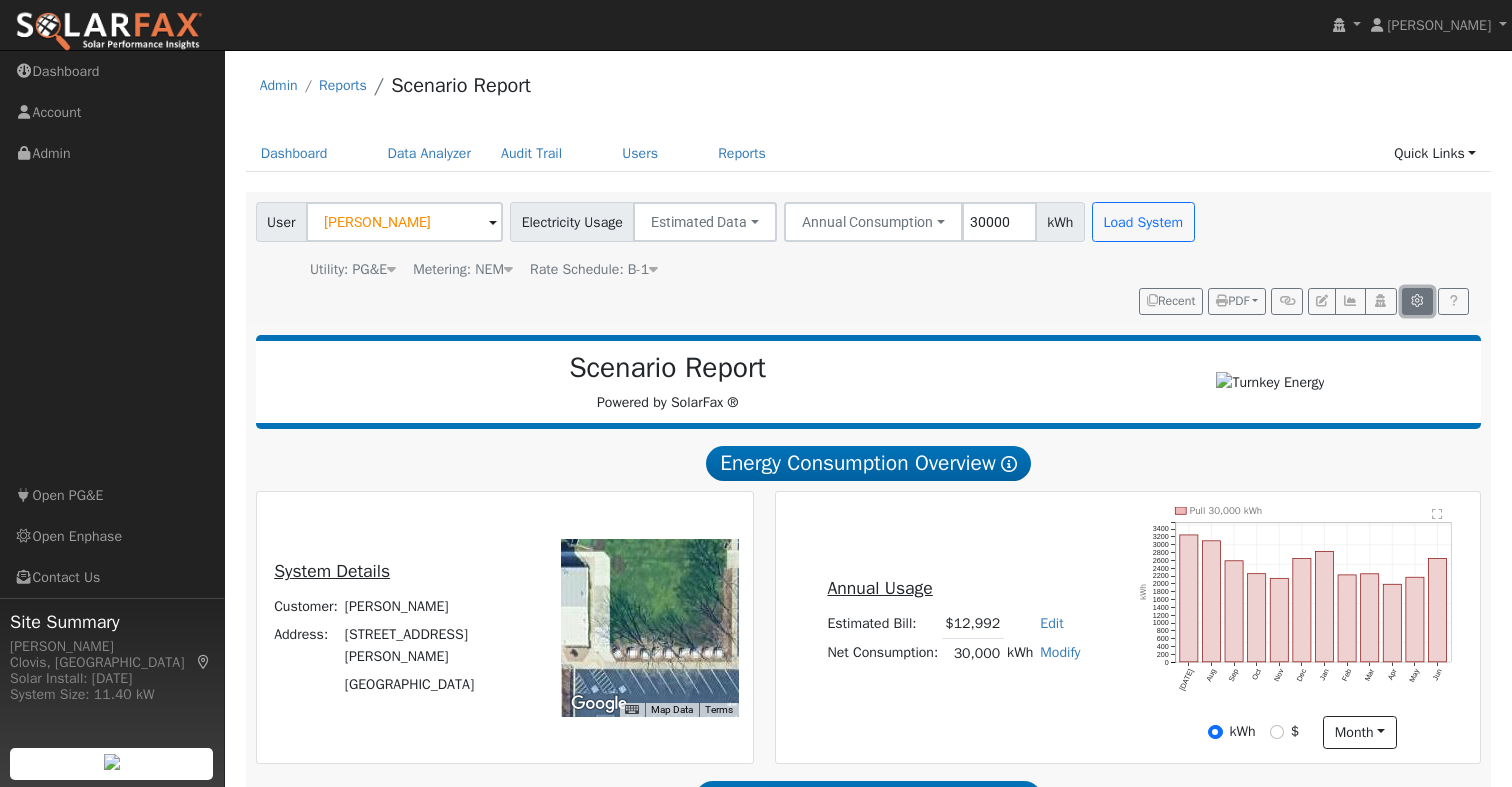 click at bounding box center (1417, 301) 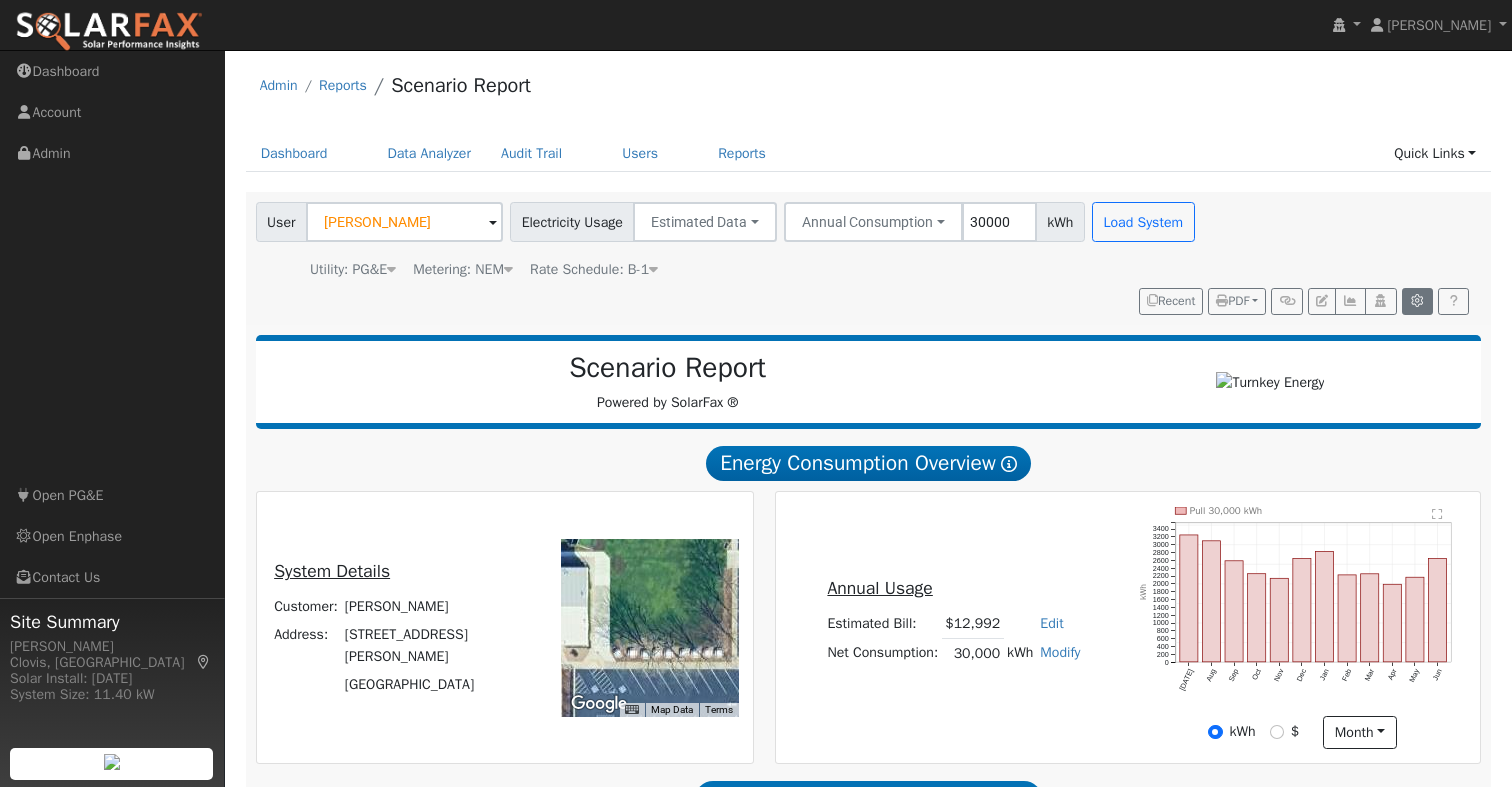 type on "10" 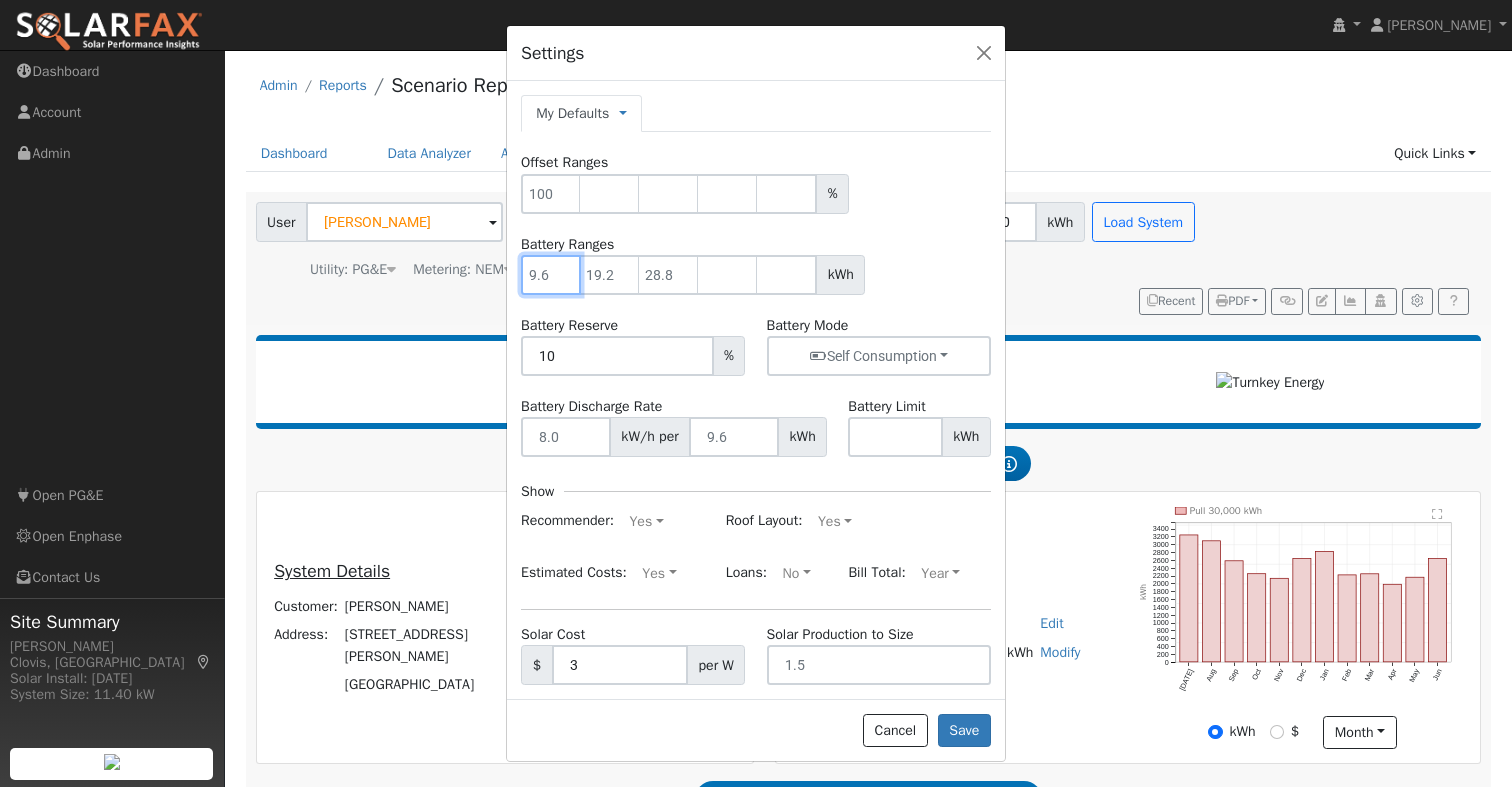 drag, startPoint x: 546, startPoint y: 277, endPoint x: 494, endPoint y: 275, distance: 52.03845 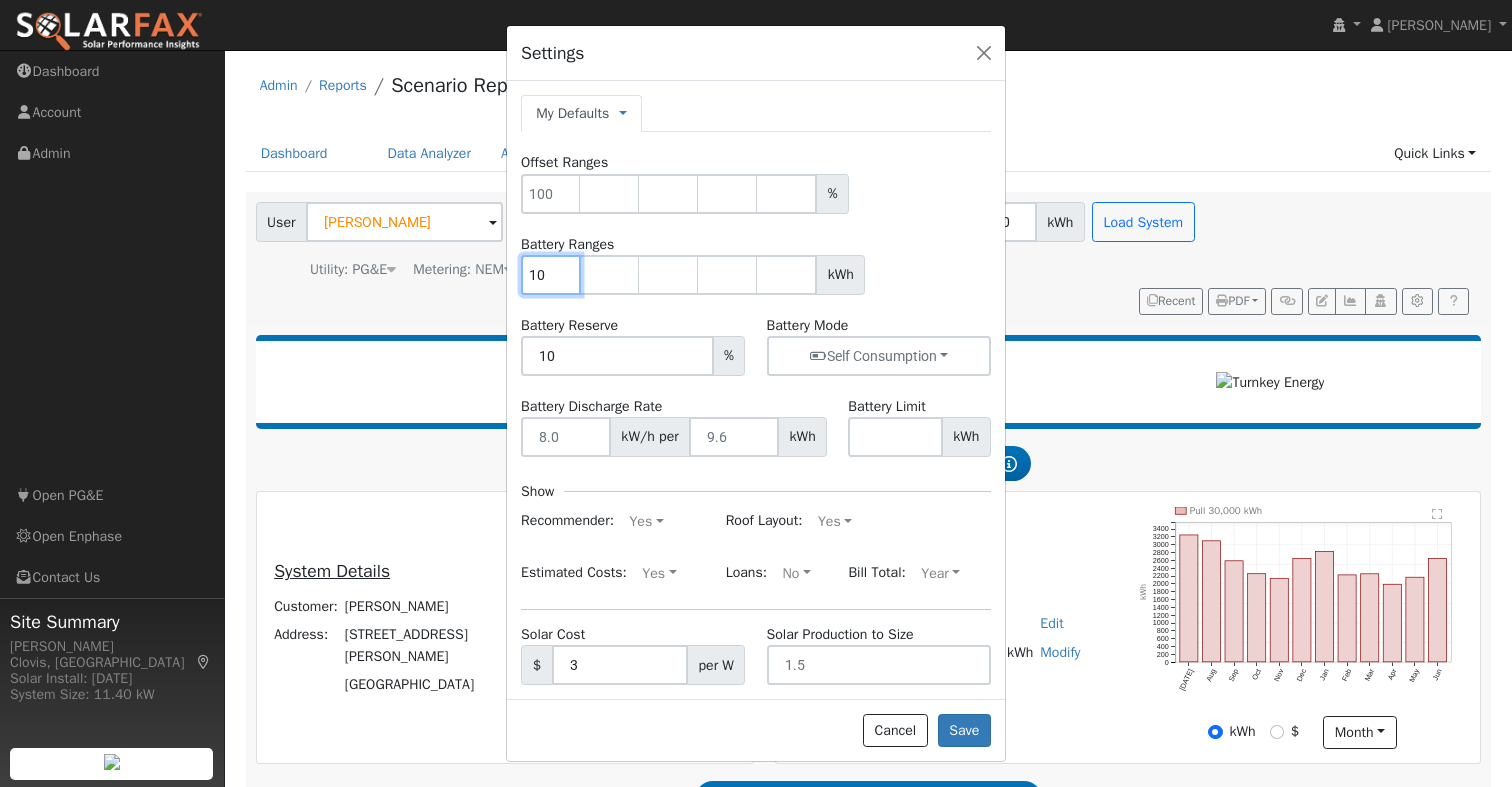 type on "10" 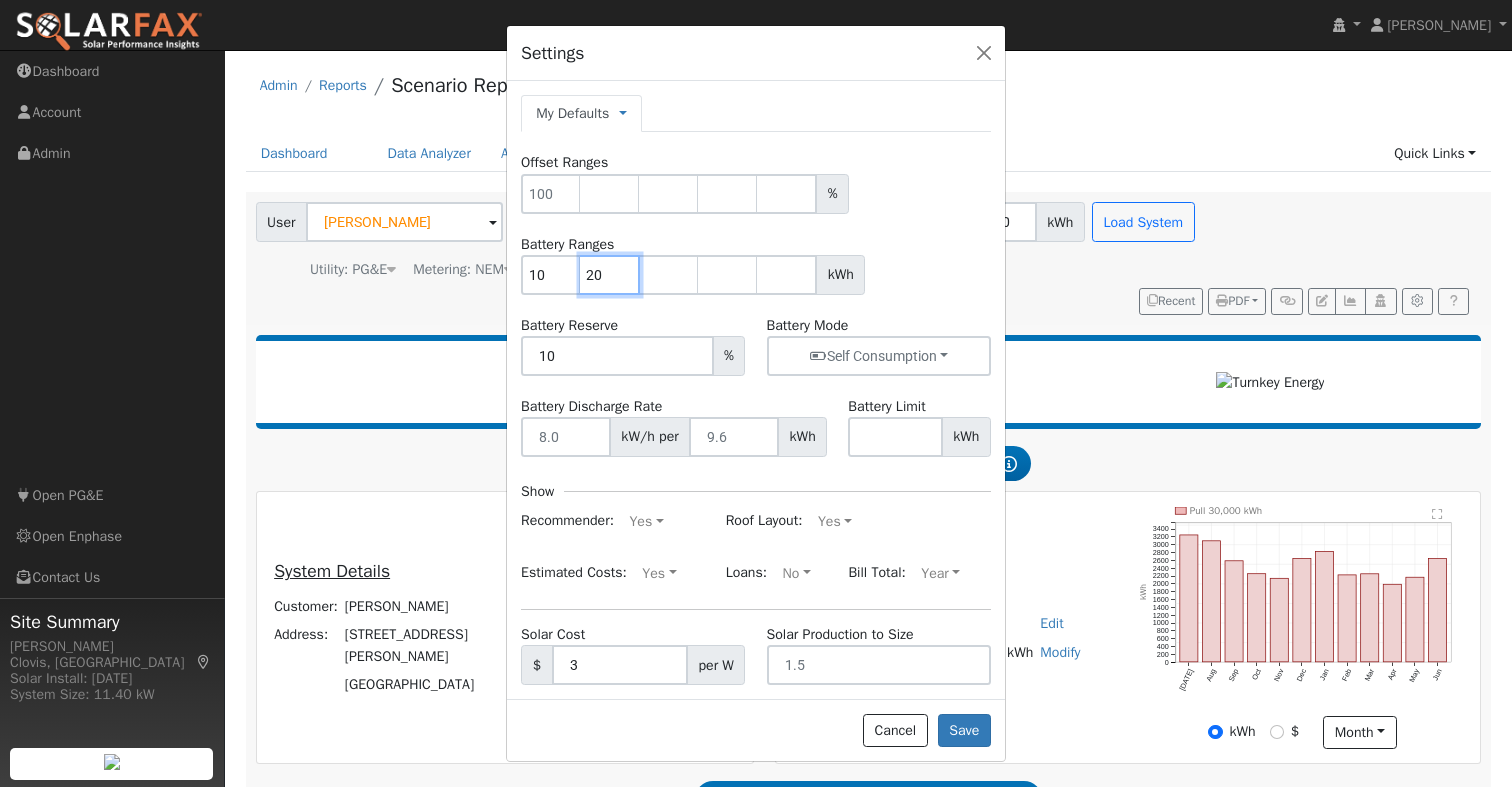 type on "20" 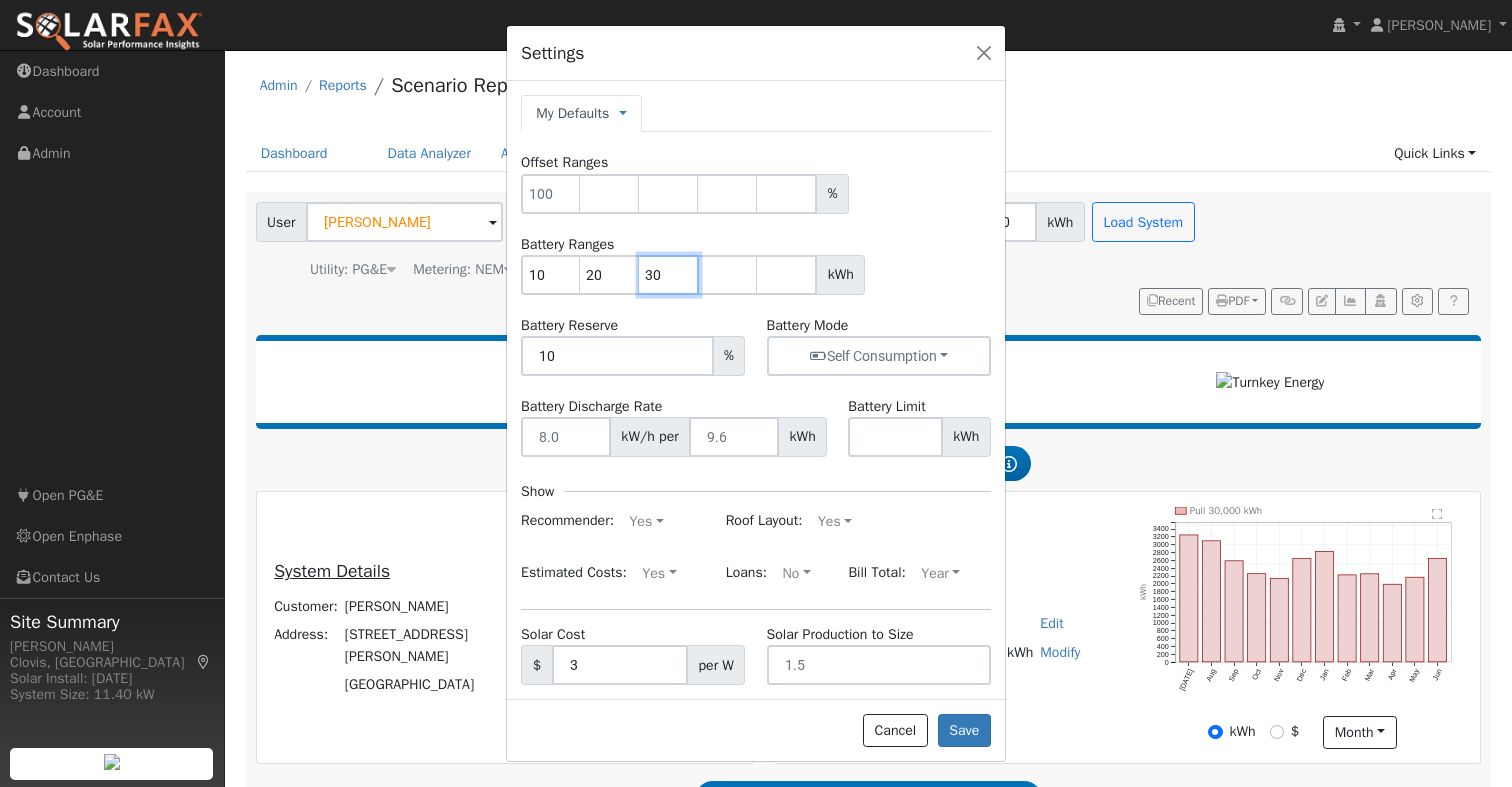 type on "30" 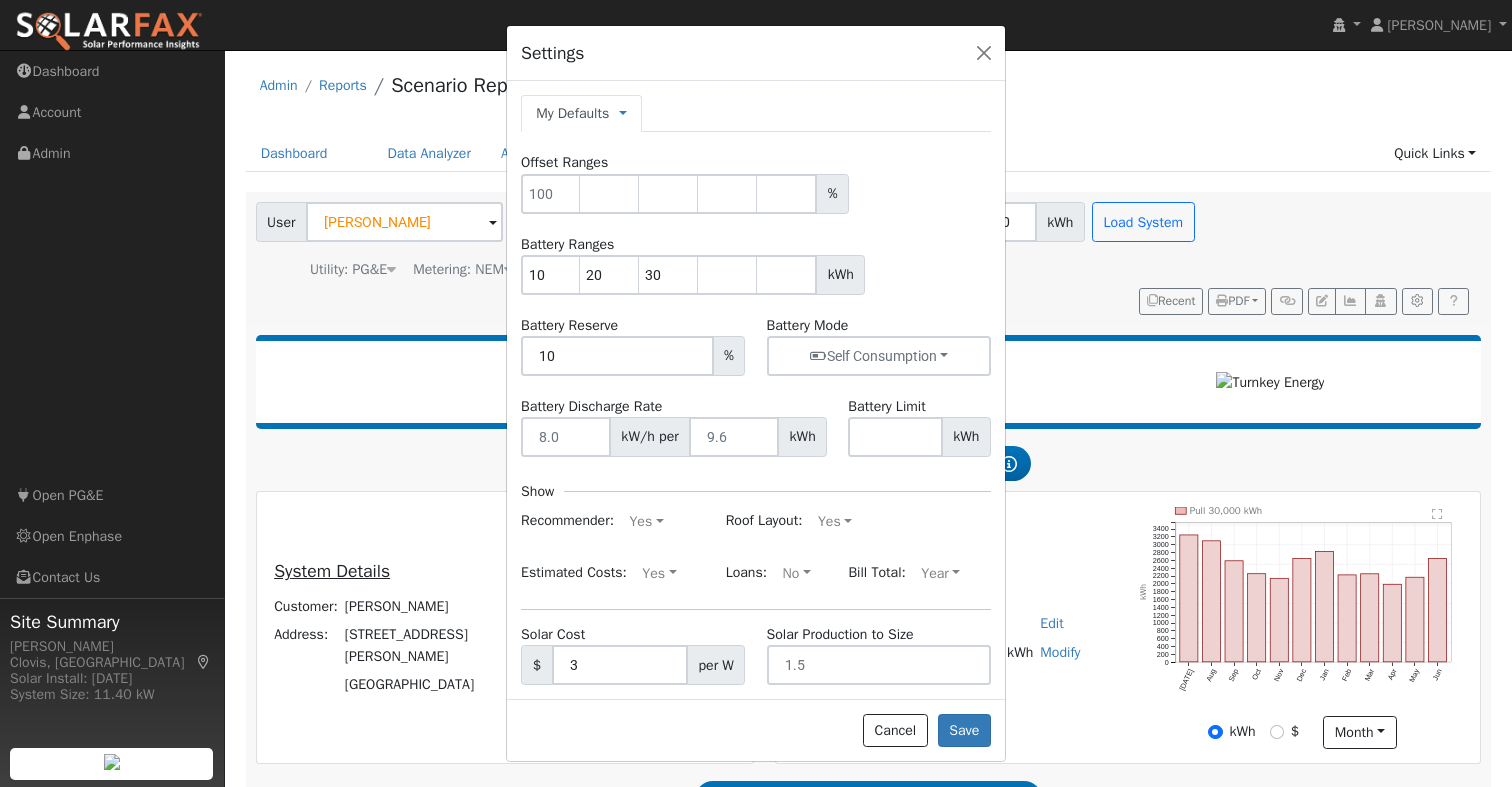 drag, startPoint x: 920, startPoint y: 207, endPoint x: 621, endPoint y: 189, distance: 299.54132 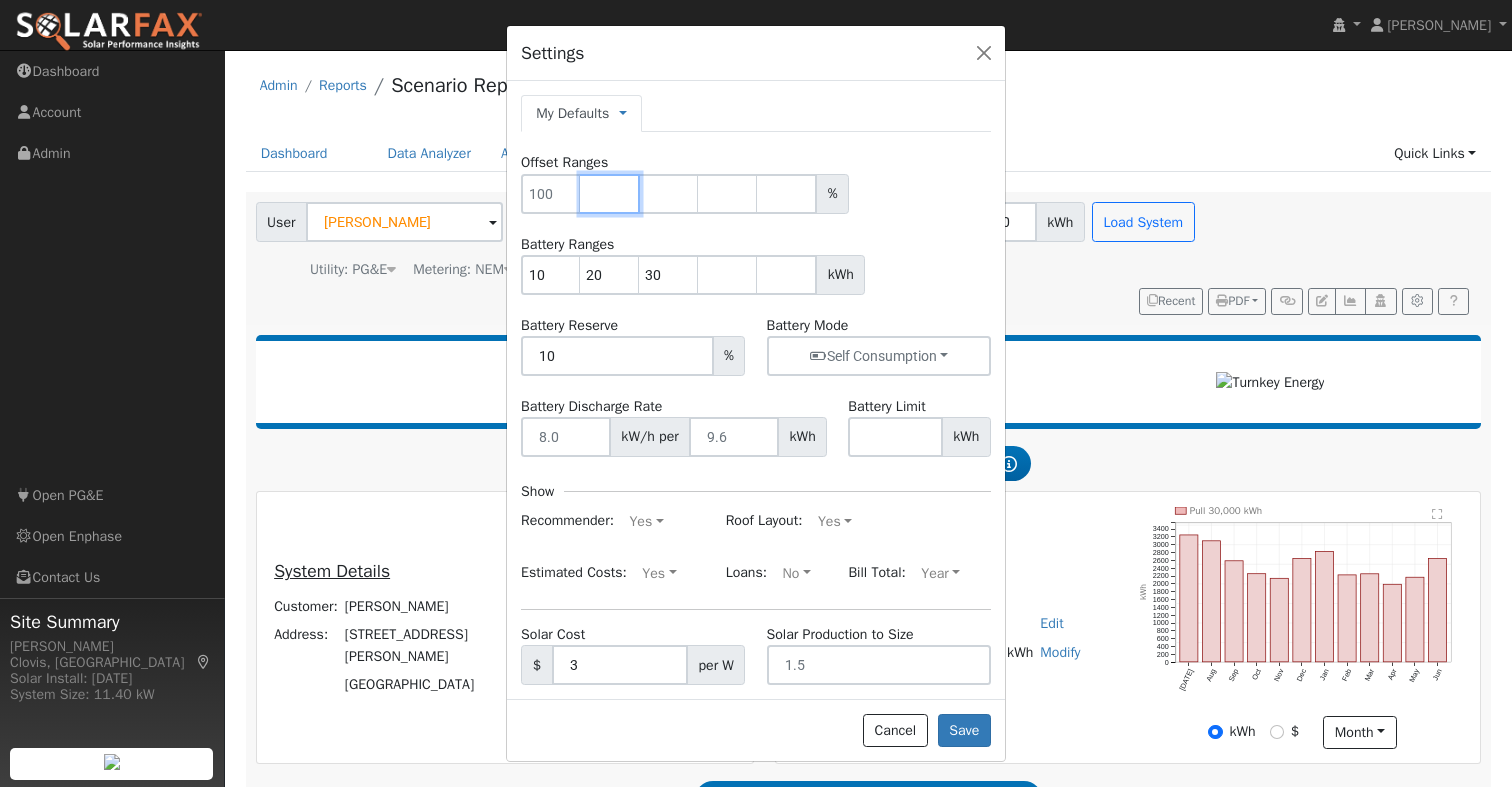 drag, startPoint x: 589, startPoint y: 190, endPoint x: 604, endPoint y: 188, distance: 15.132746 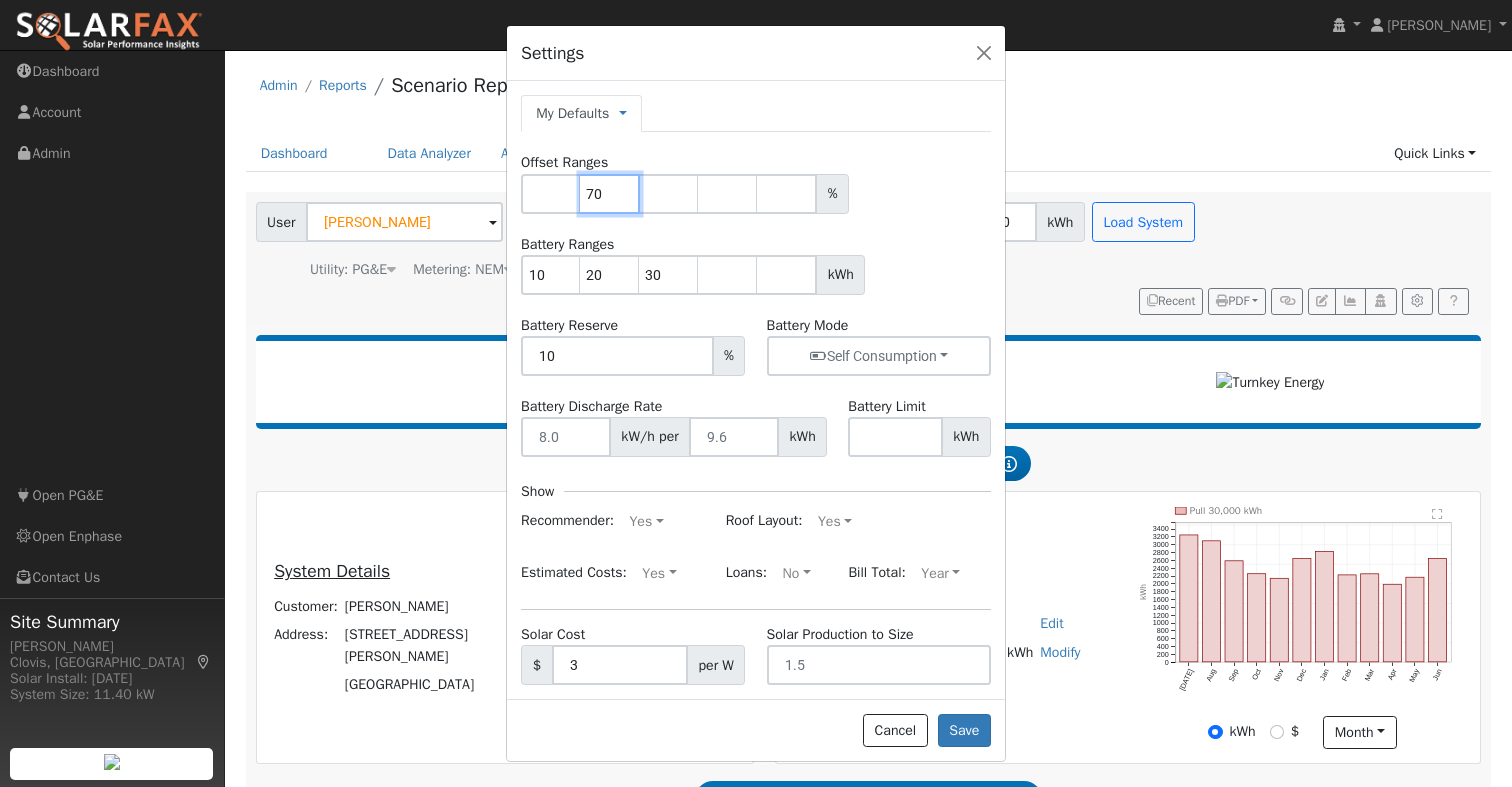 type on "70" 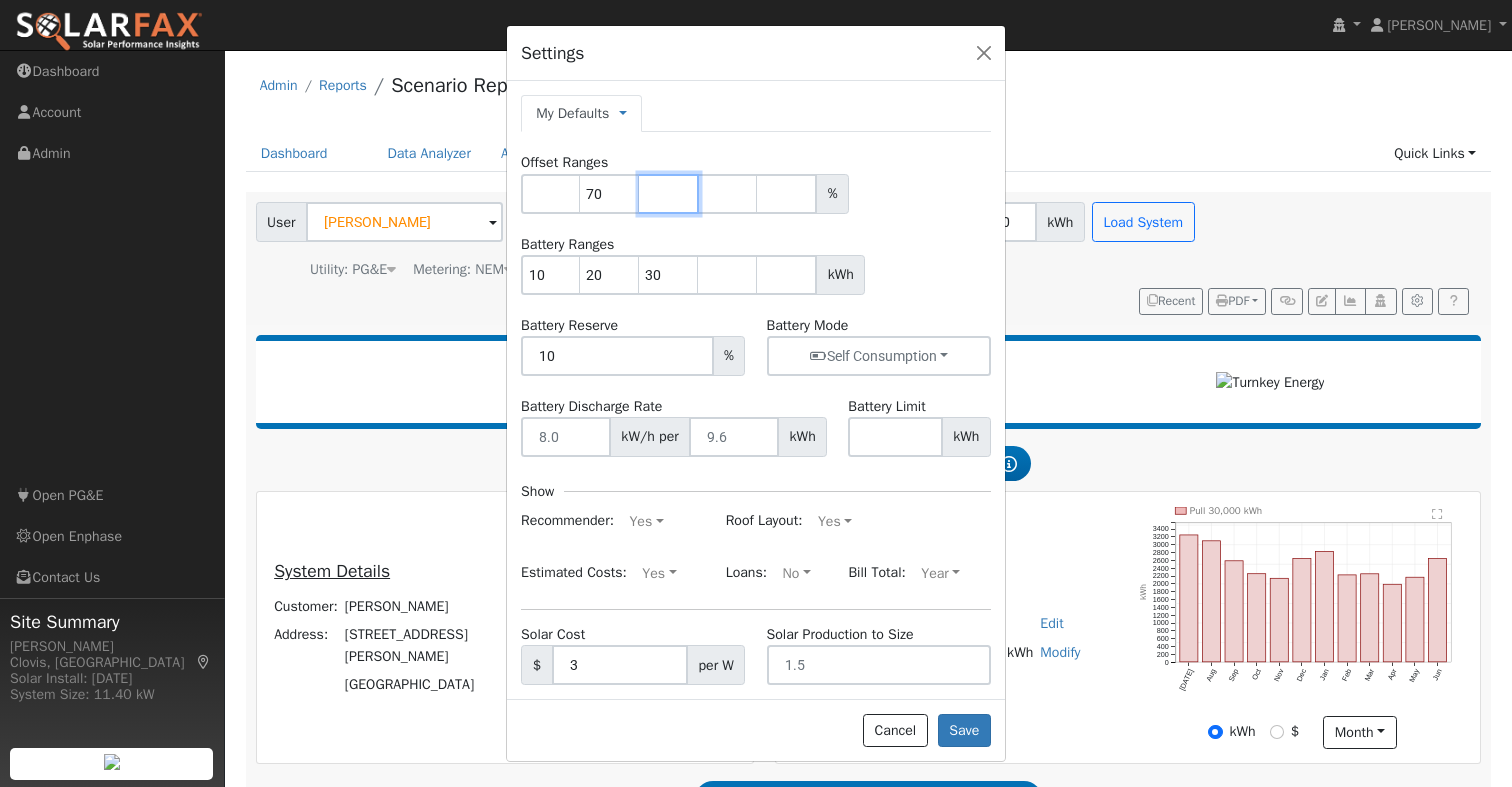 type on "70" 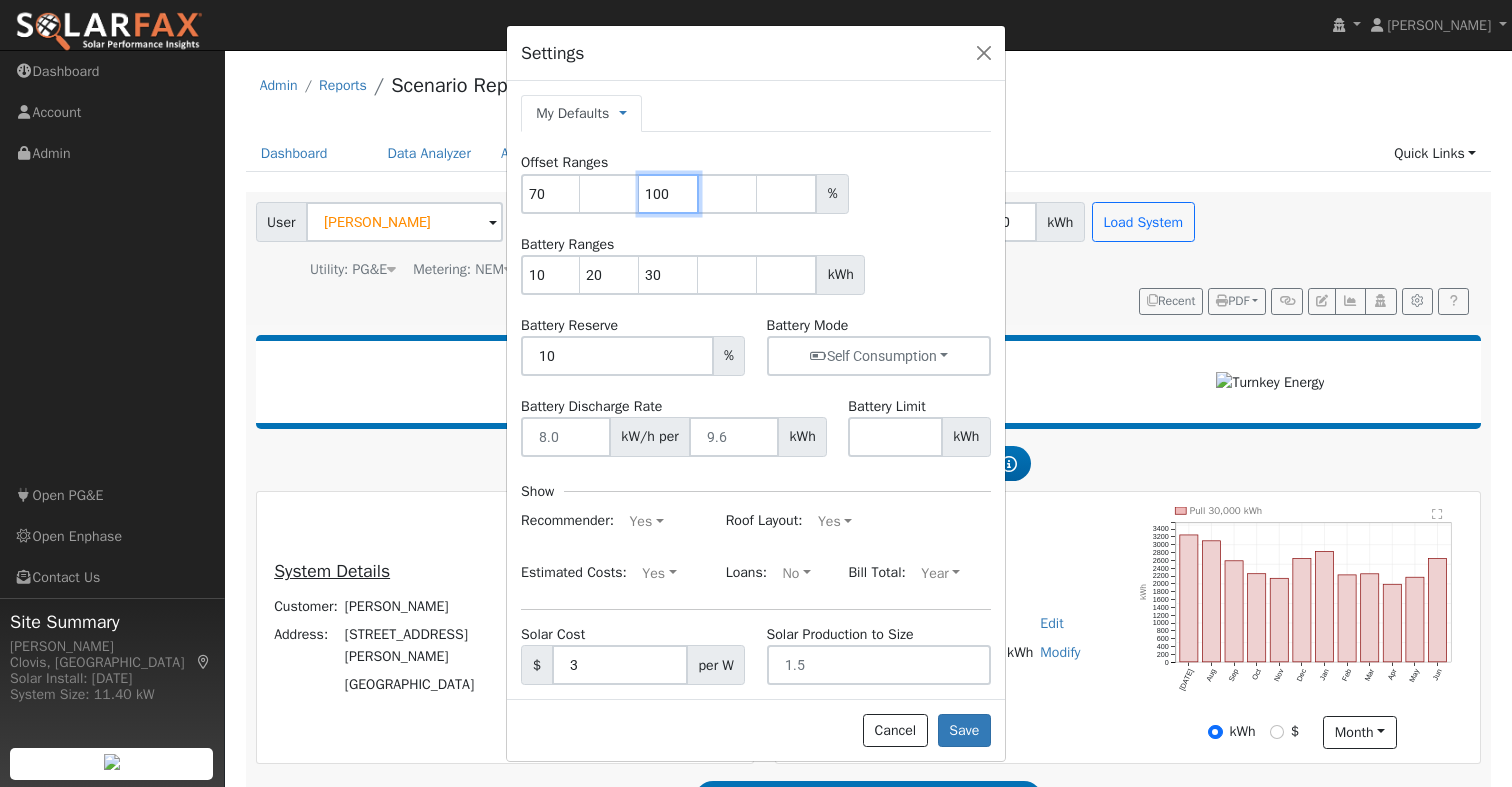 type on "100" 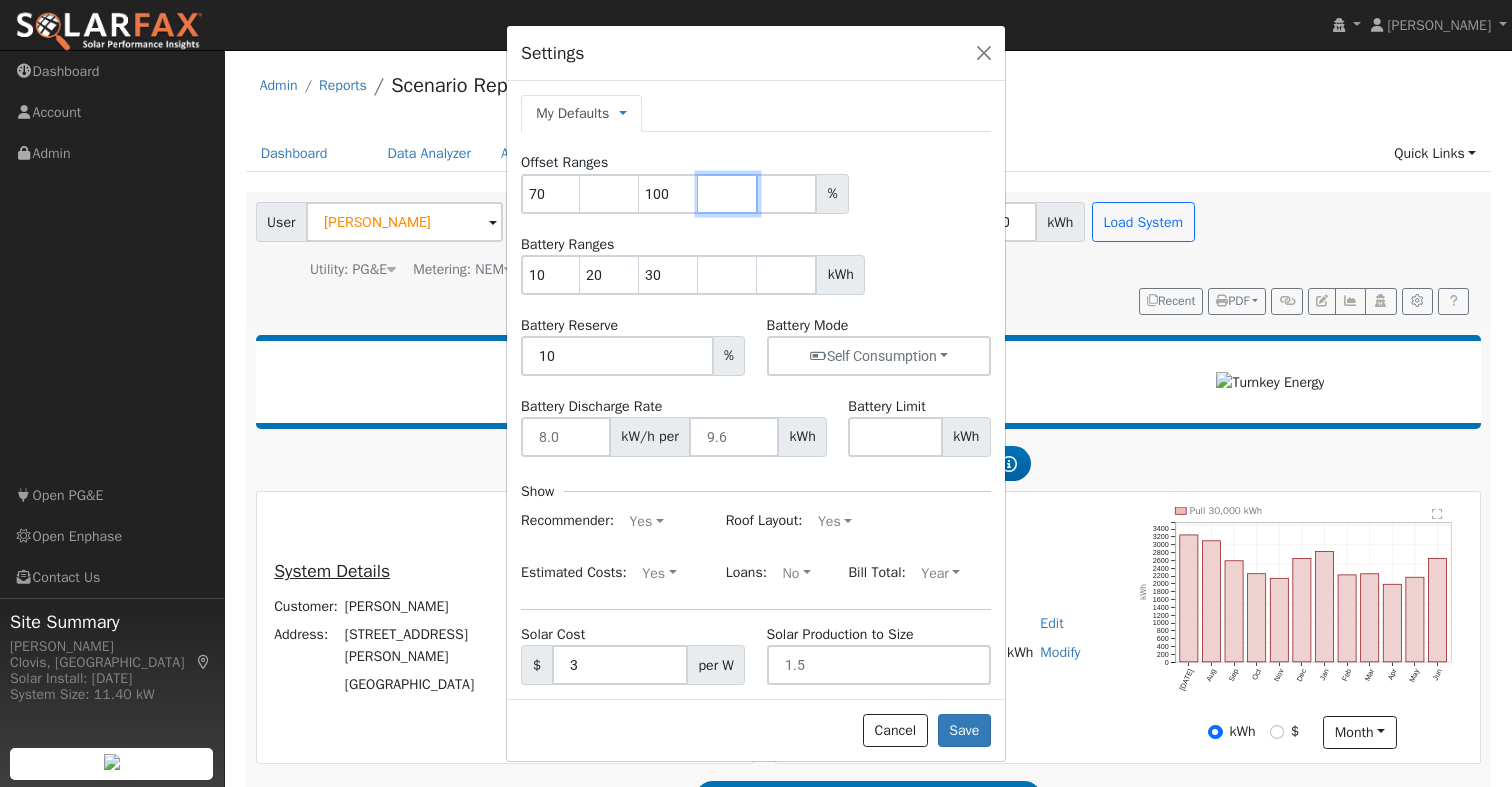 type on "100" 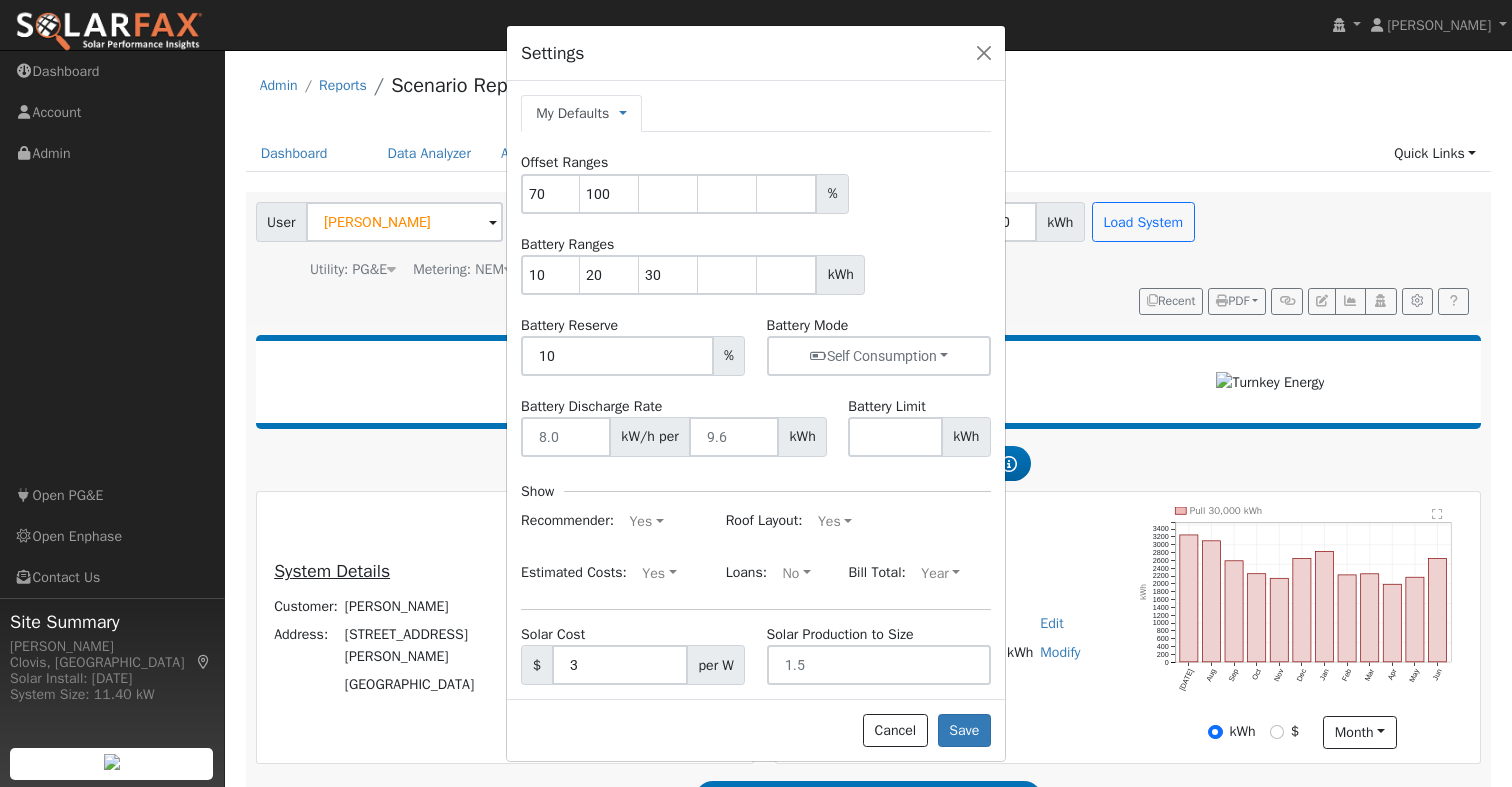click on "70 100 %" at bounding box center (756, 194) 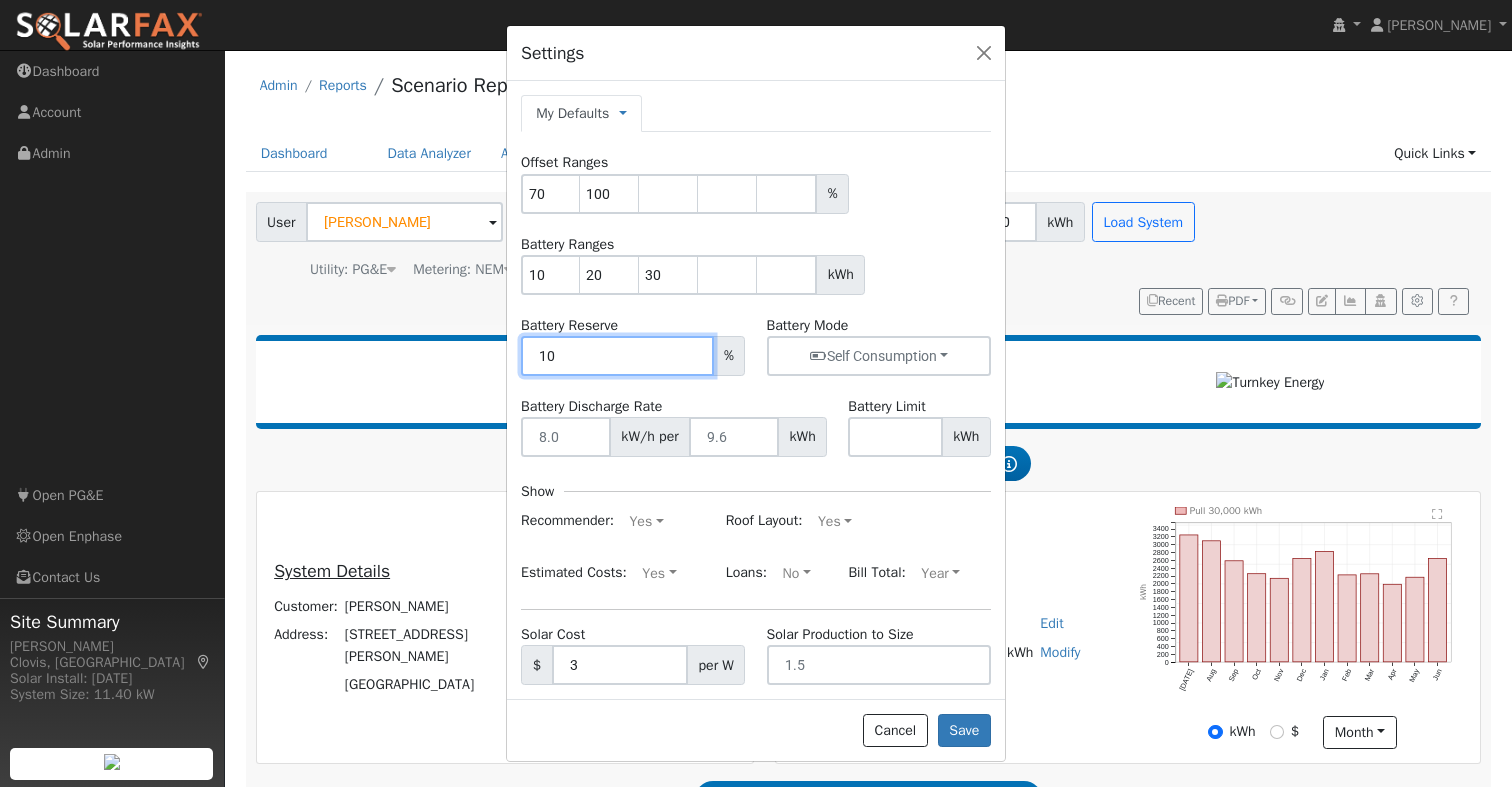 drag, startPoint x: 617, startPoint y: 344, endPoint x: 604, endPoint y: 345, distance: 13.038404 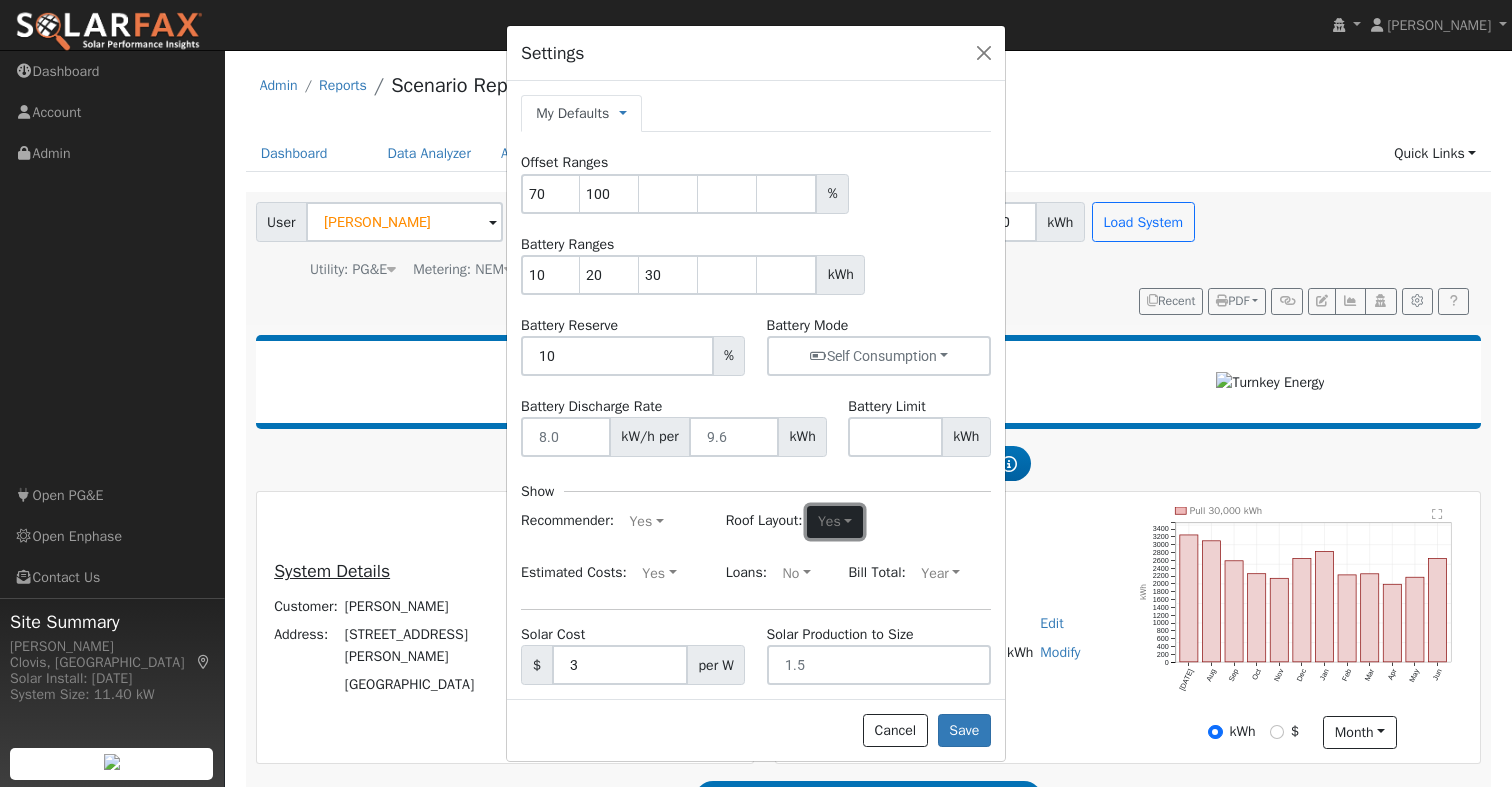 click on "Yes" at bounding box center (834, 522) 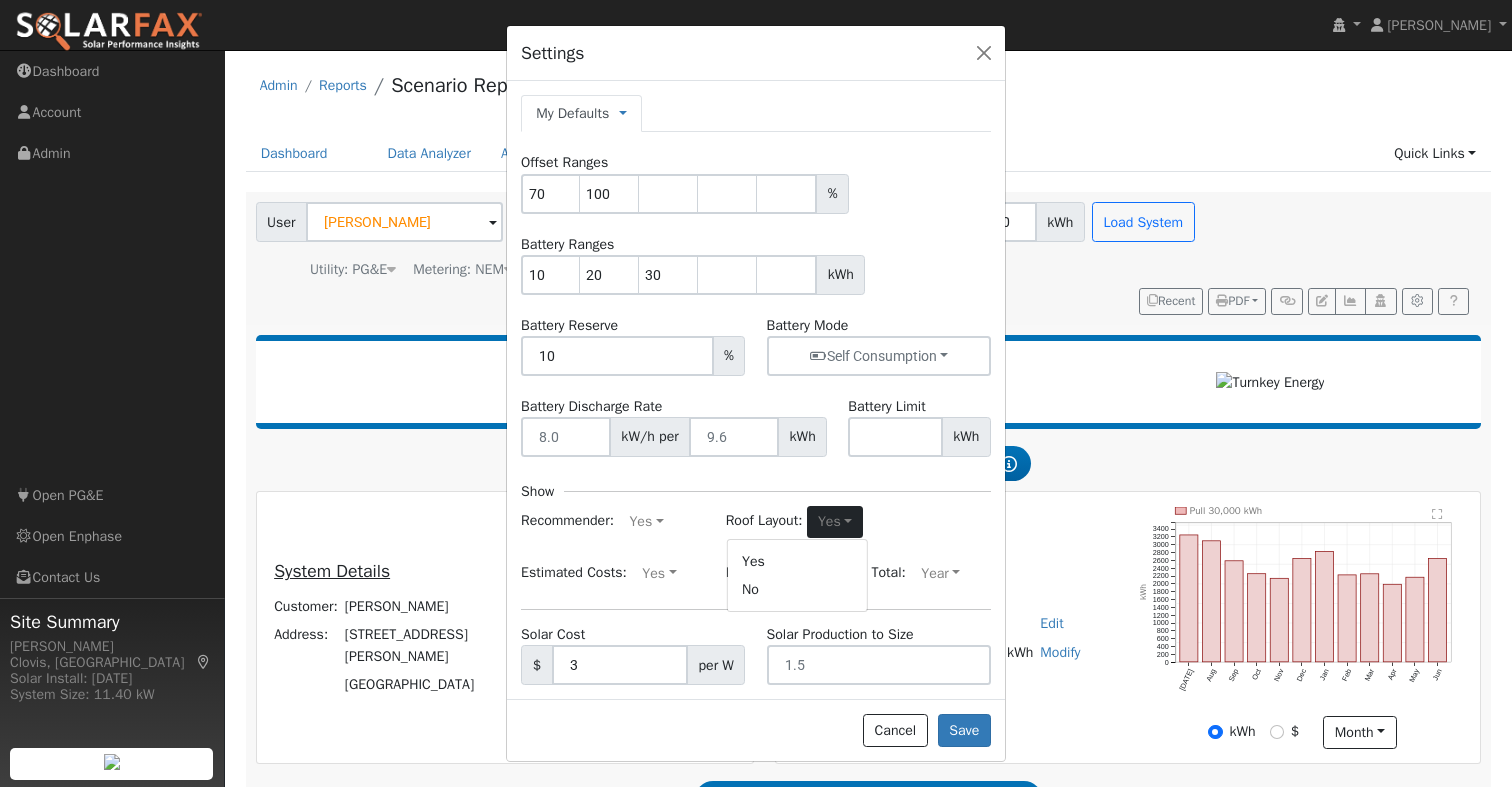 click on "No" at bounding box center (797, 589) 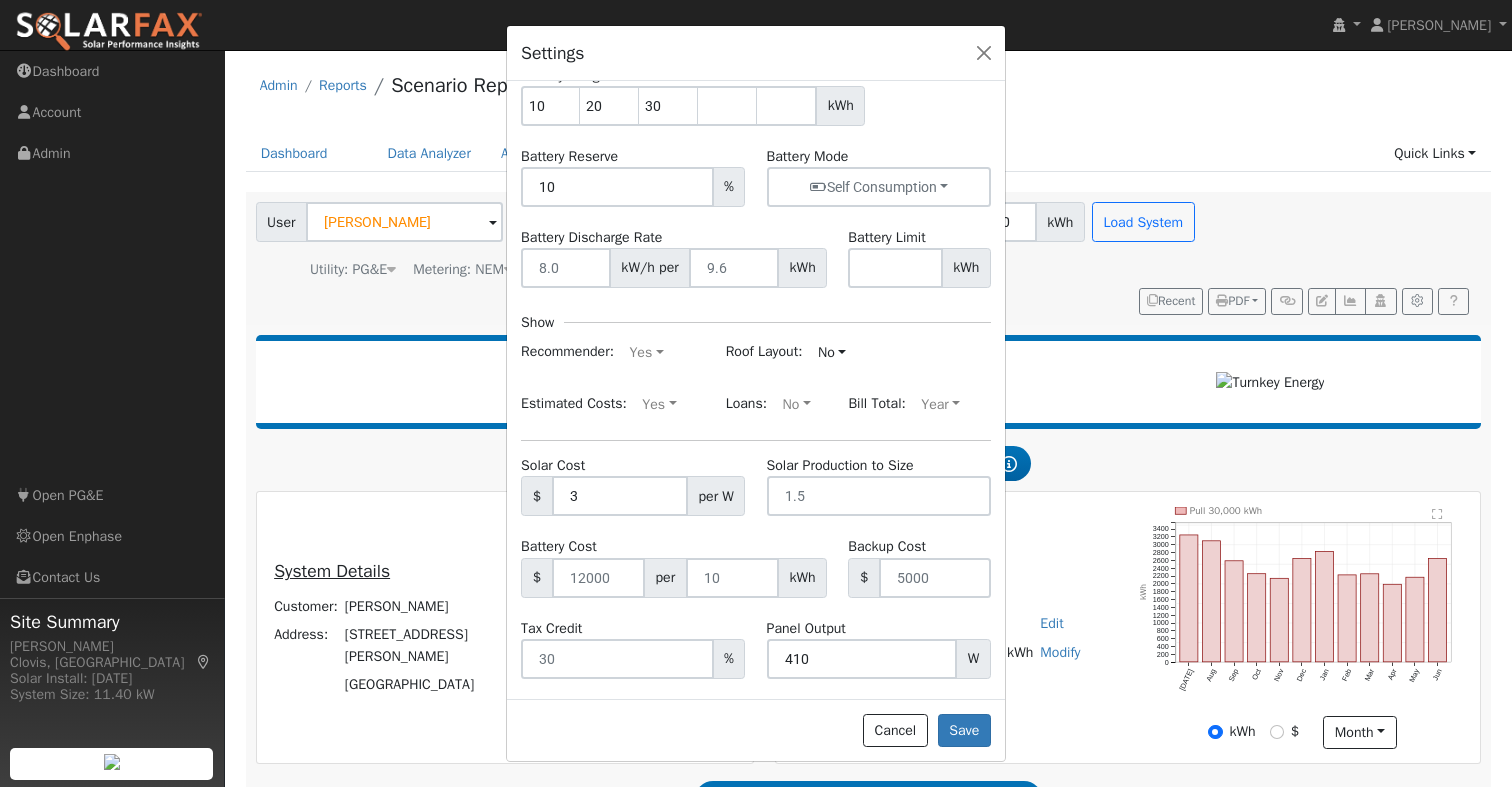 scroll, scrollTop: 183, scrollLeft: 0, axis: vertical 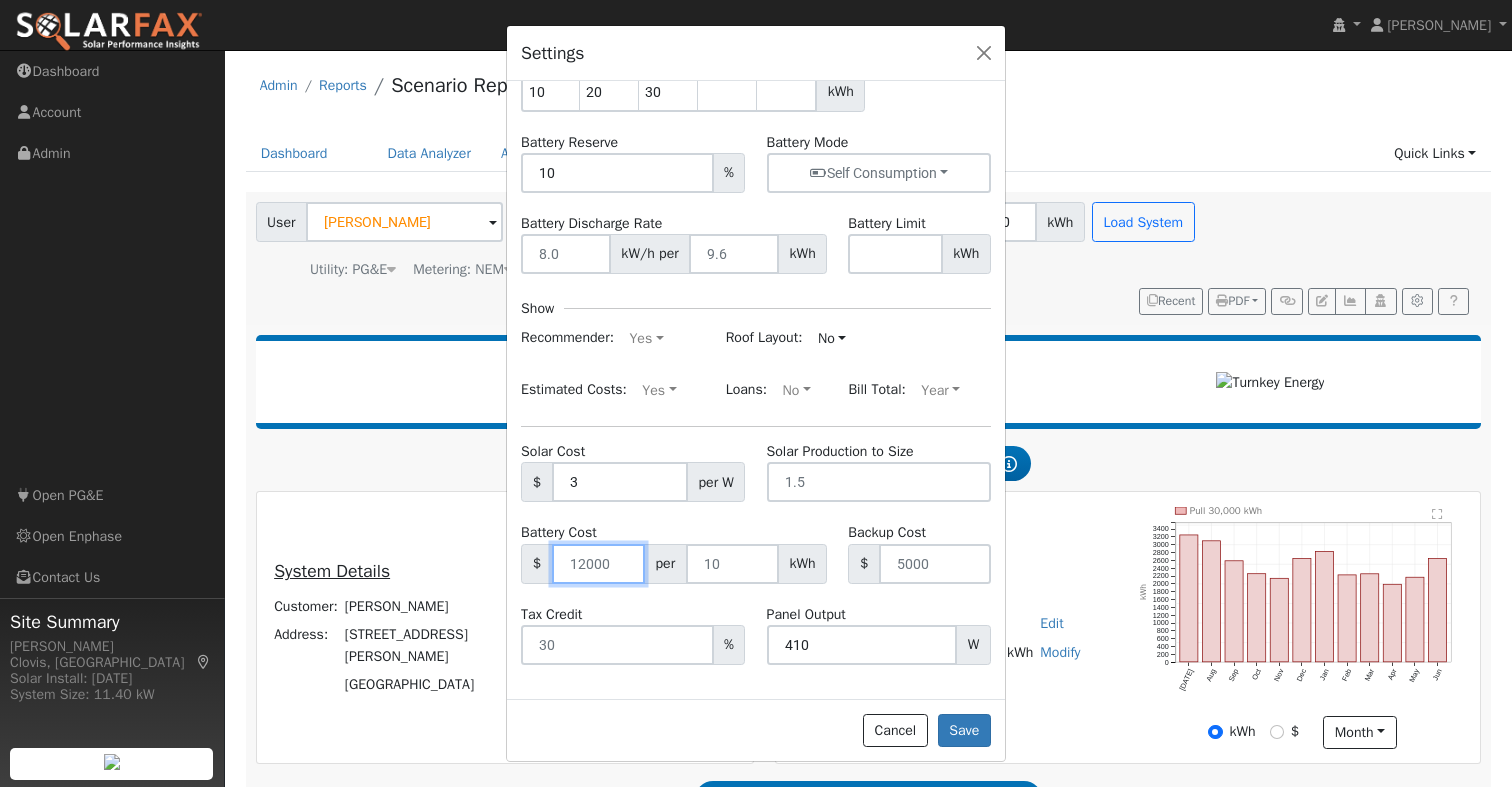 click at bounding box center (598, 564) 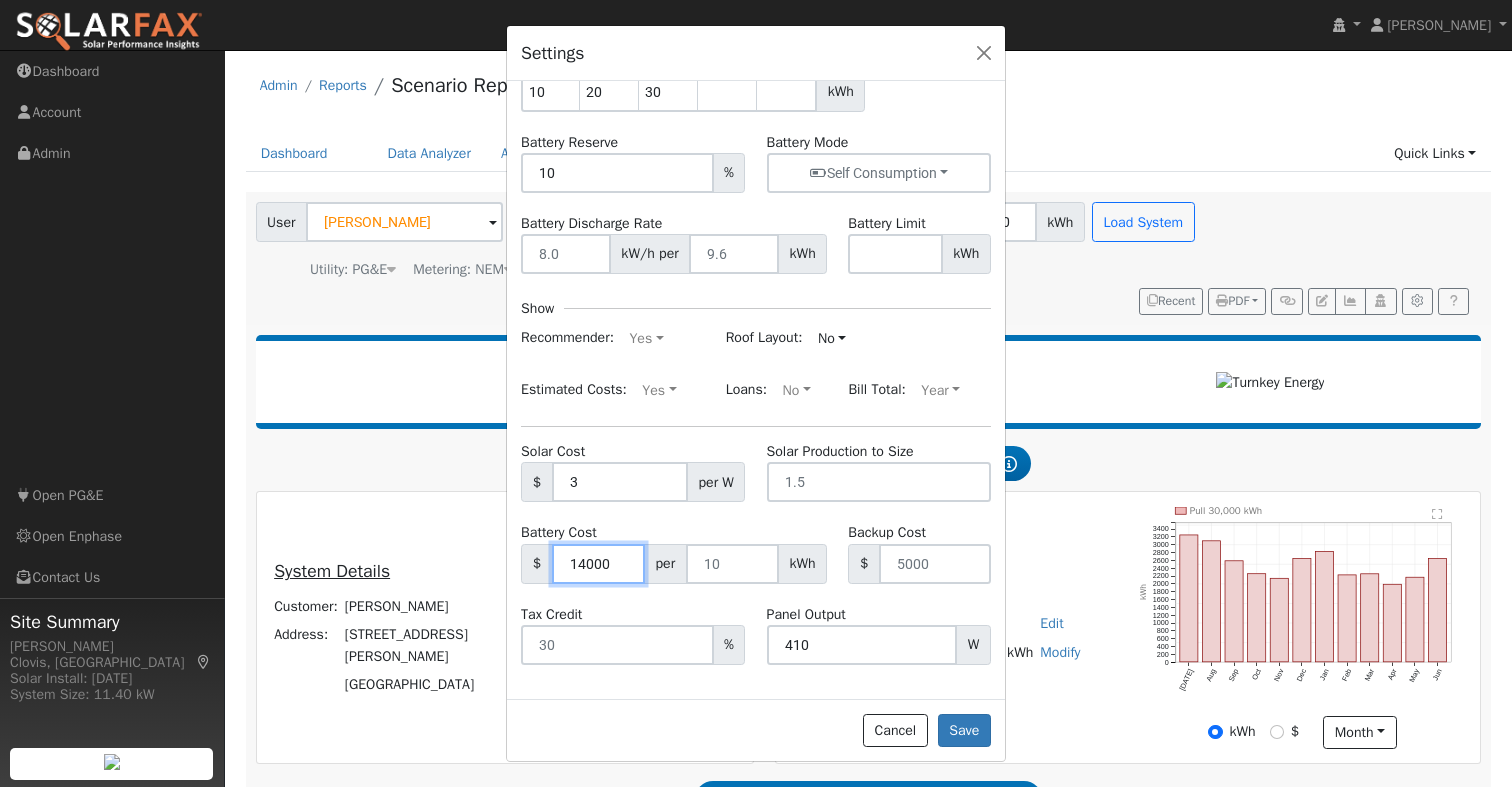type on "14000" 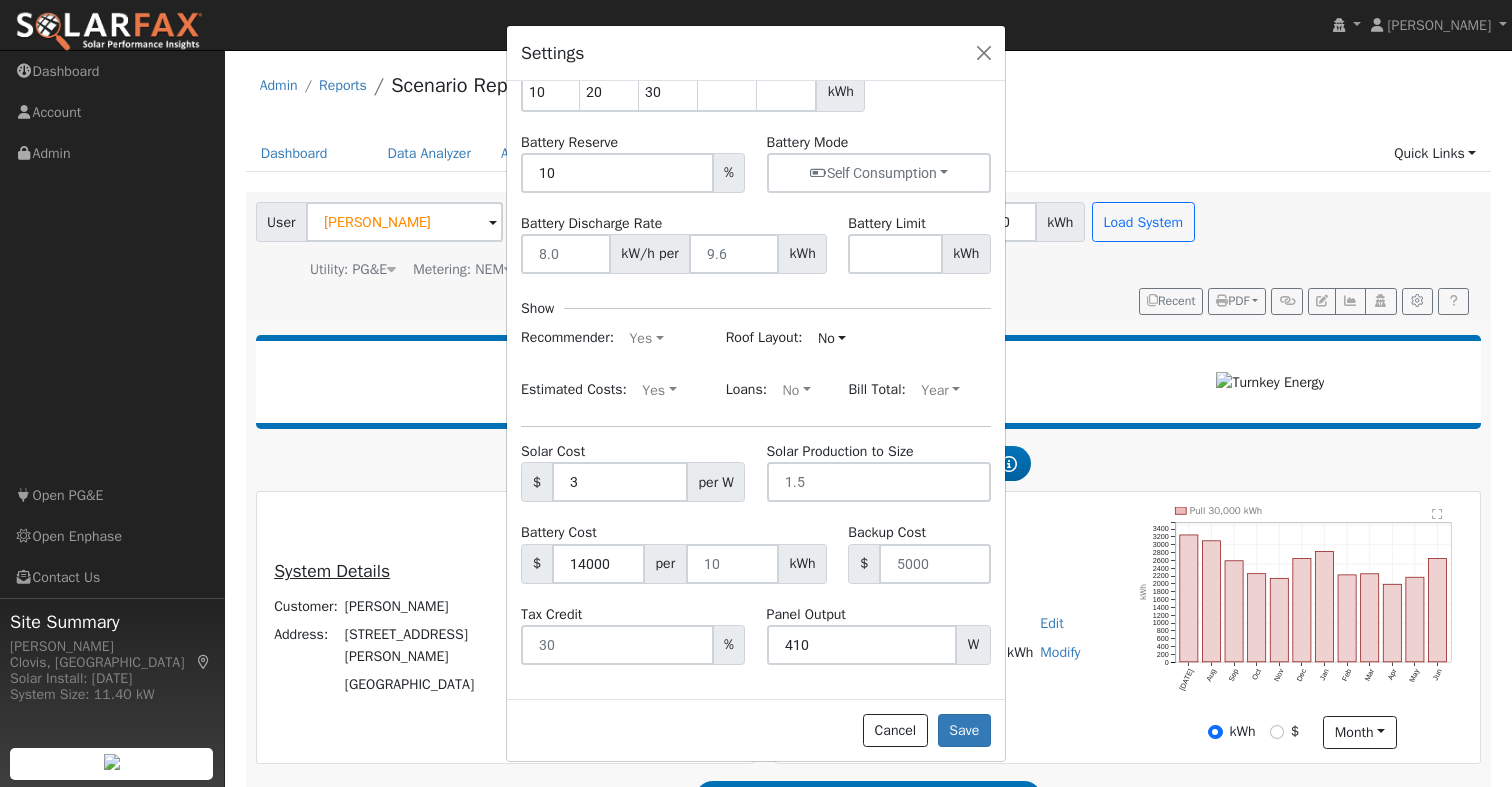 click on "Battery Cost $ 14000 per kWh" at bounding box center (674, 552) 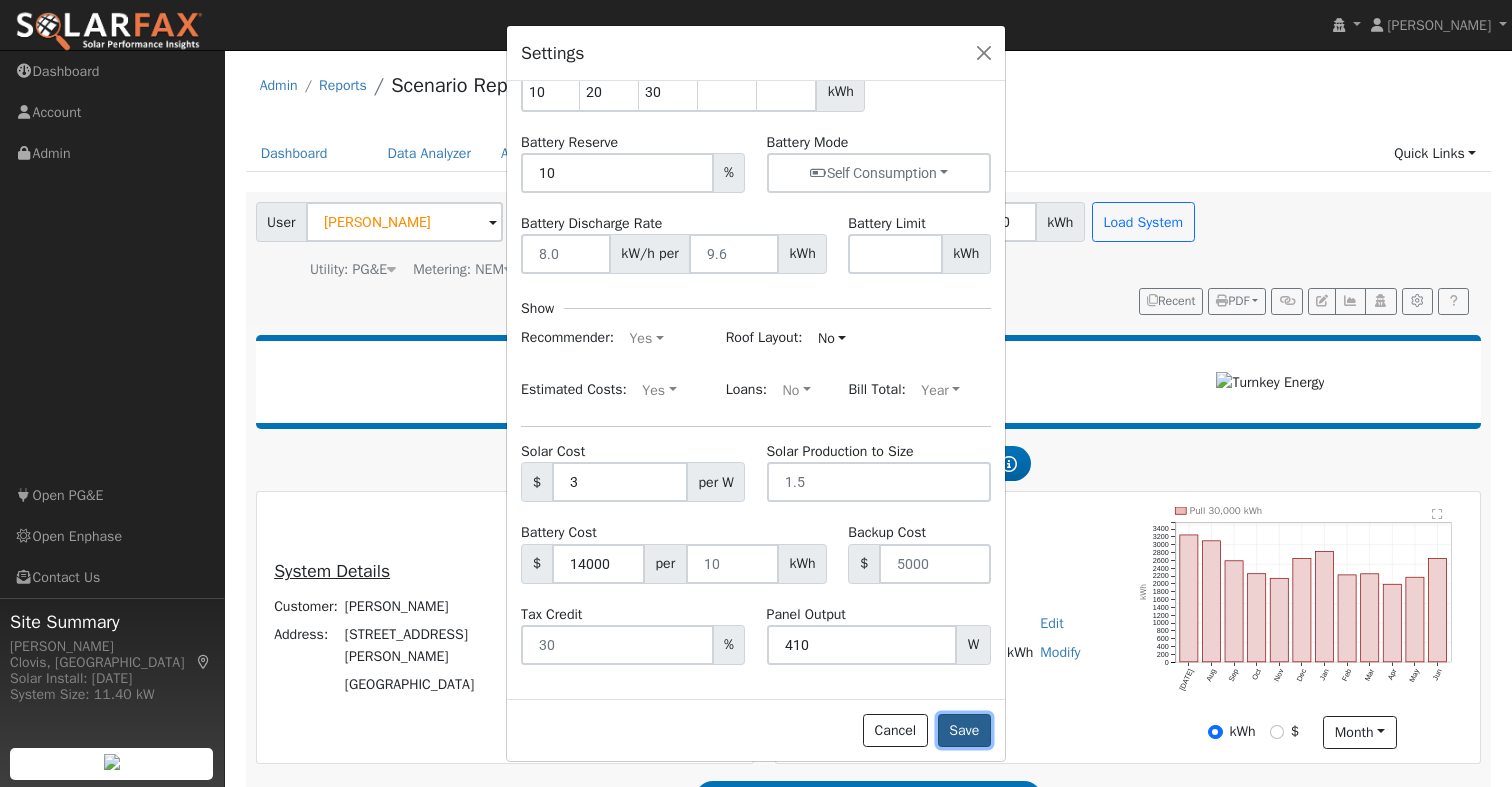 click on "Save" at bounding box center [964, 731] 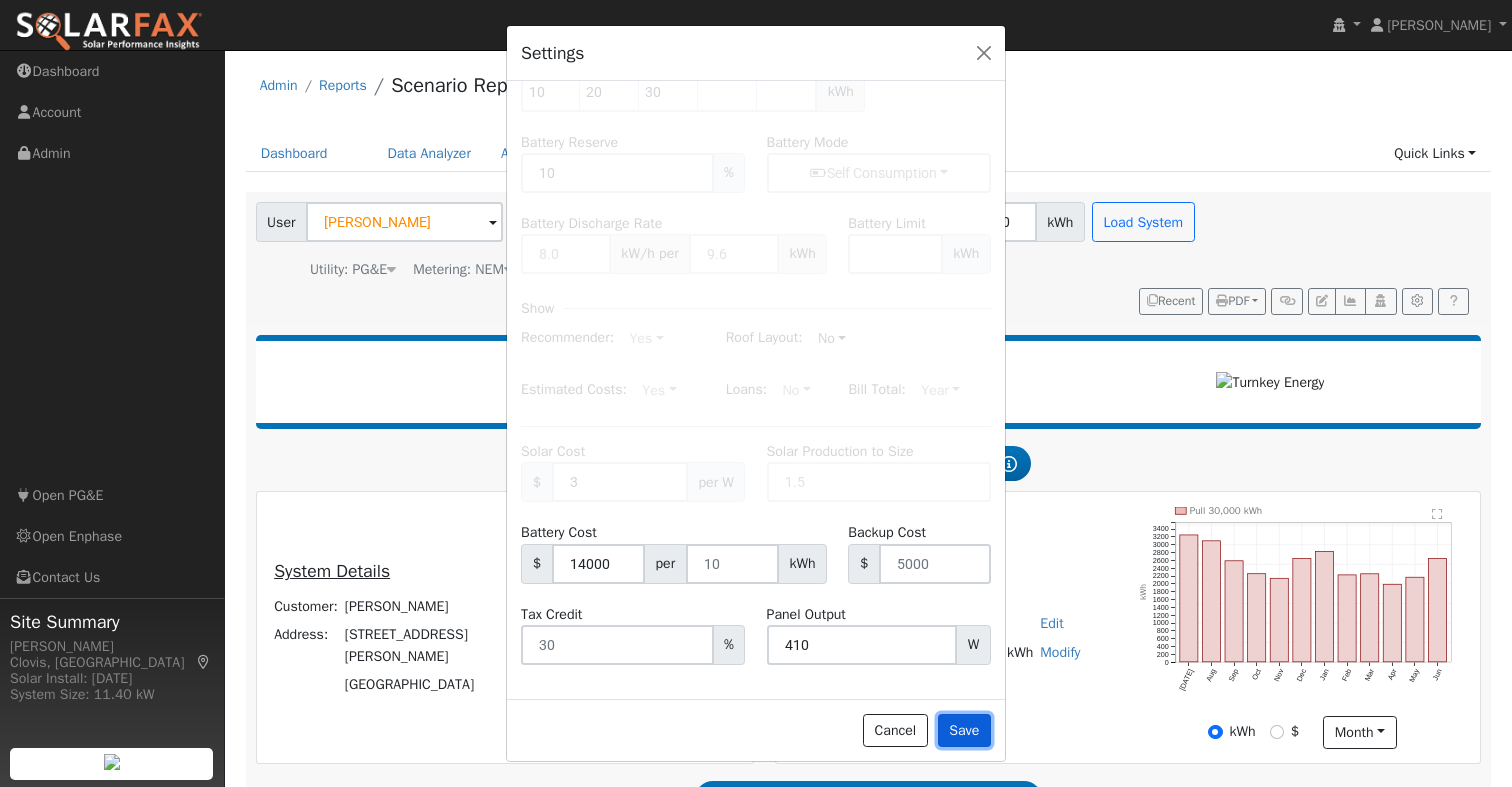 type on "10" 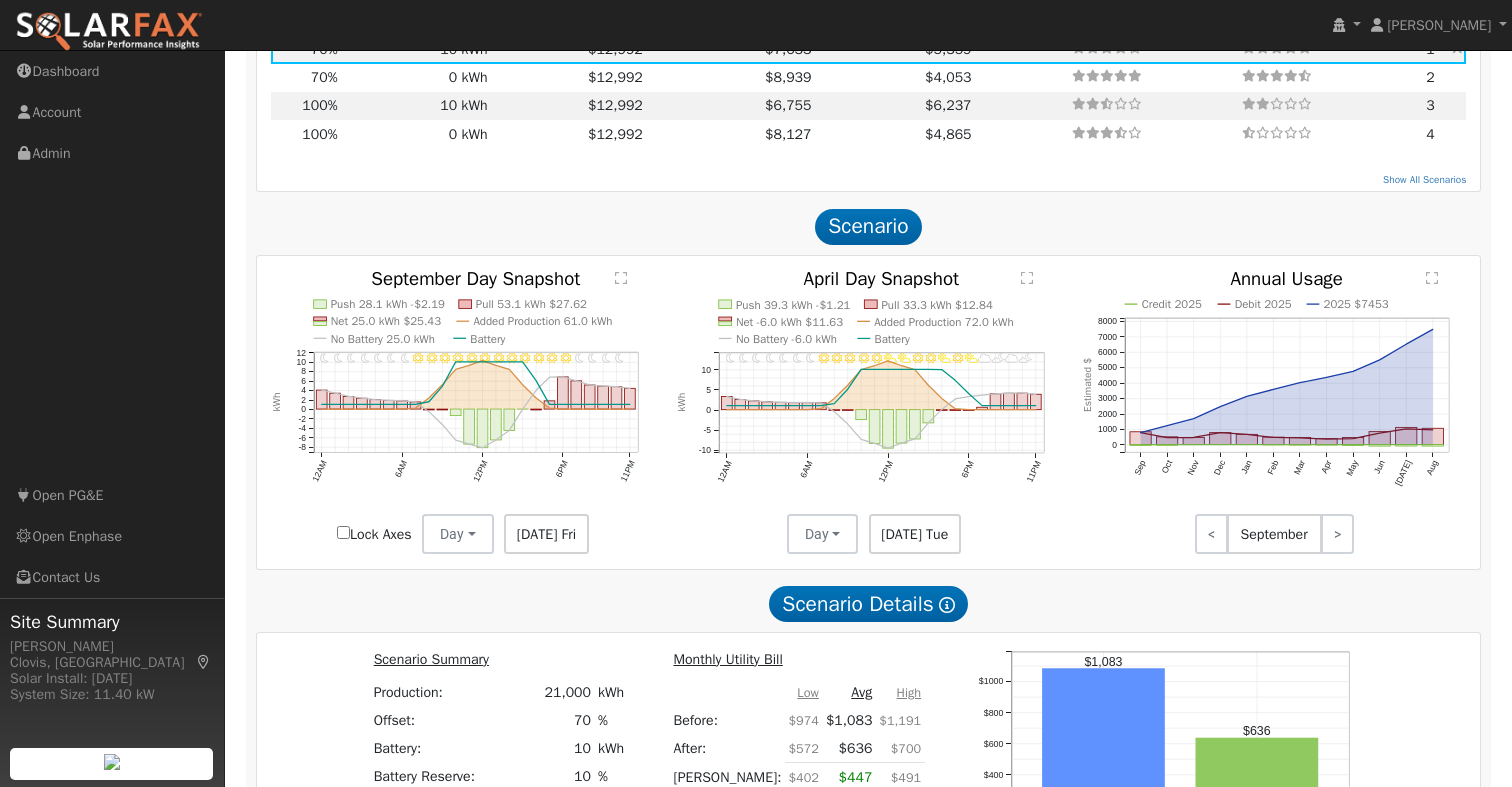 scroll, scrollTop: 1136, scrollLeft: 0, axis: vertical 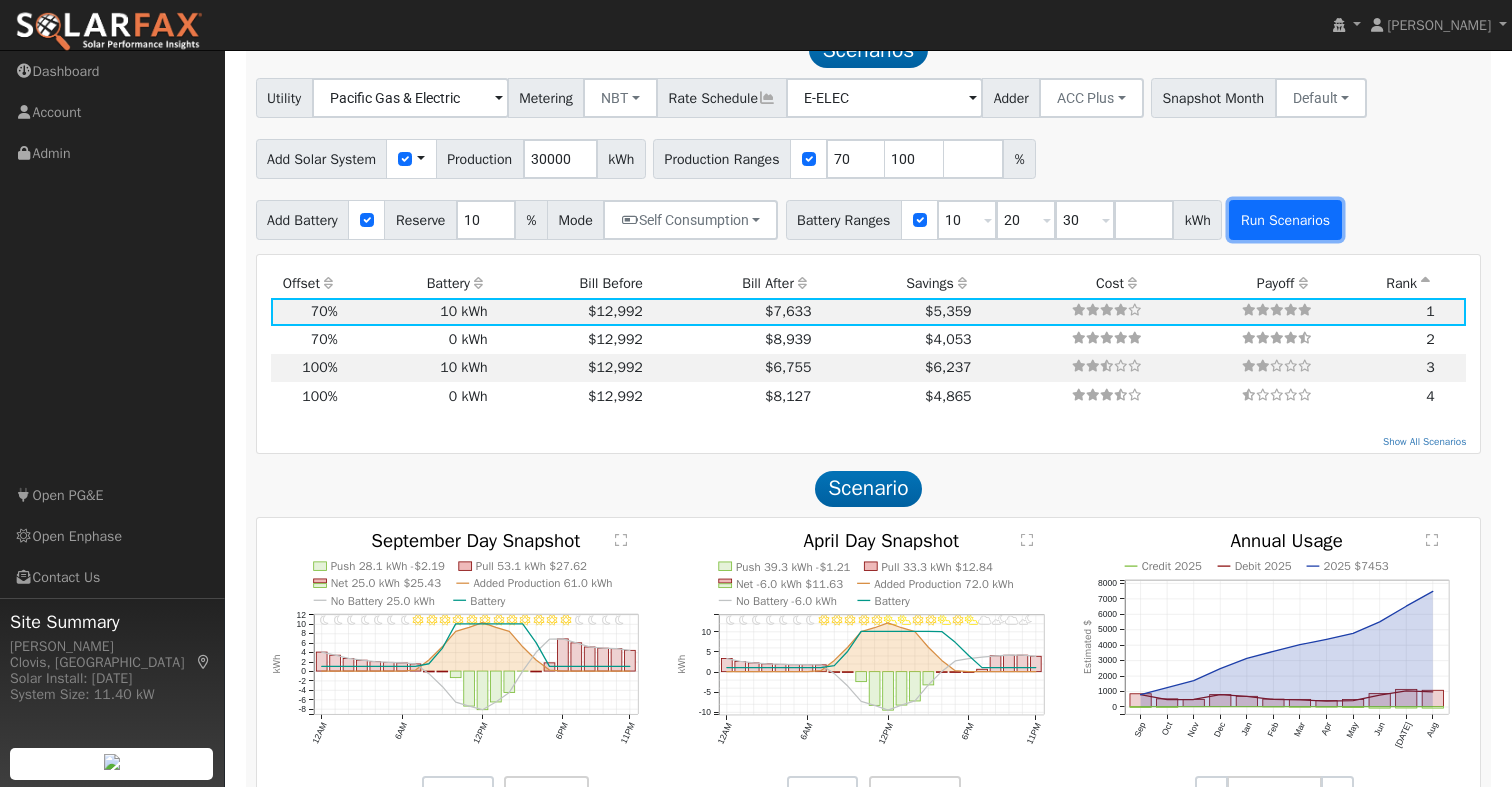 click on "Run Scenarios" at bounding box center [1285, 220] 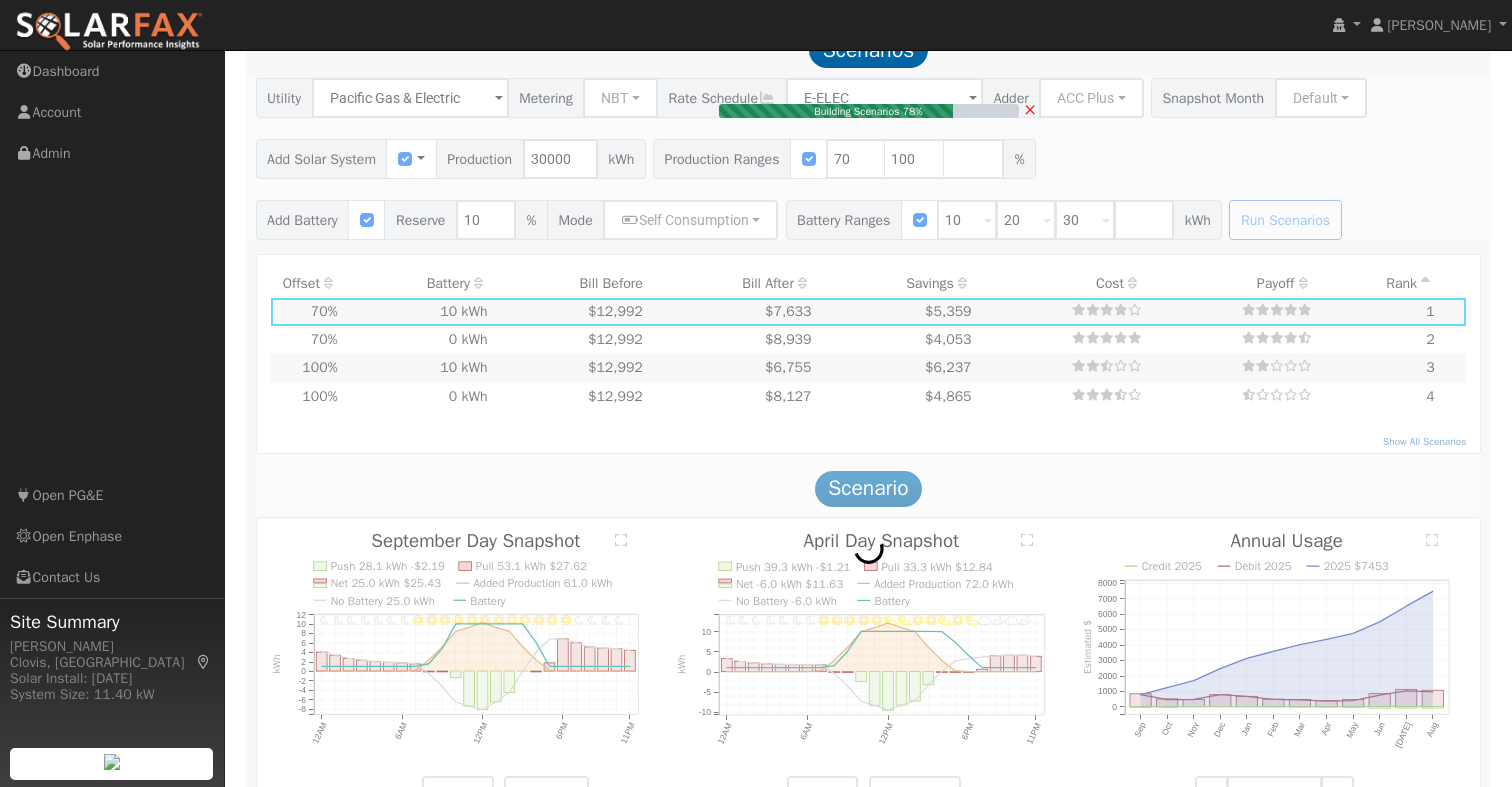type on "$14,000" 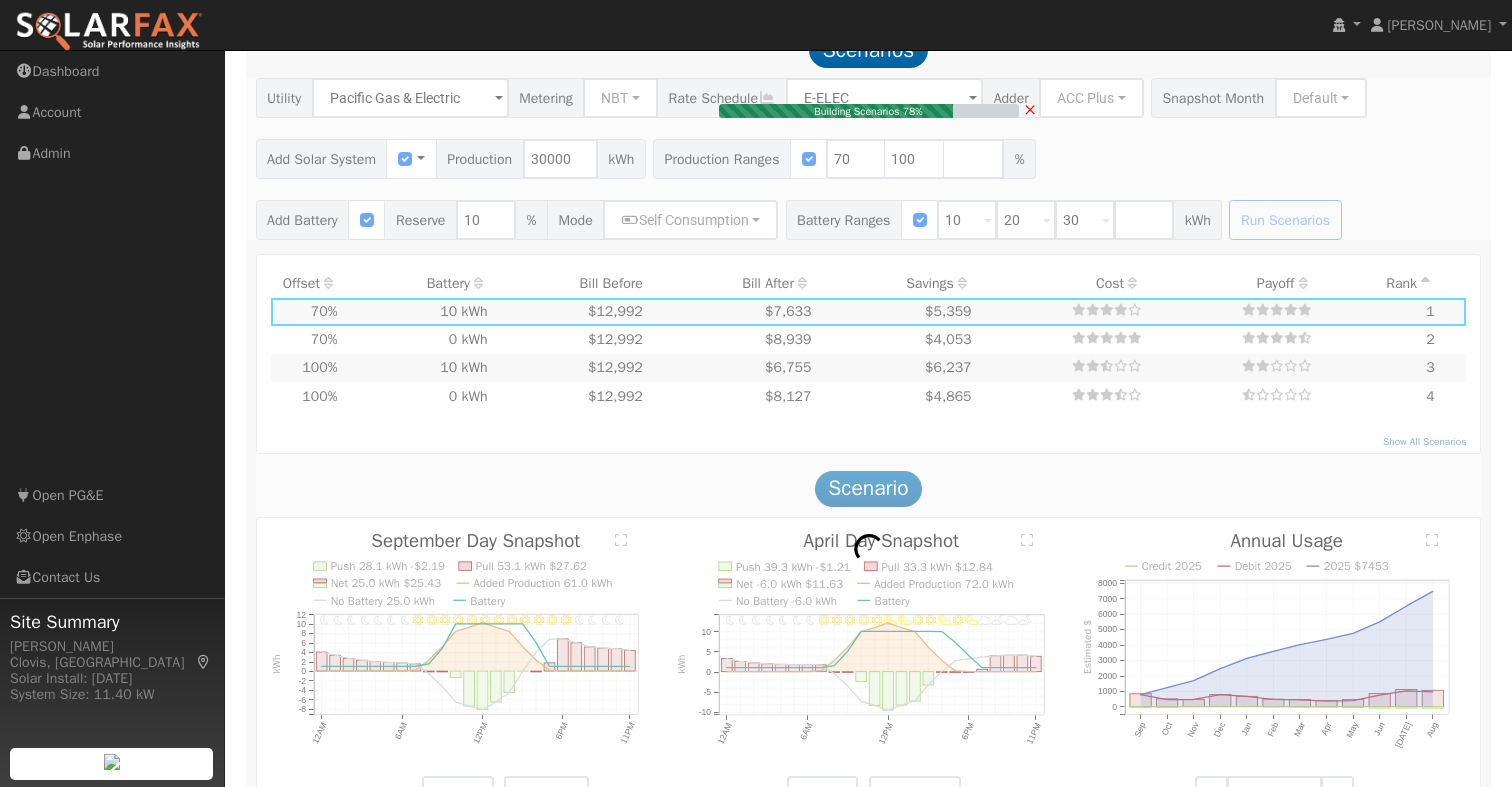 type on "$16,800" 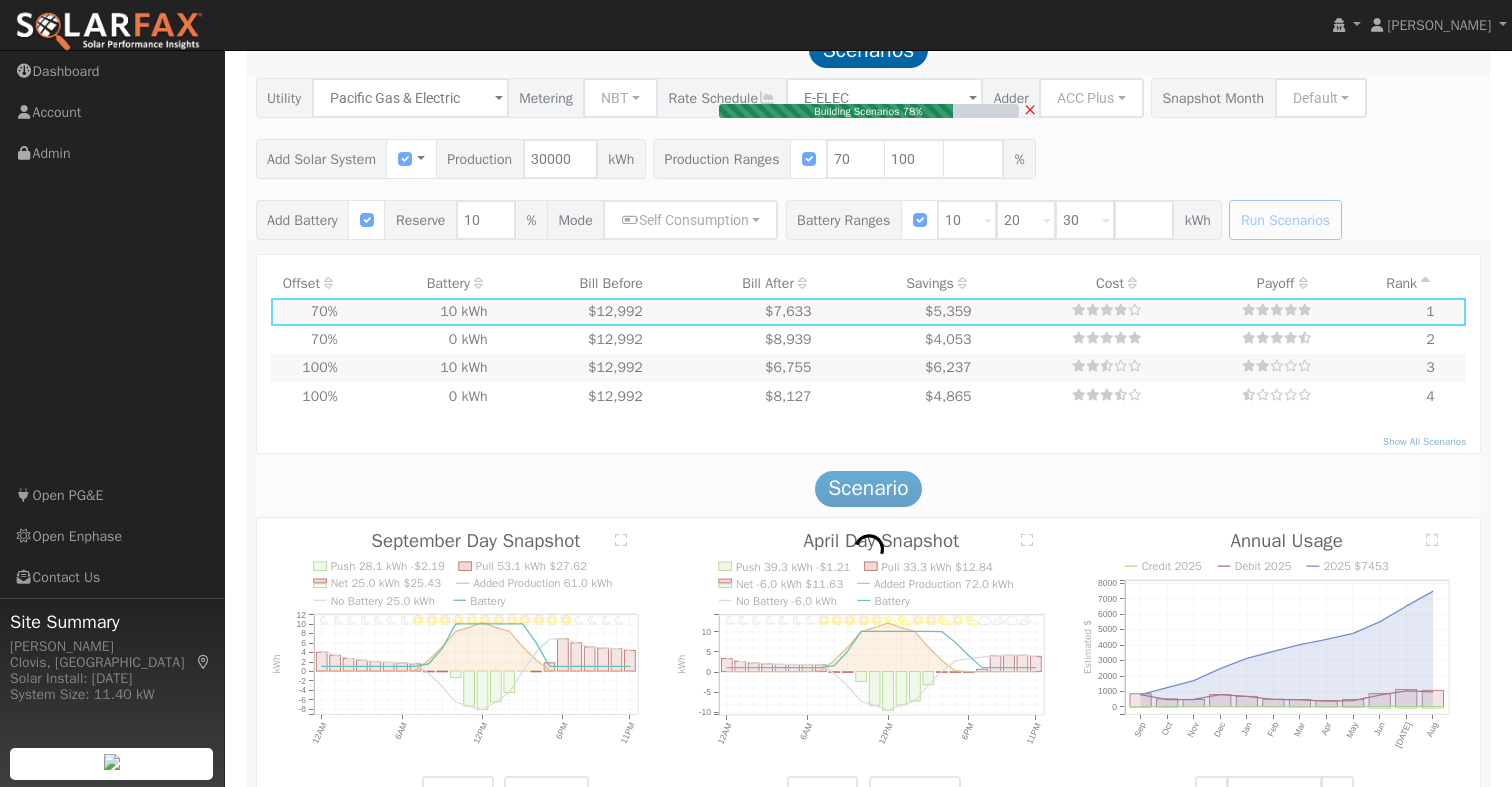 scroll, scrollTop: 1113, scrollLeft: 0, axis: vertical 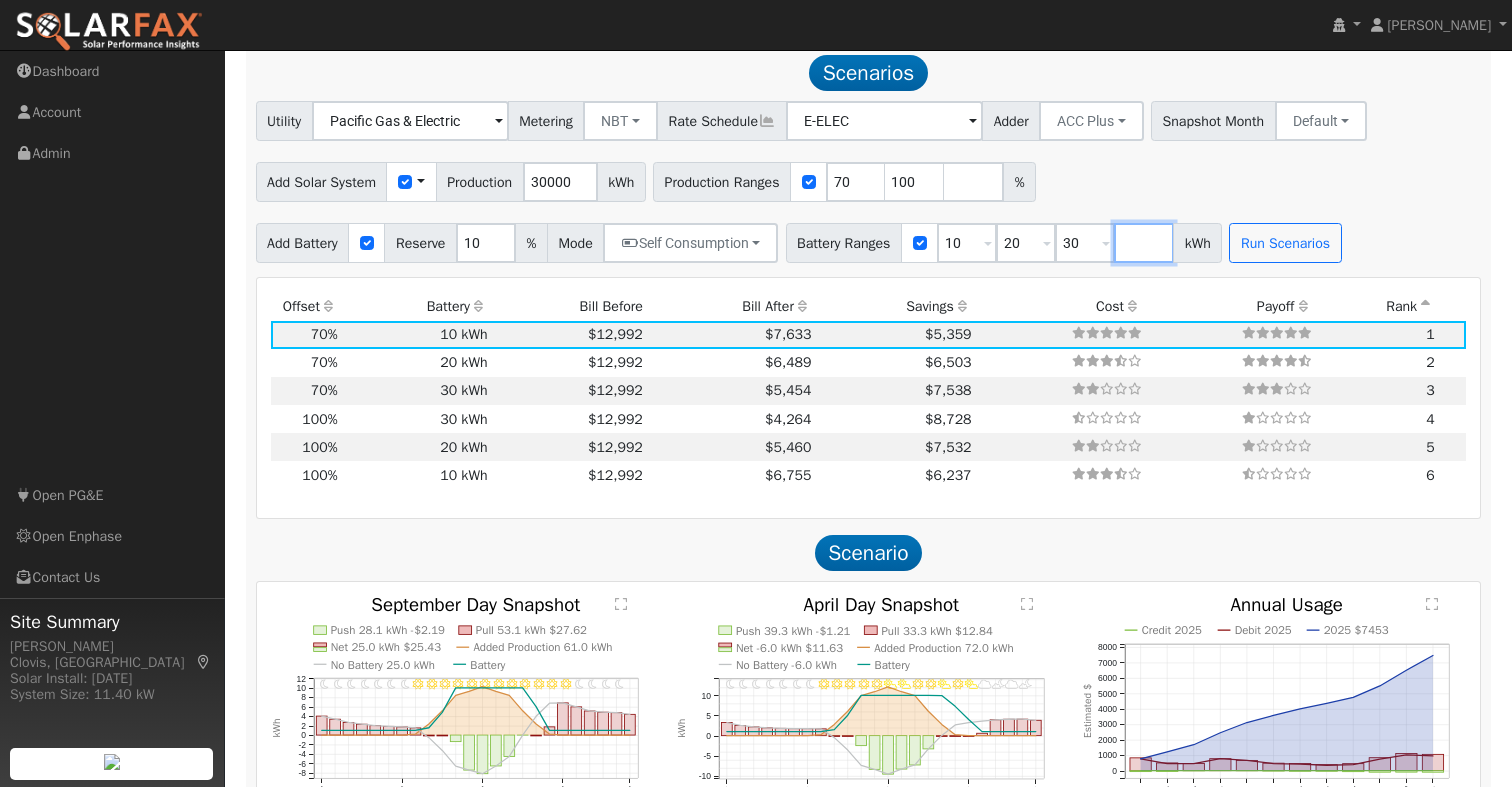 click at bounding box center [1144, 243] 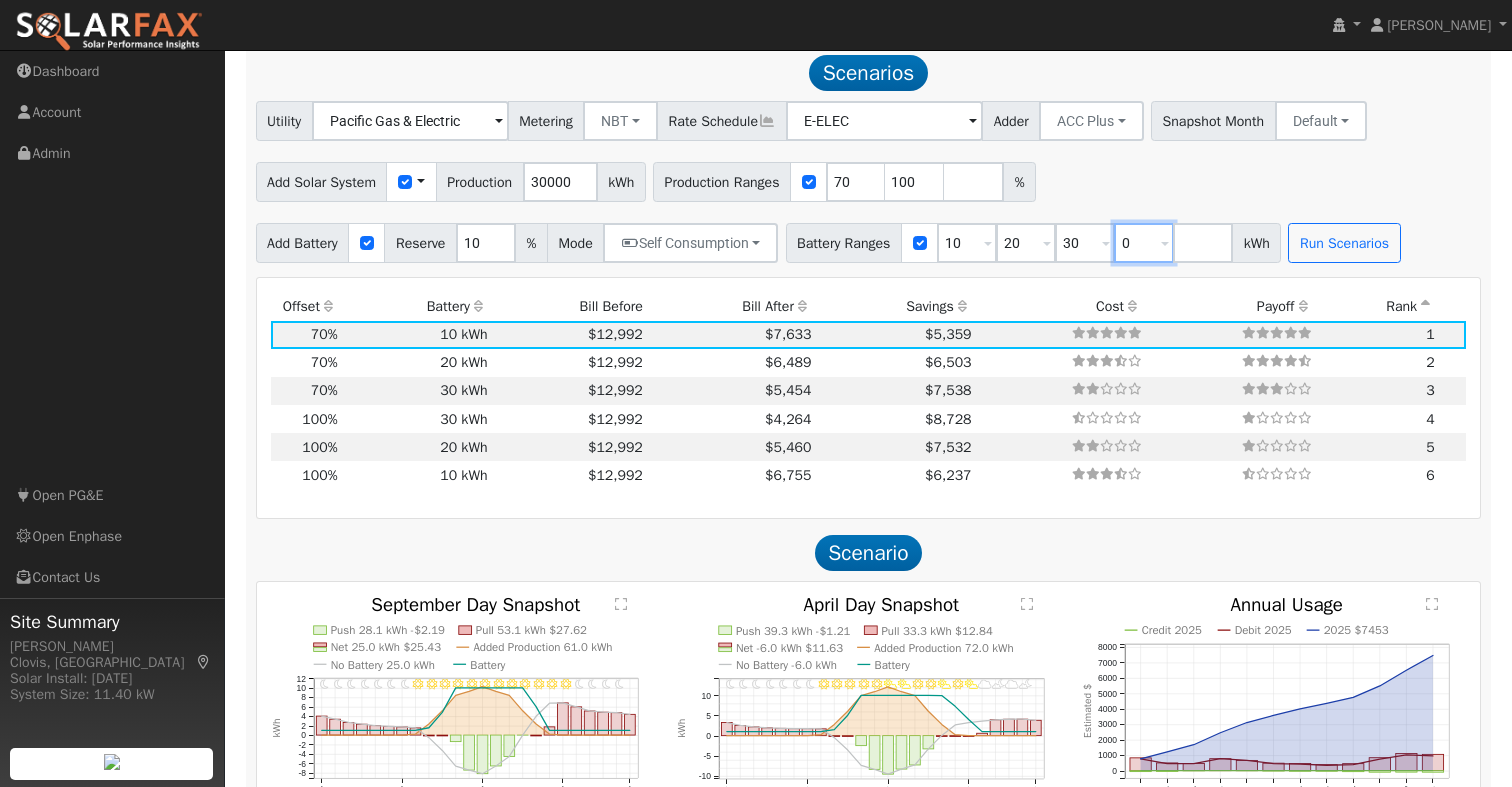 type on "0" 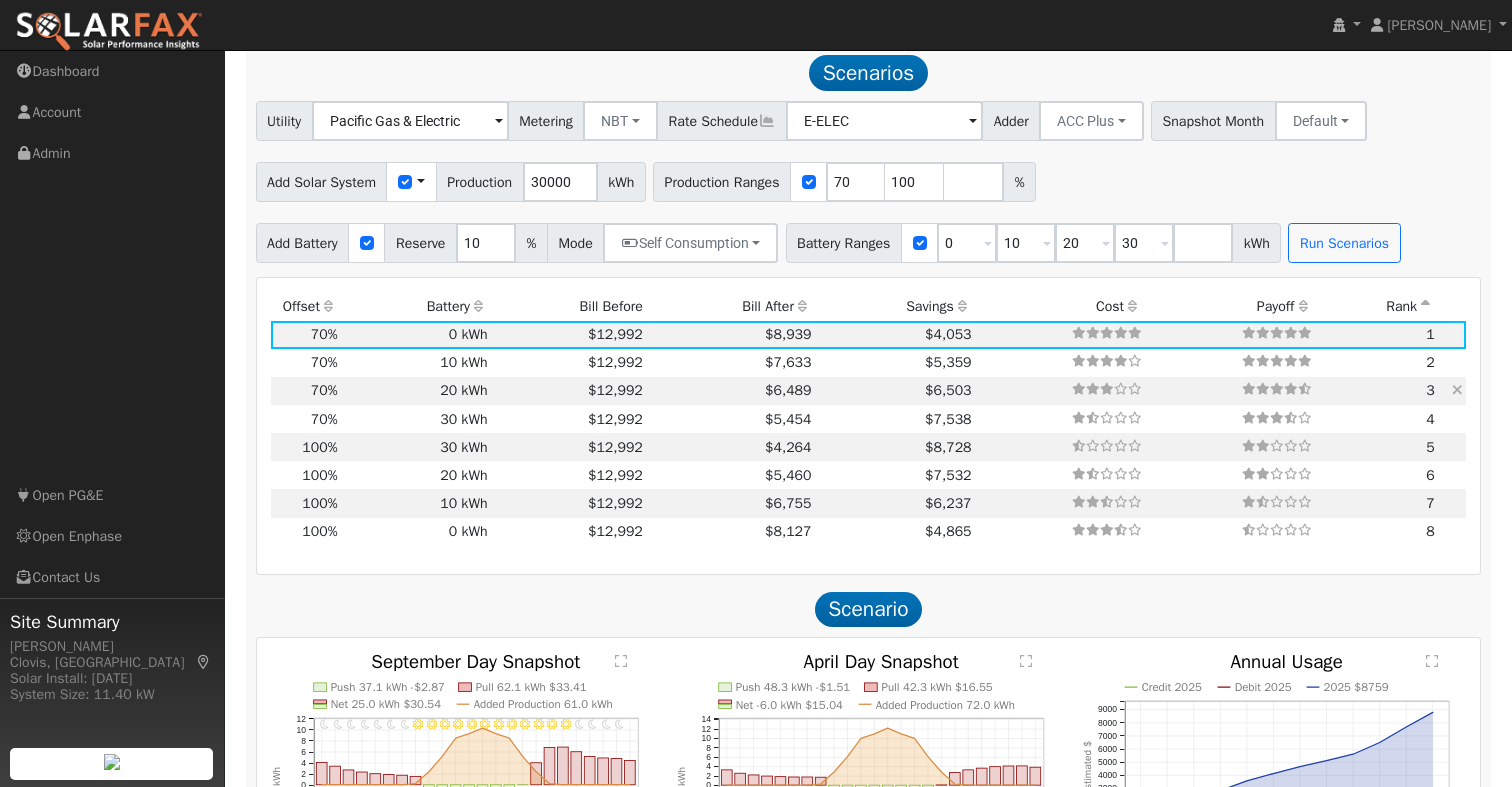 click at bounding box center [1457, 390] 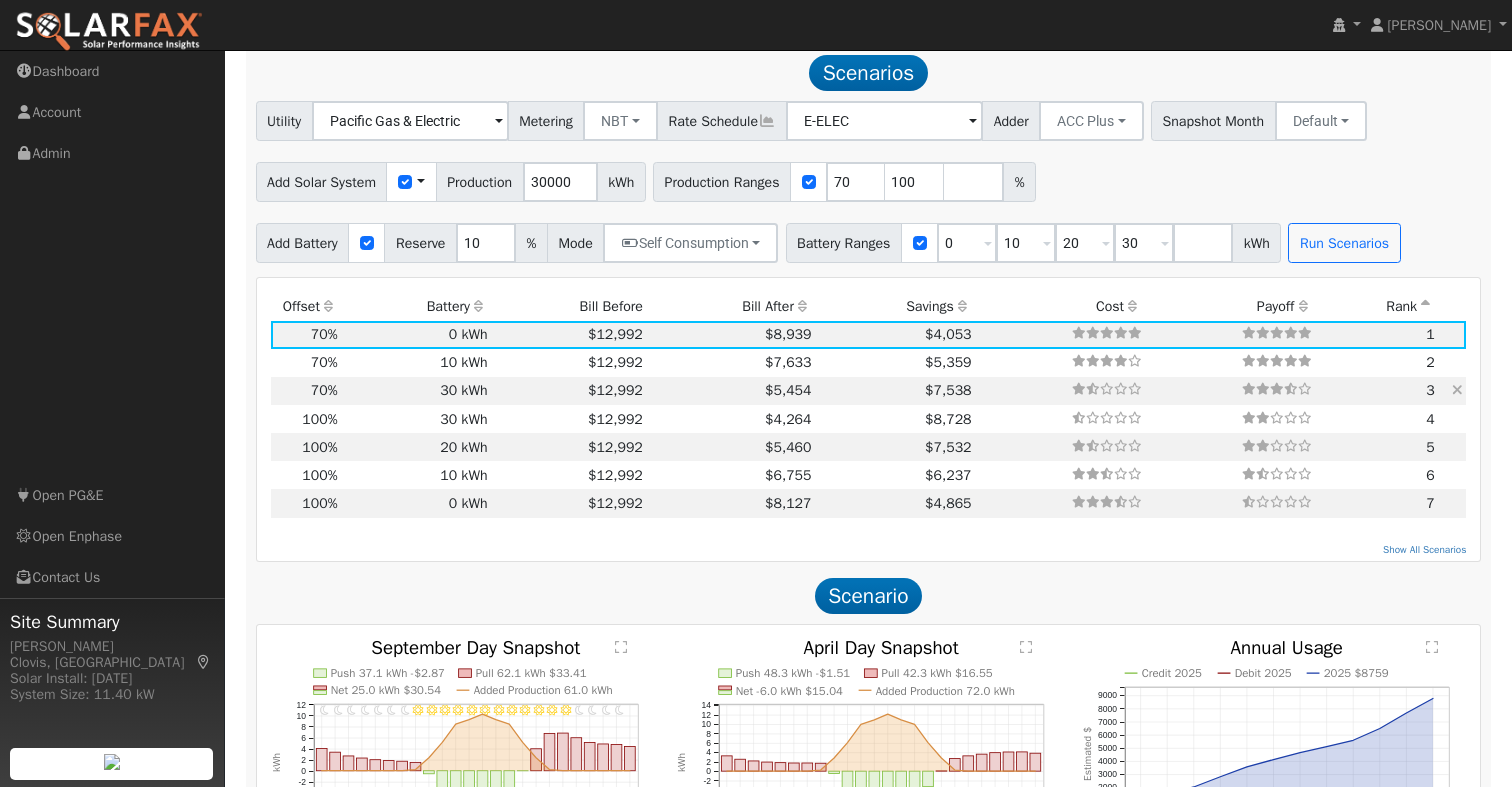 click at bounding box center (1457, 390) 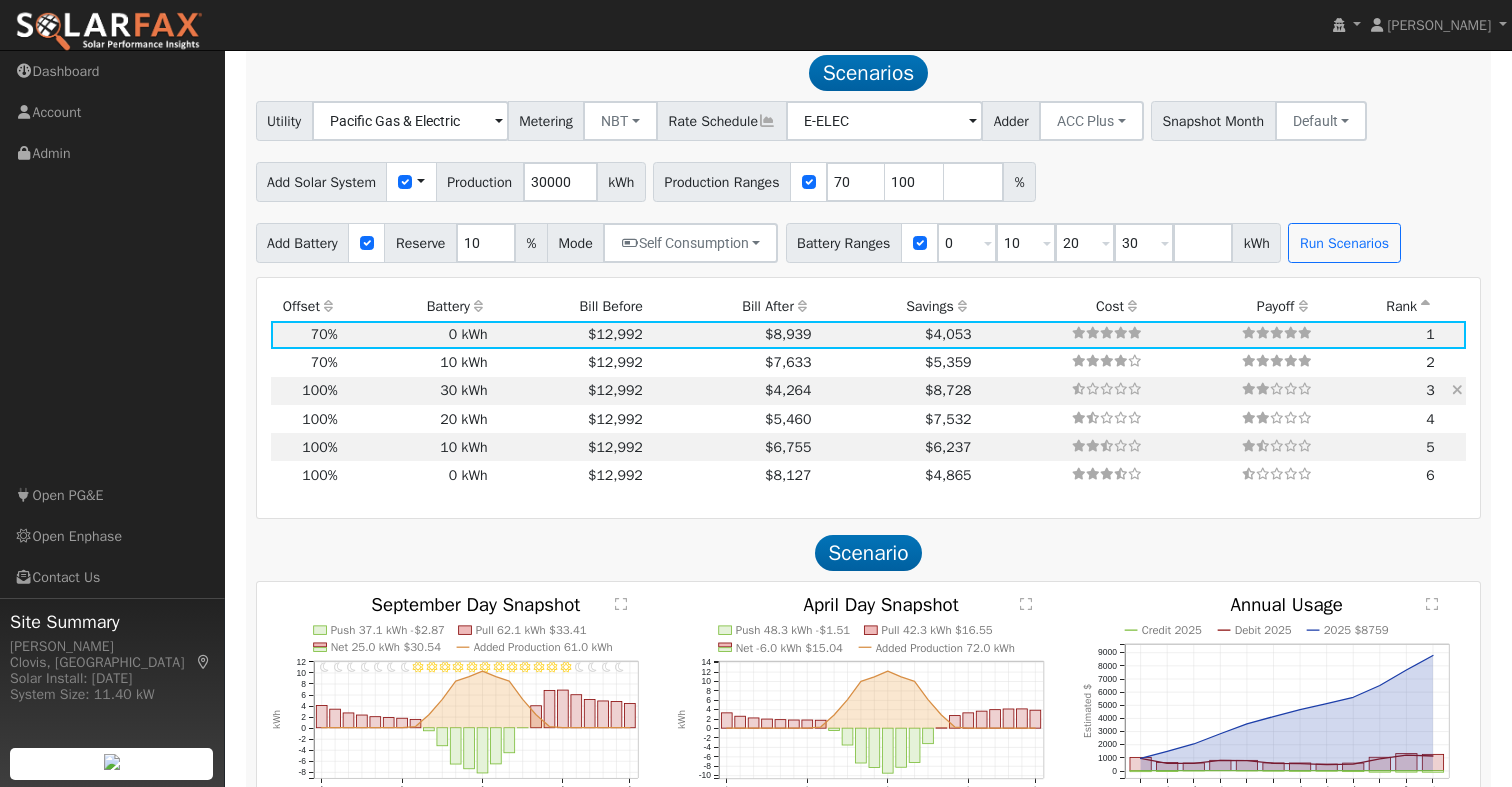 click at bounding box center (1457, 390) 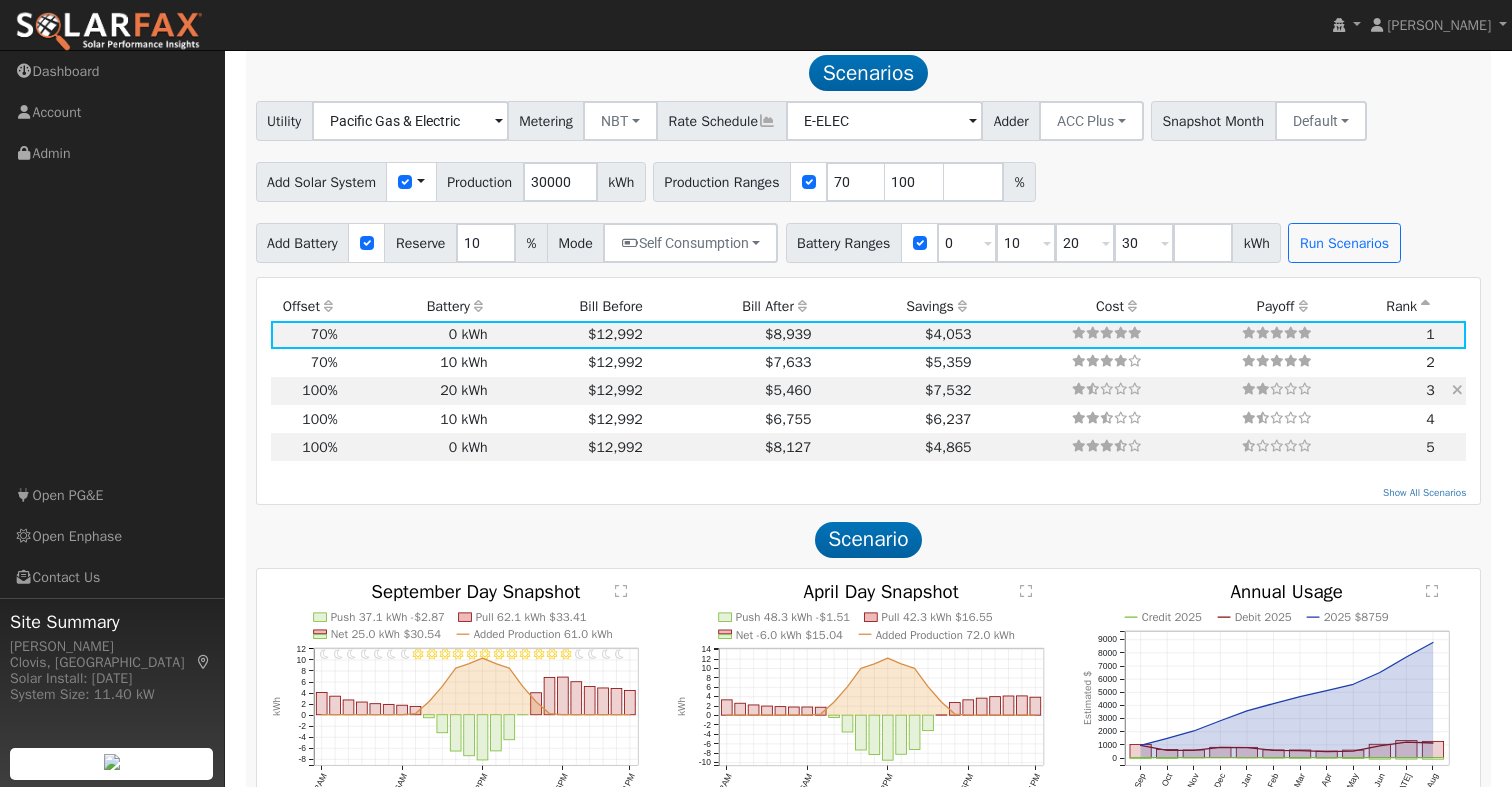 click at bounding box center (1457, 390) 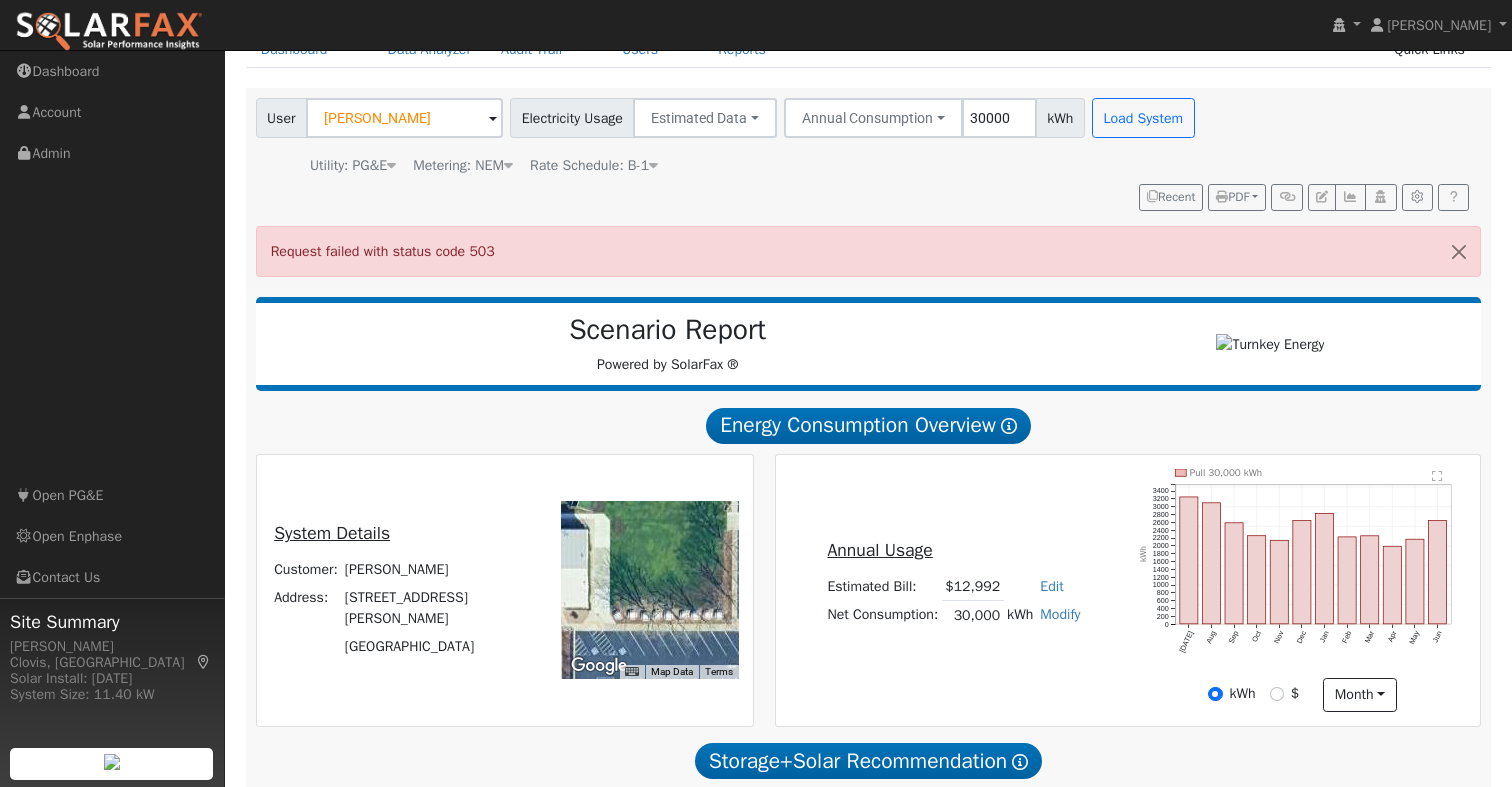 scroll, scrollTop: 0, scrollLeft: 0, axis: both 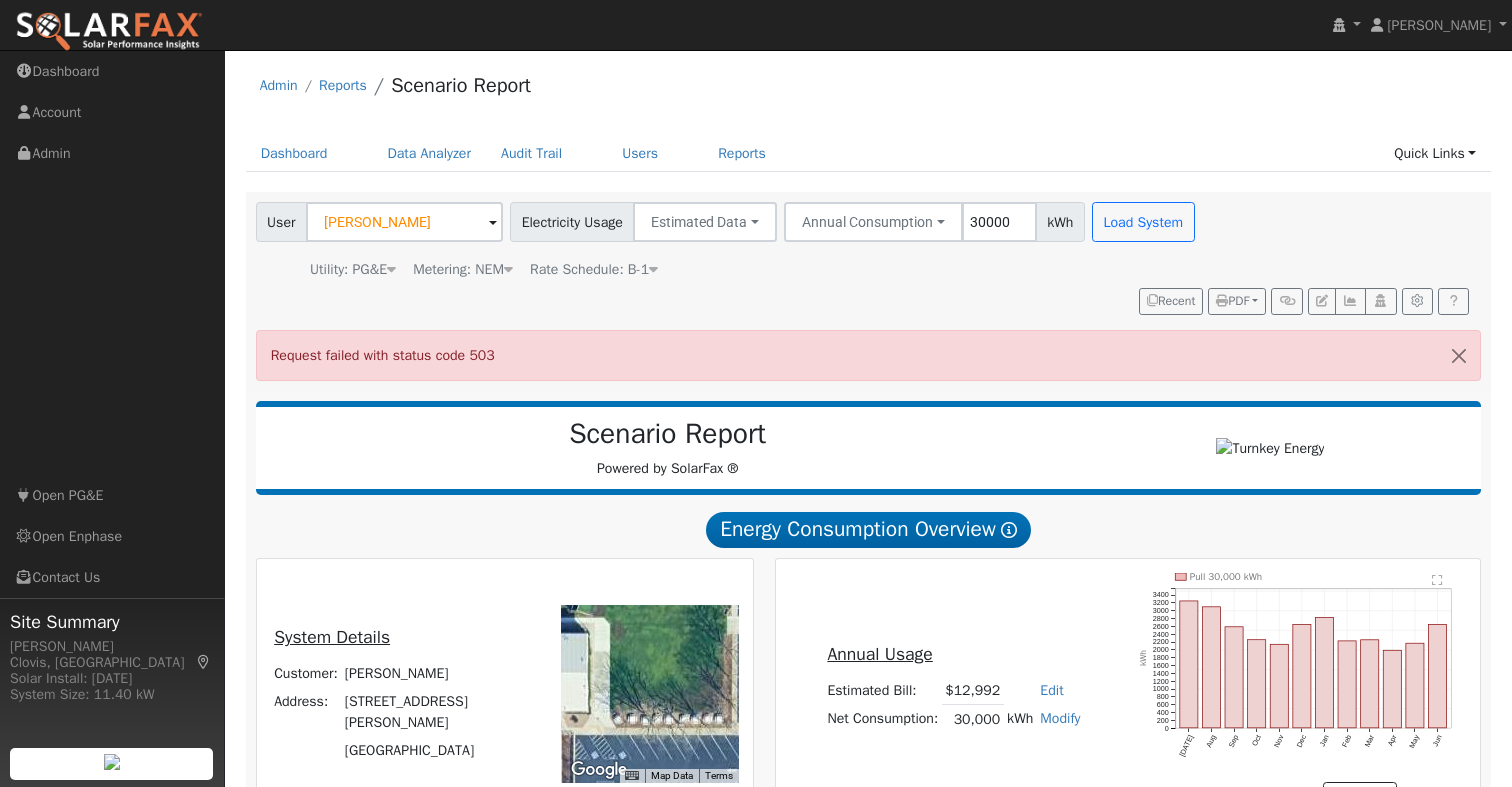 click on "Request failed with status code 503" at bounding box center [869, 355] 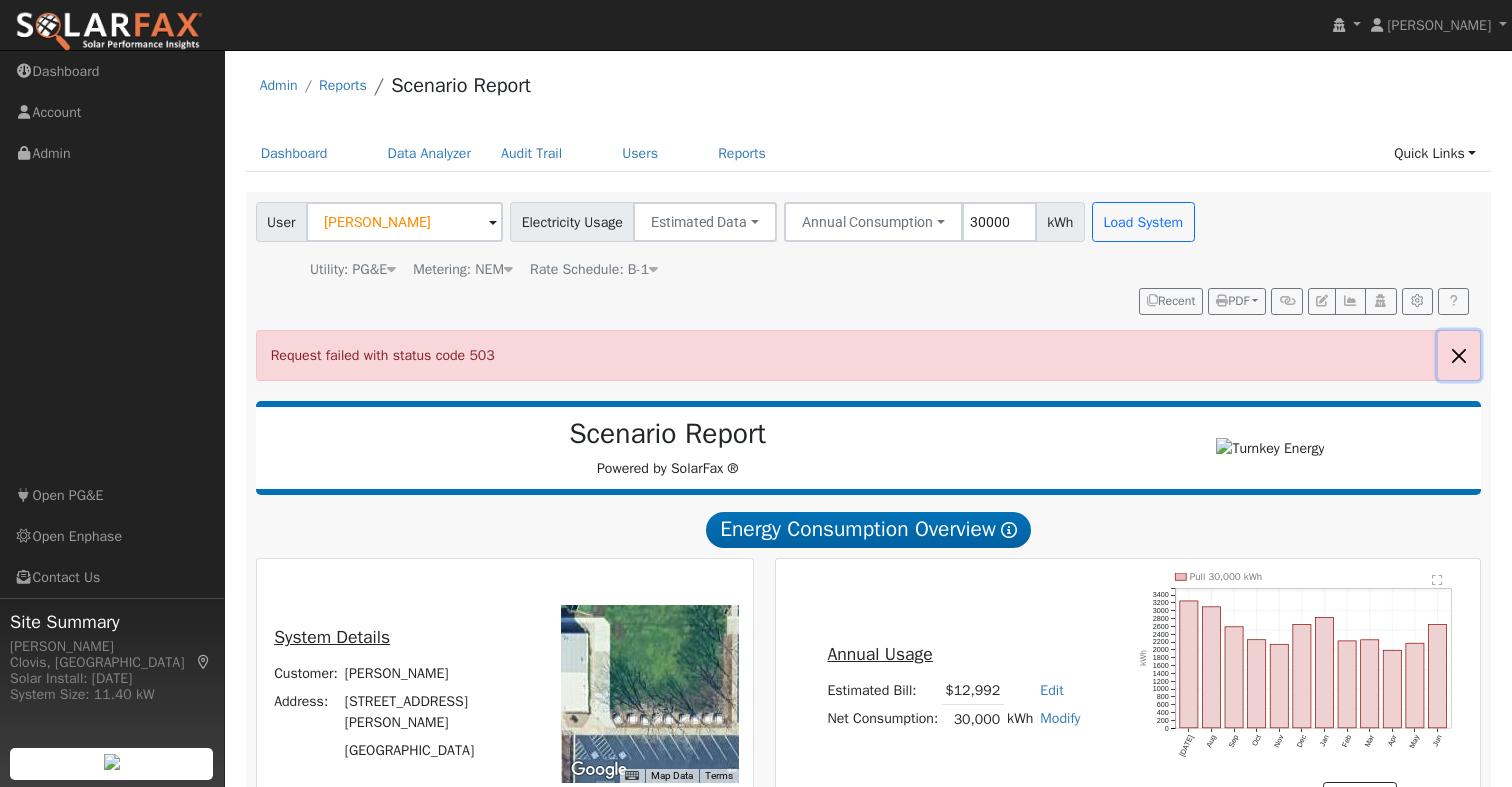 click at bounding box center (1459, 355) 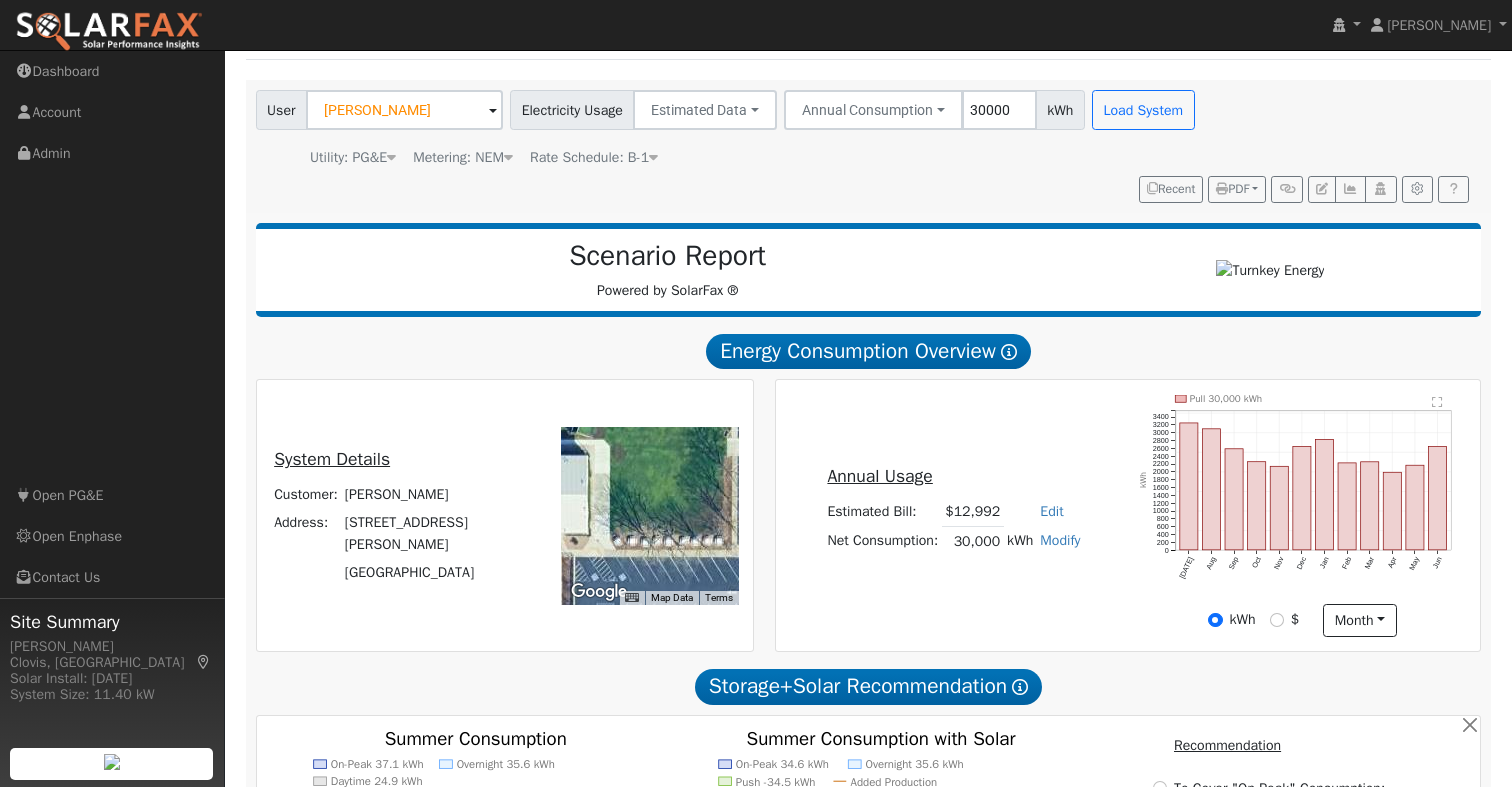 scroll, scrollTop: 209, scrollLeft: 0, axis: vertical 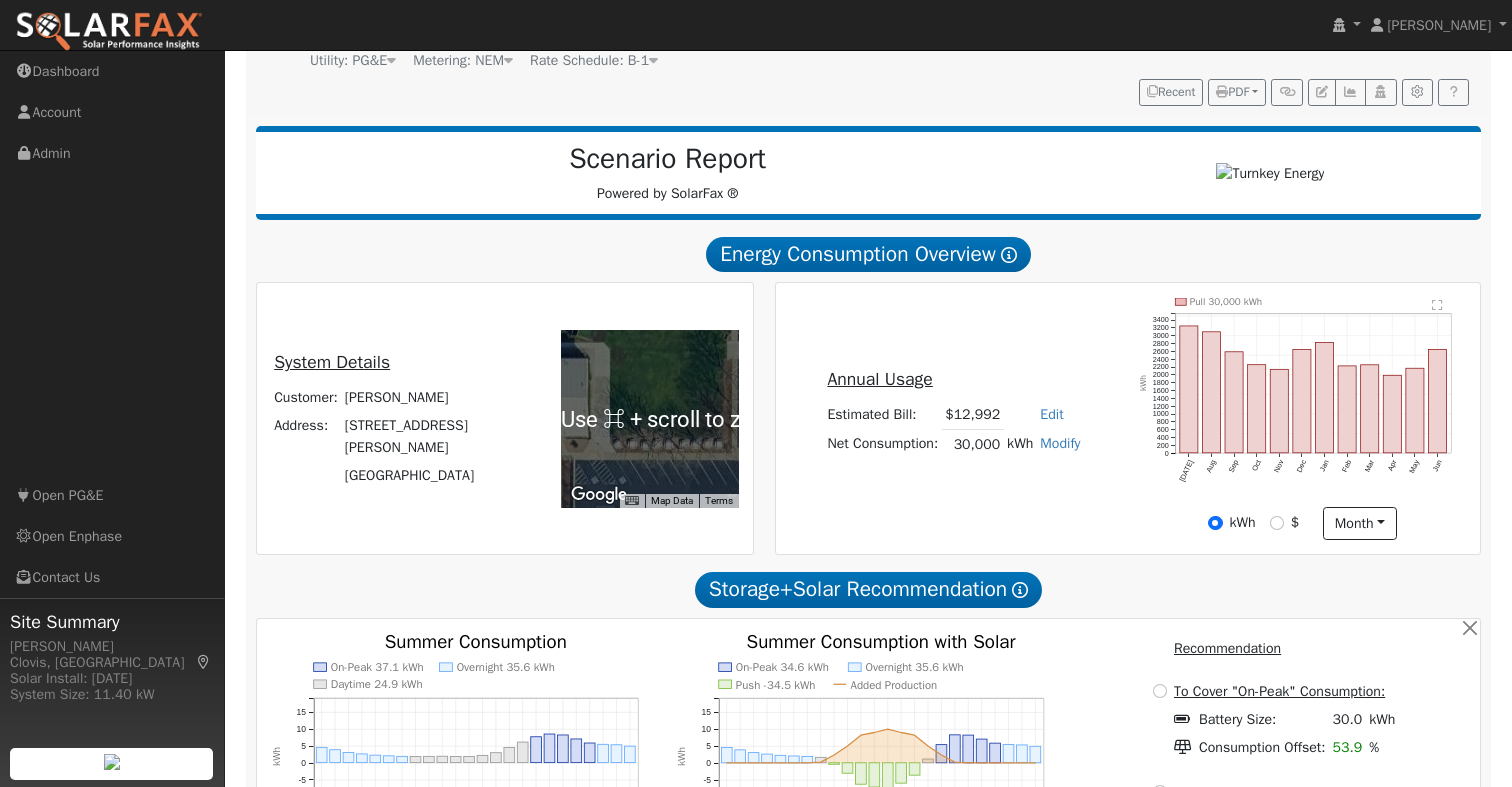click at bounding box center (650, 419) 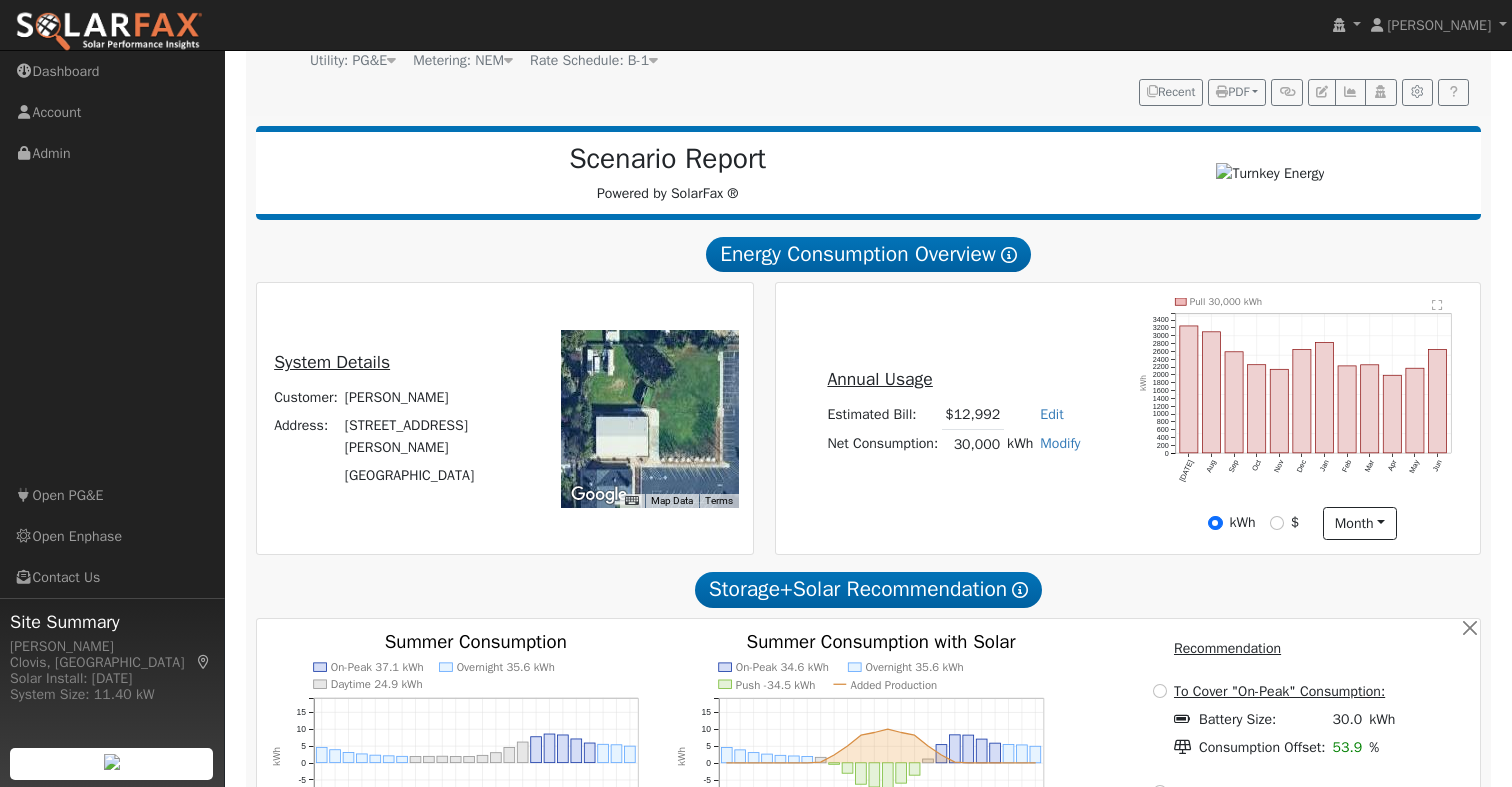 drag, startPoint x: 613, startPoint y: 429, endPoint x: 666, endPoint y: 456, distance: 59.48109 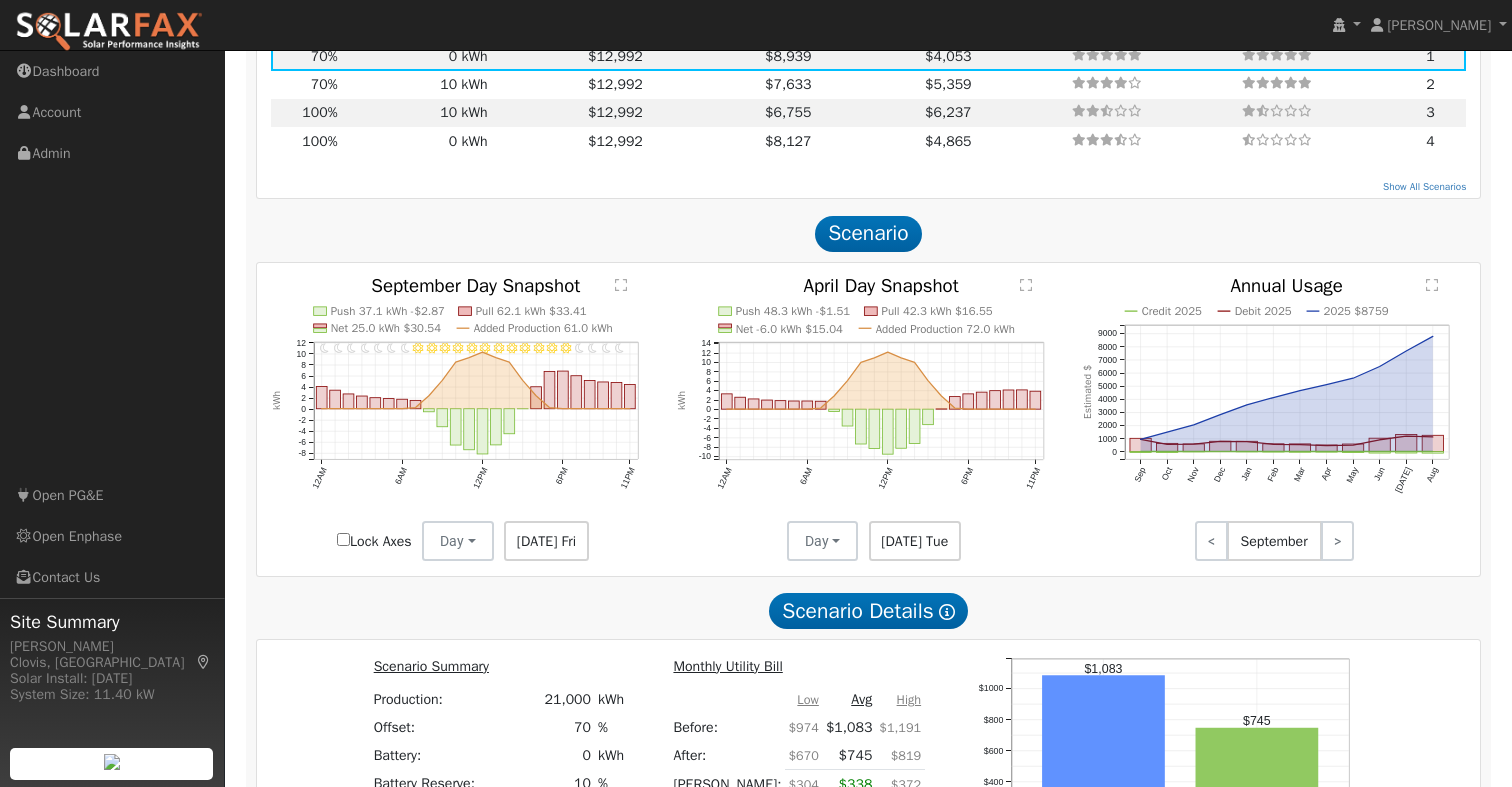 scroll, scrollTop: 1286, scrollLeft: 0, axis: vertical 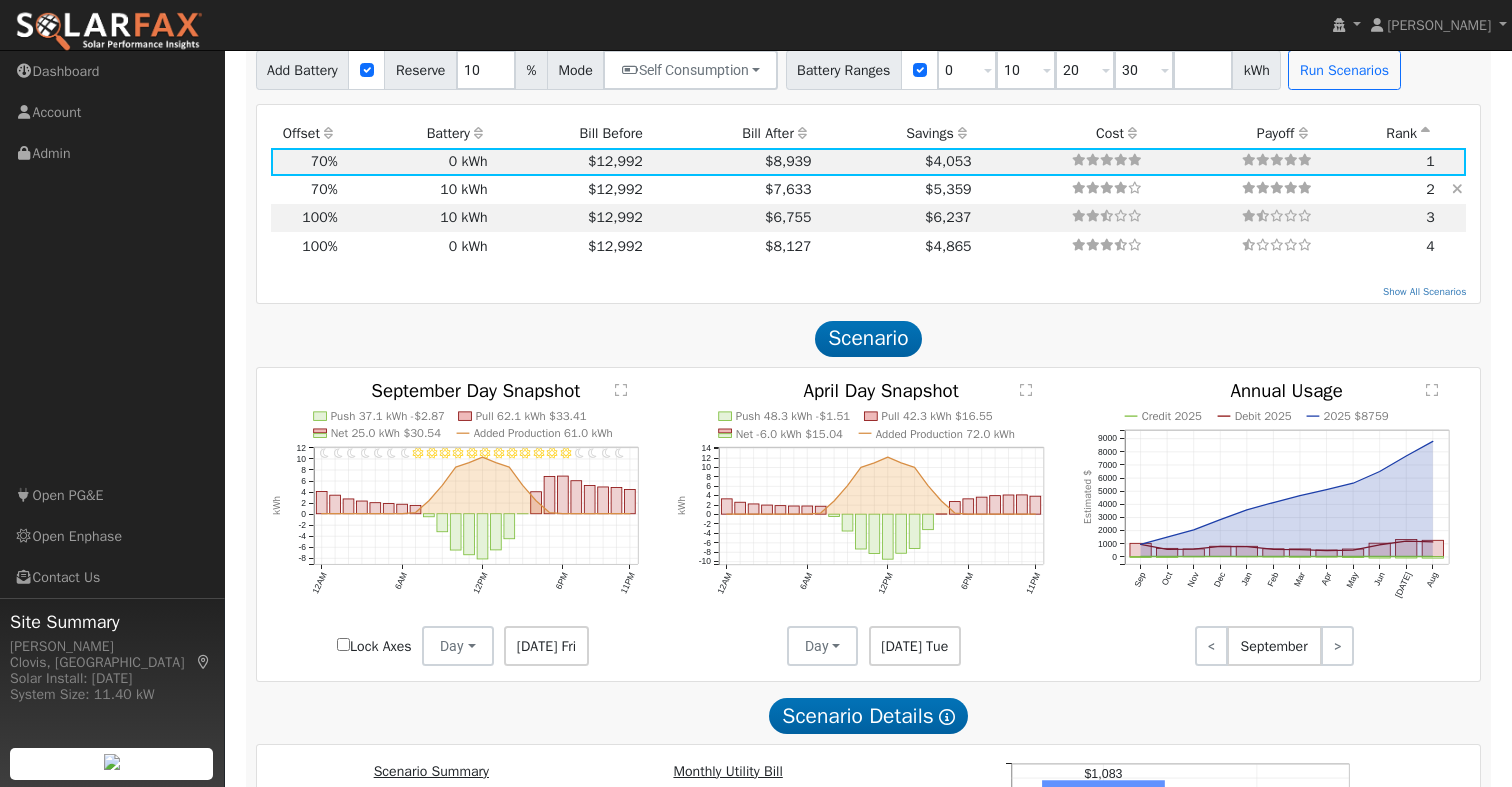 click on "$7,633" at bounding box center [730, 190] 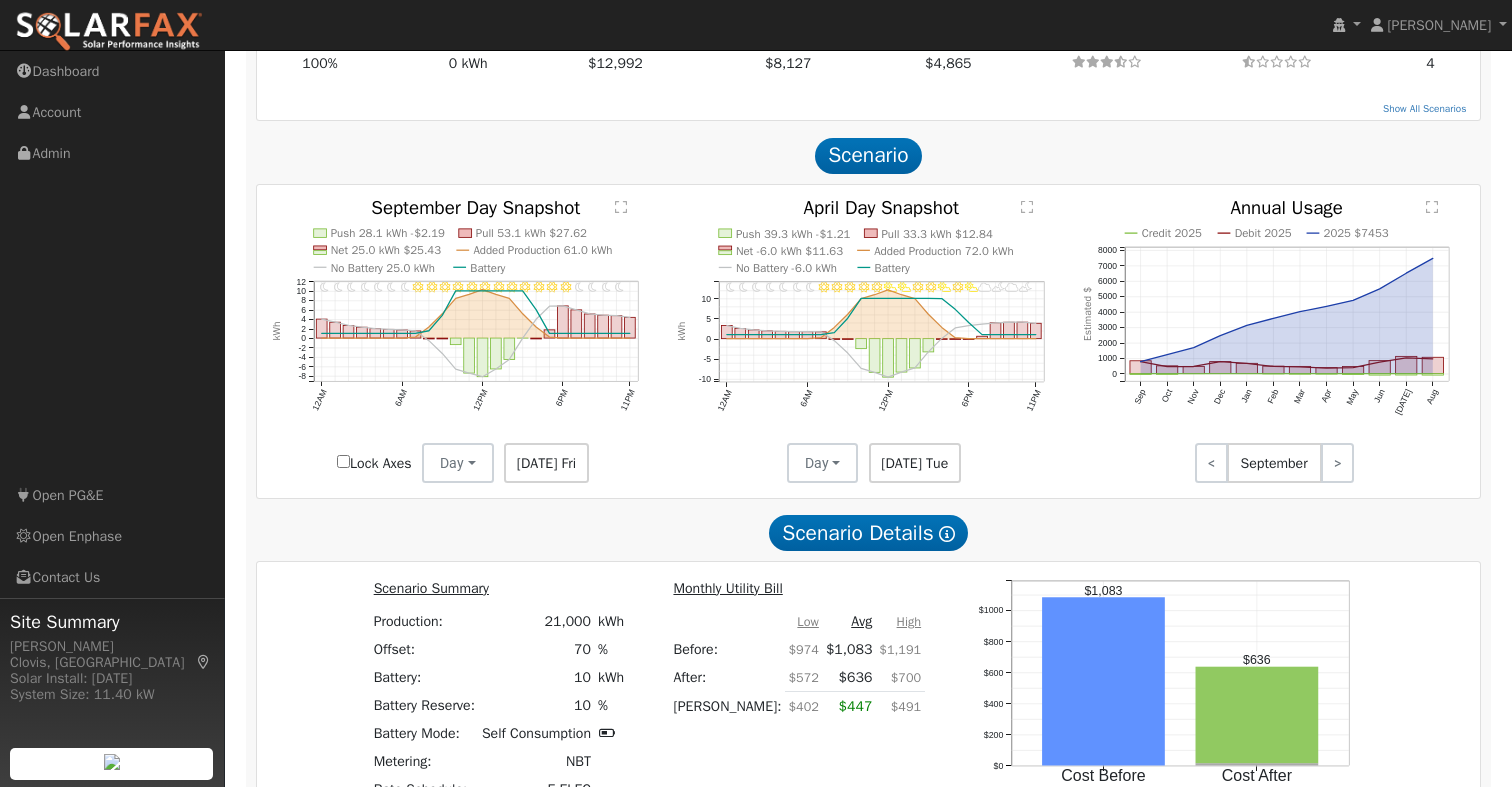 scroll, scrollTop: 1379, scrollLeft: 0, axis: vertical 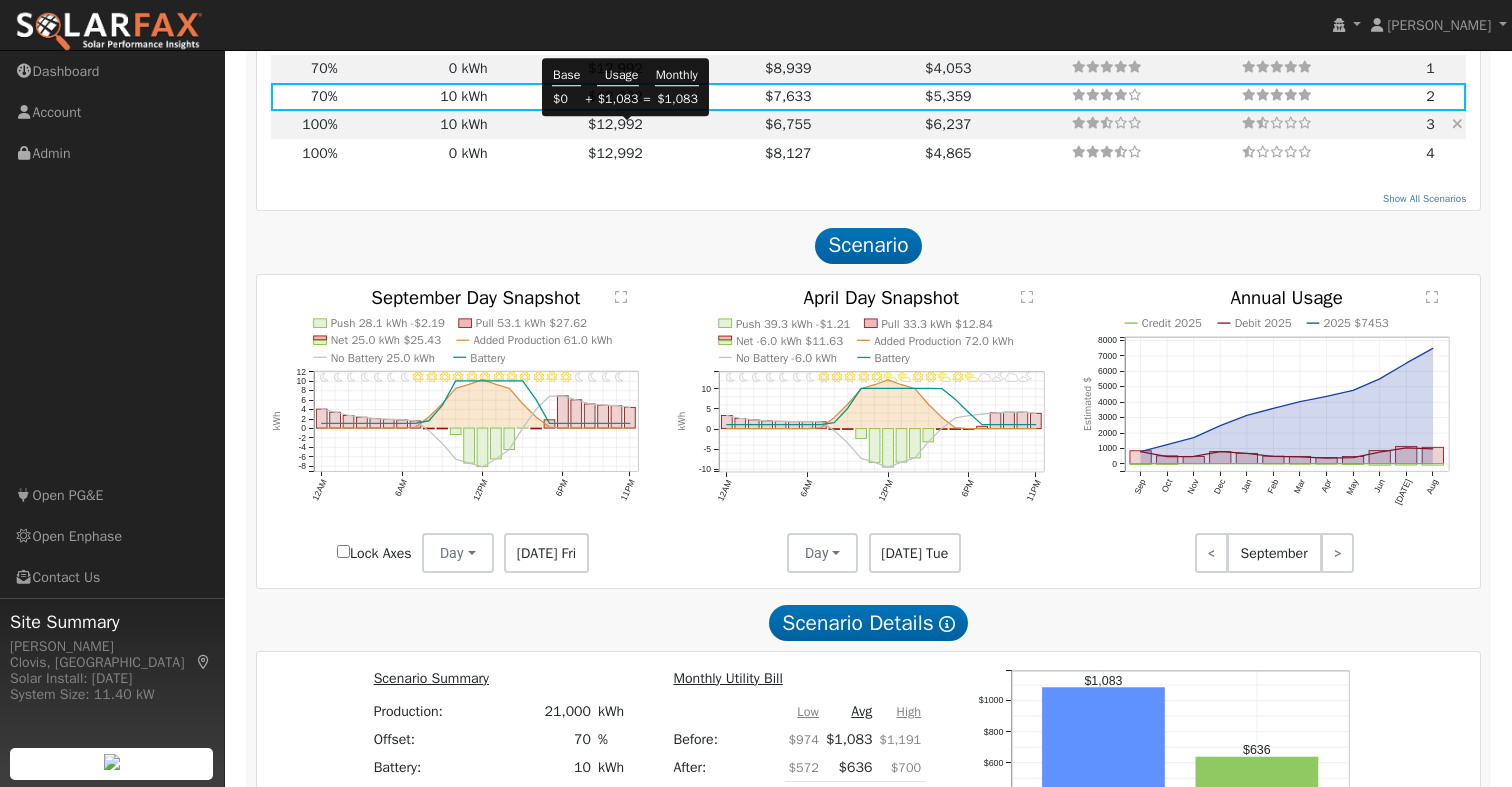 click on "$12,992" at bounding box center (615, 124) 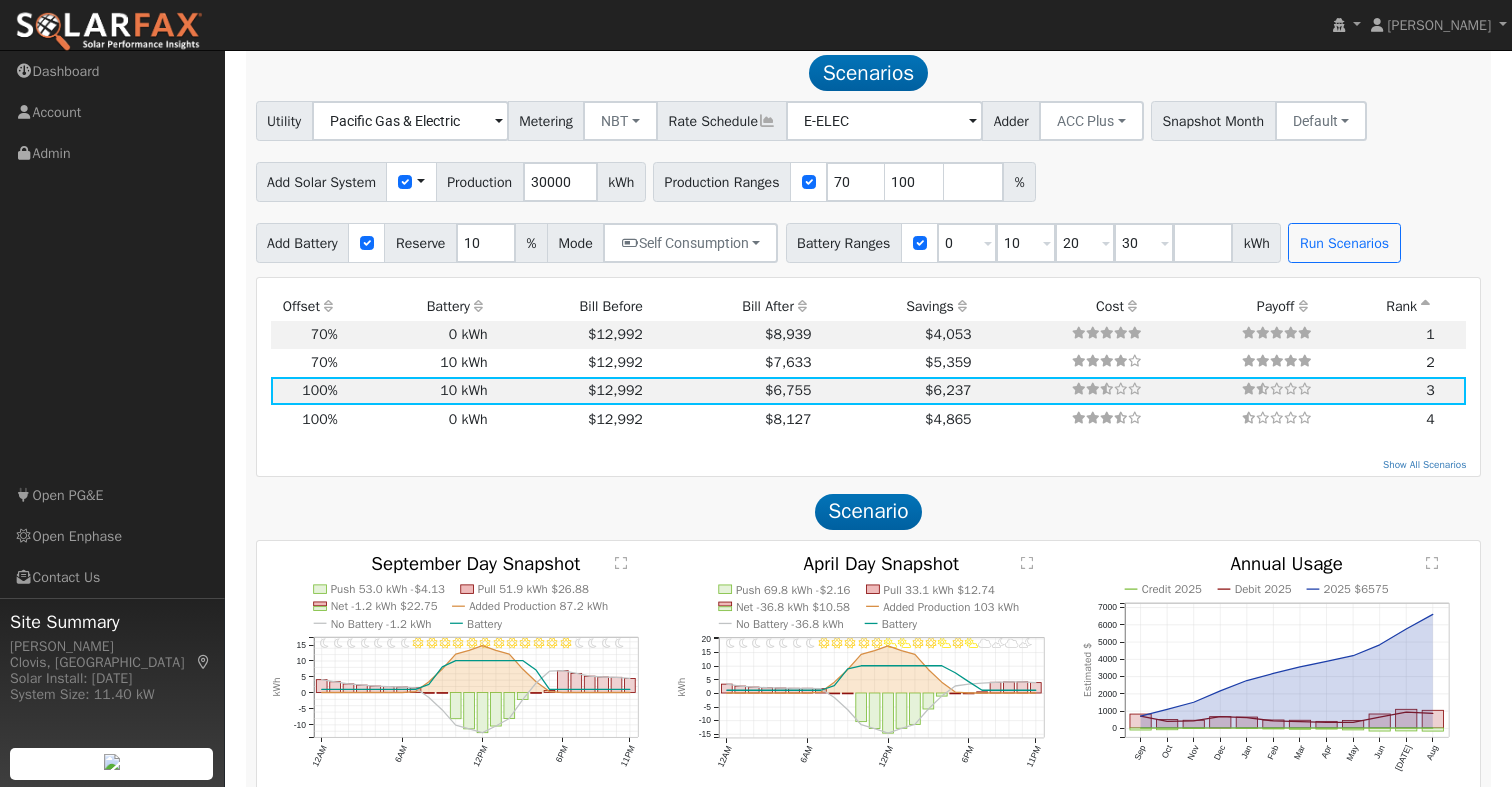 scroll, scrollTop: 1100, scrollLeft: 0, axis: vertical 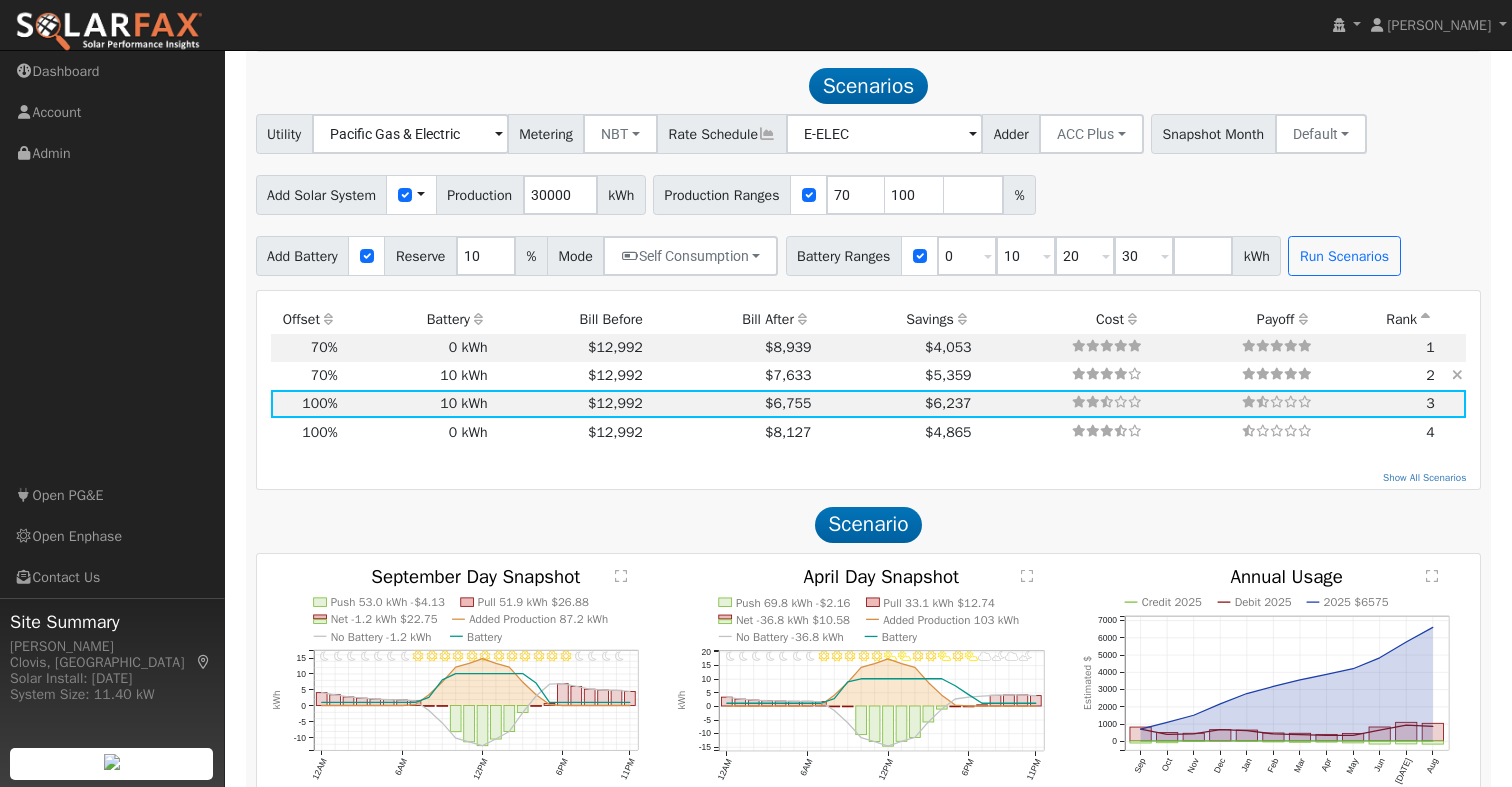 click on "10 kWh" at bounding box center (416, 376) 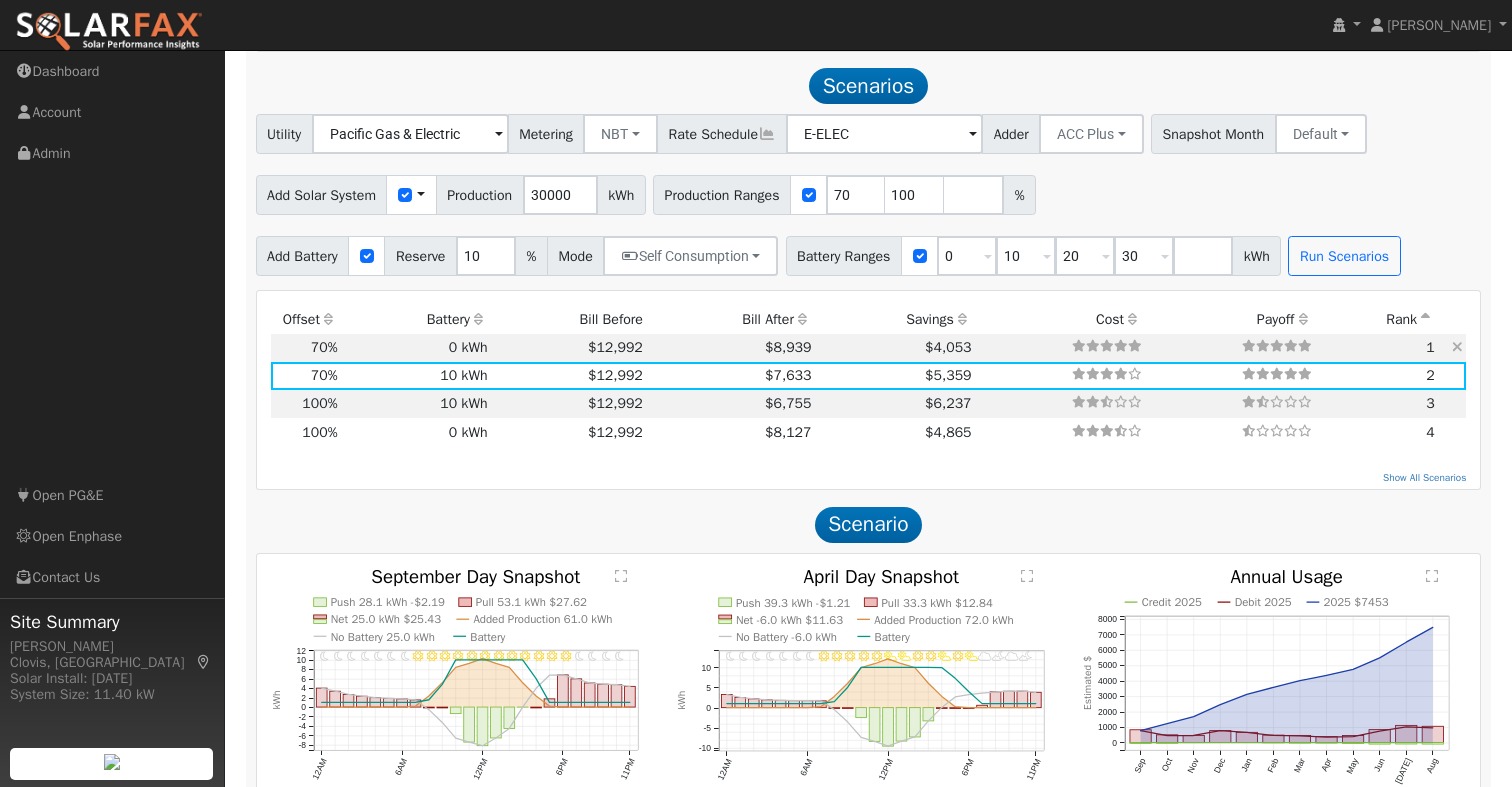 click on "0 kWh" at bounding box center [416, 348] 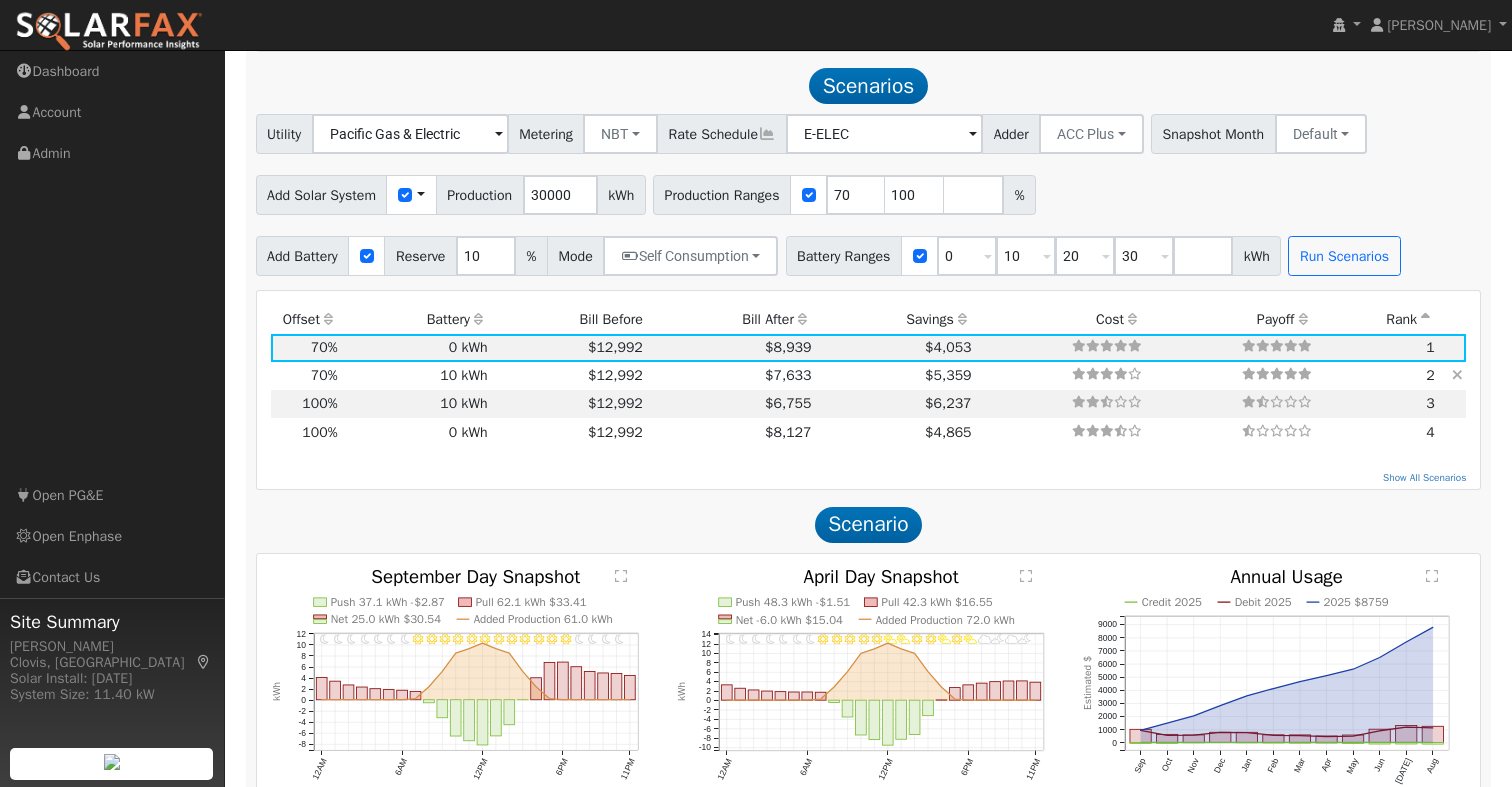 click on "10 kWh" at bounding box center (416, 376) 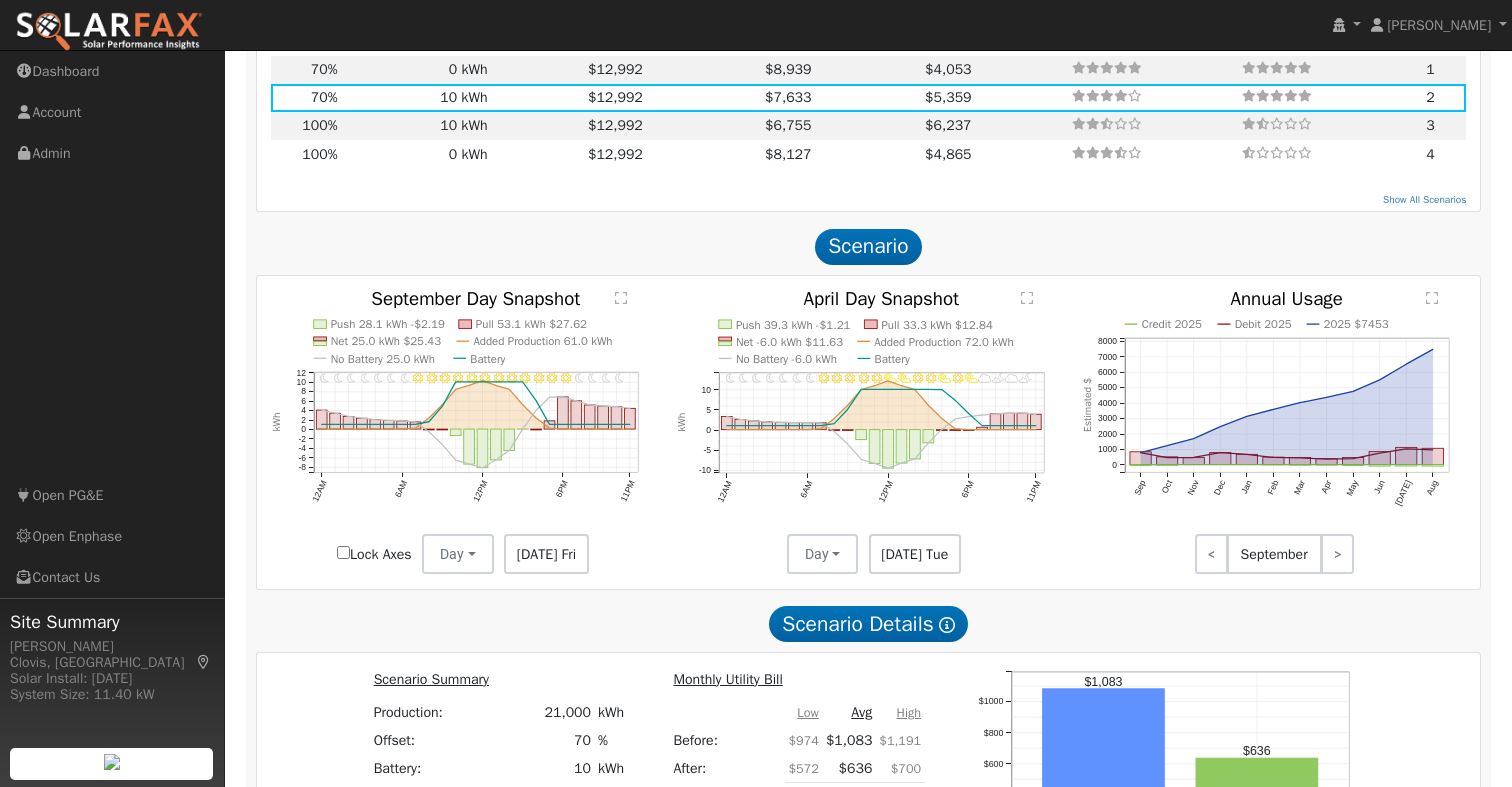 scroll, scrollTop: 1303, scrollLeft: 0, axis: vertical 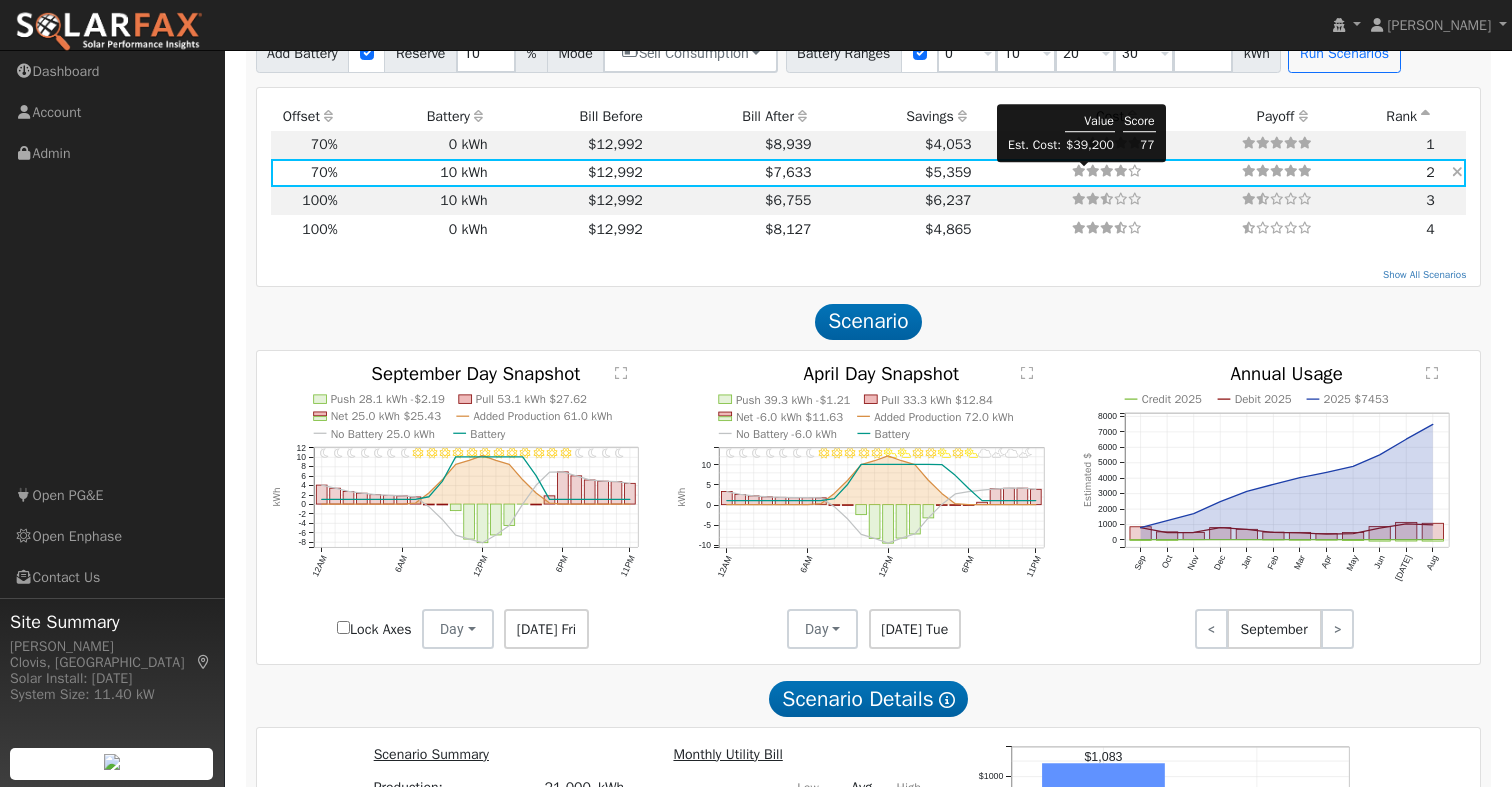 click at bounding box center (1121, 171) 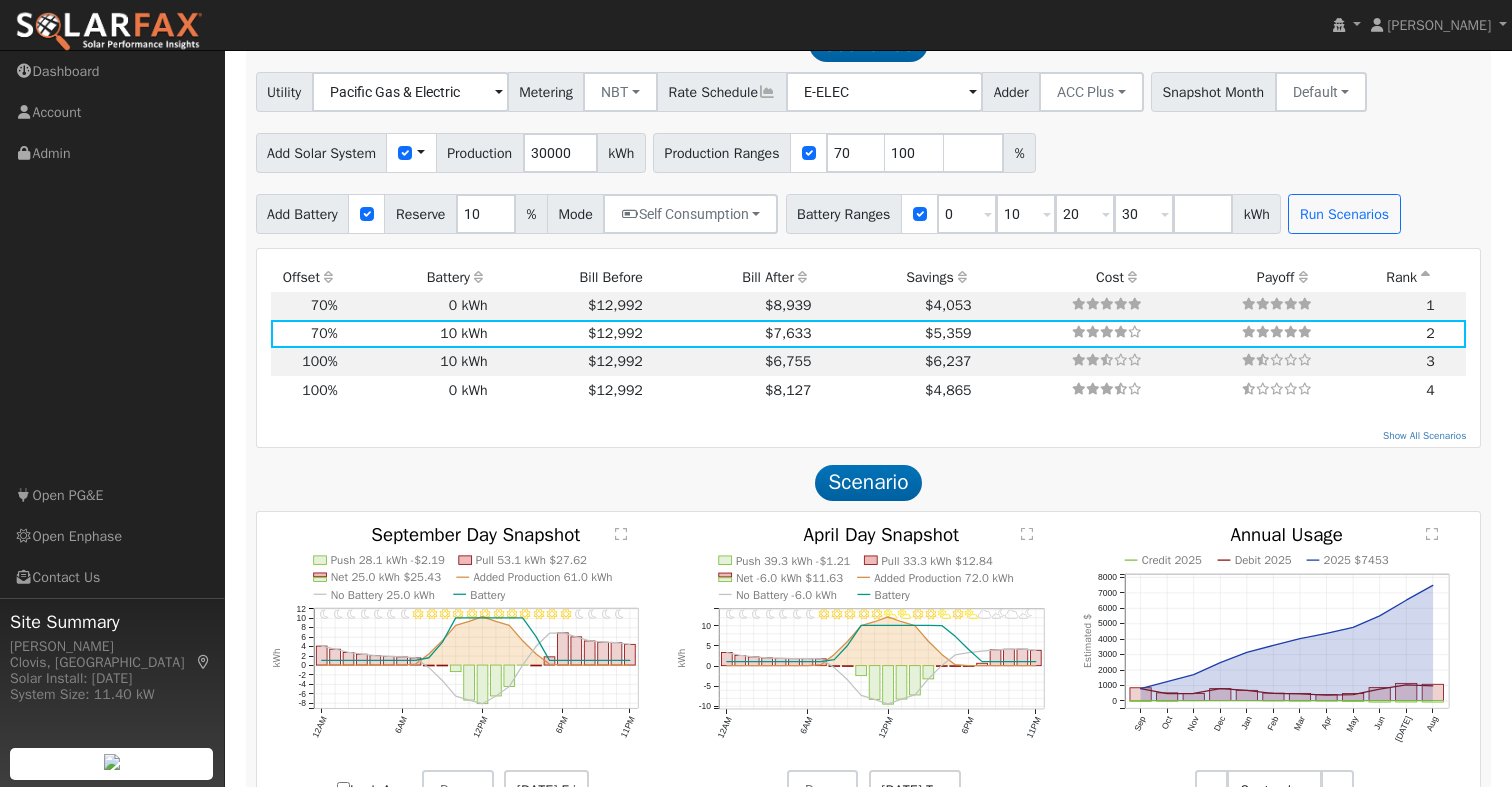 scroll, scrollTop: 1055, scrollLeft: 0, axis: vertical 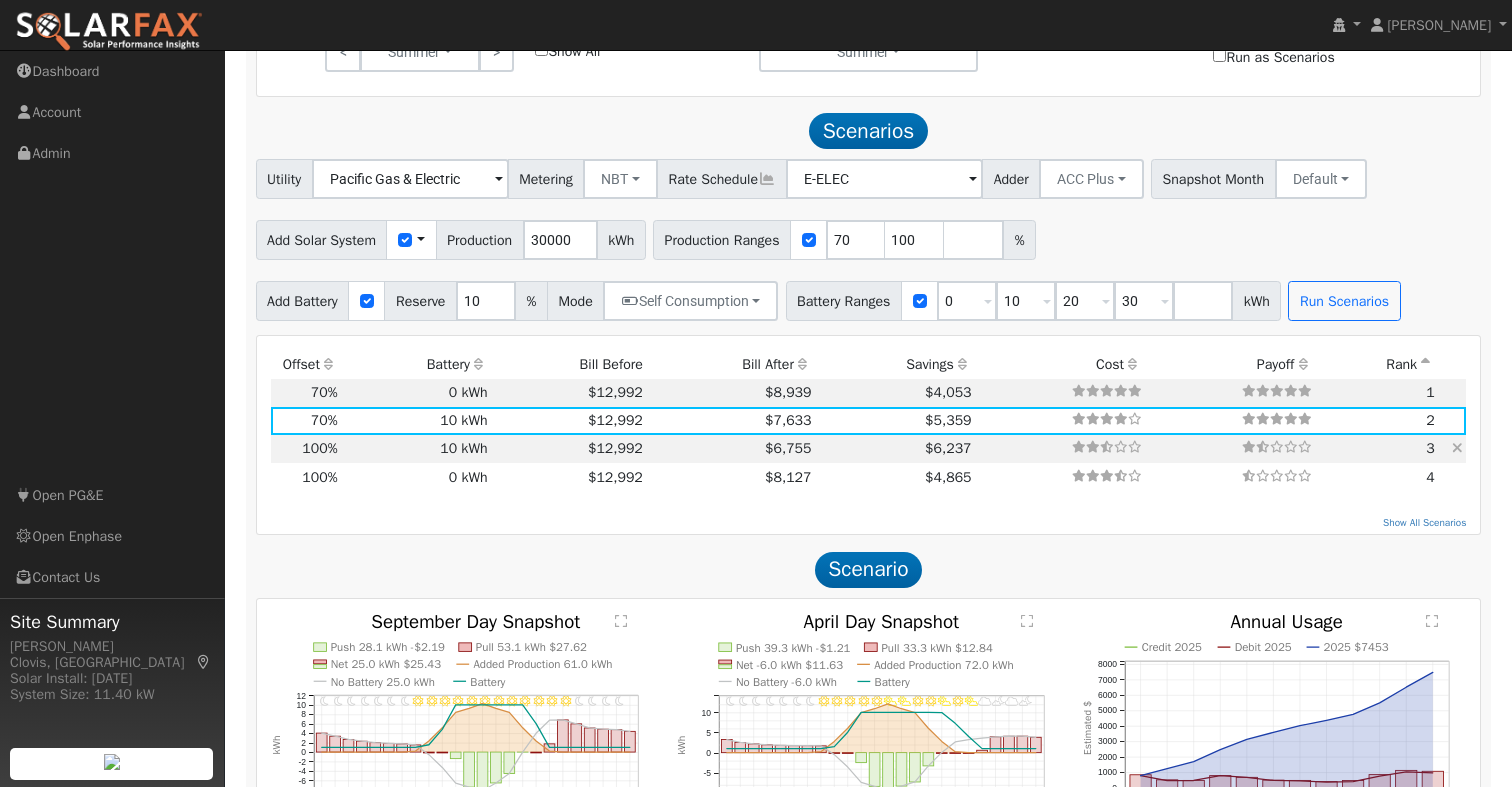 click on "$12,992" at bounding box center (568, 449) 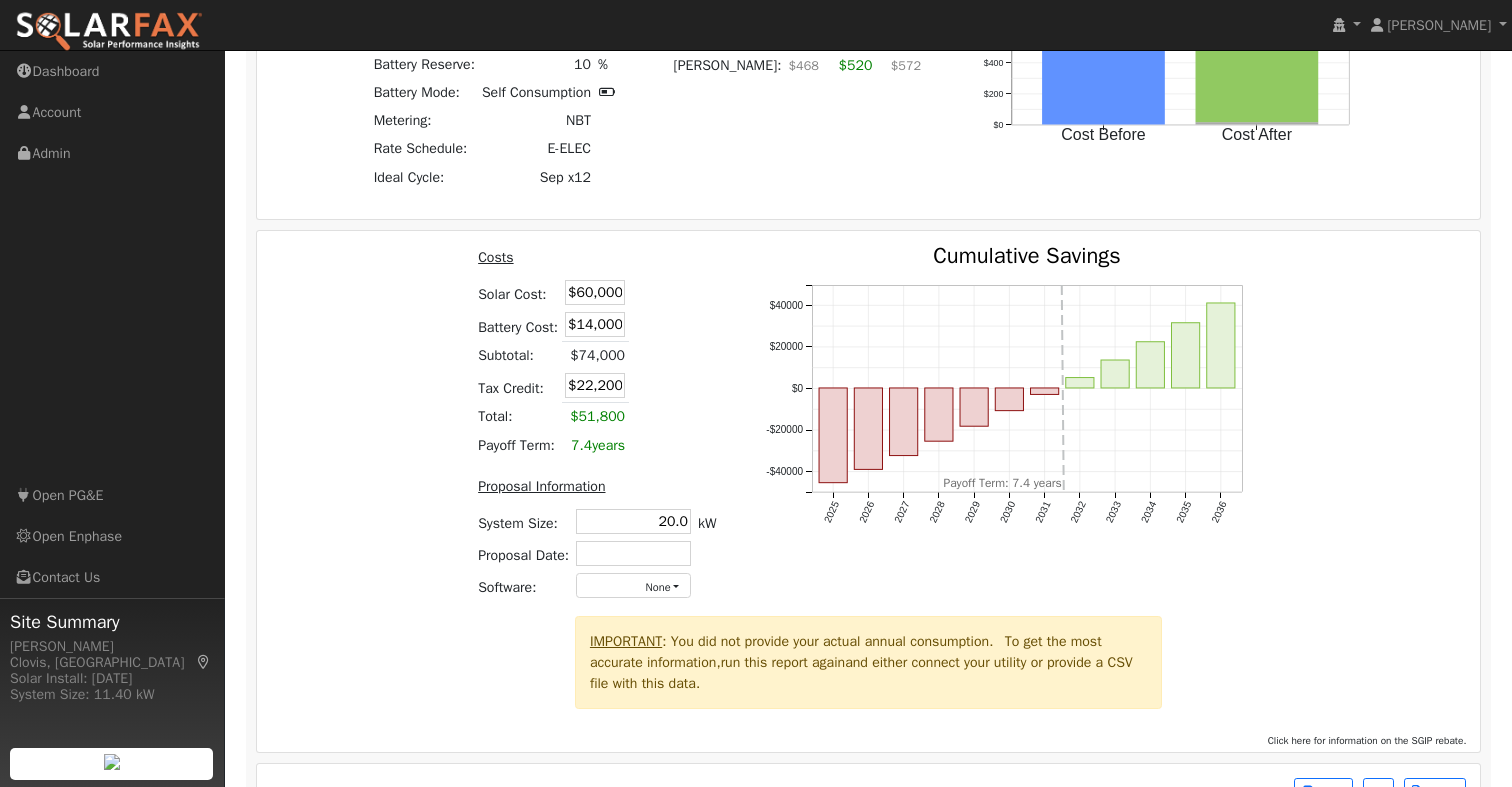 scroll, scrollTop: 2169, scrollLeft: 0, axis: vertical 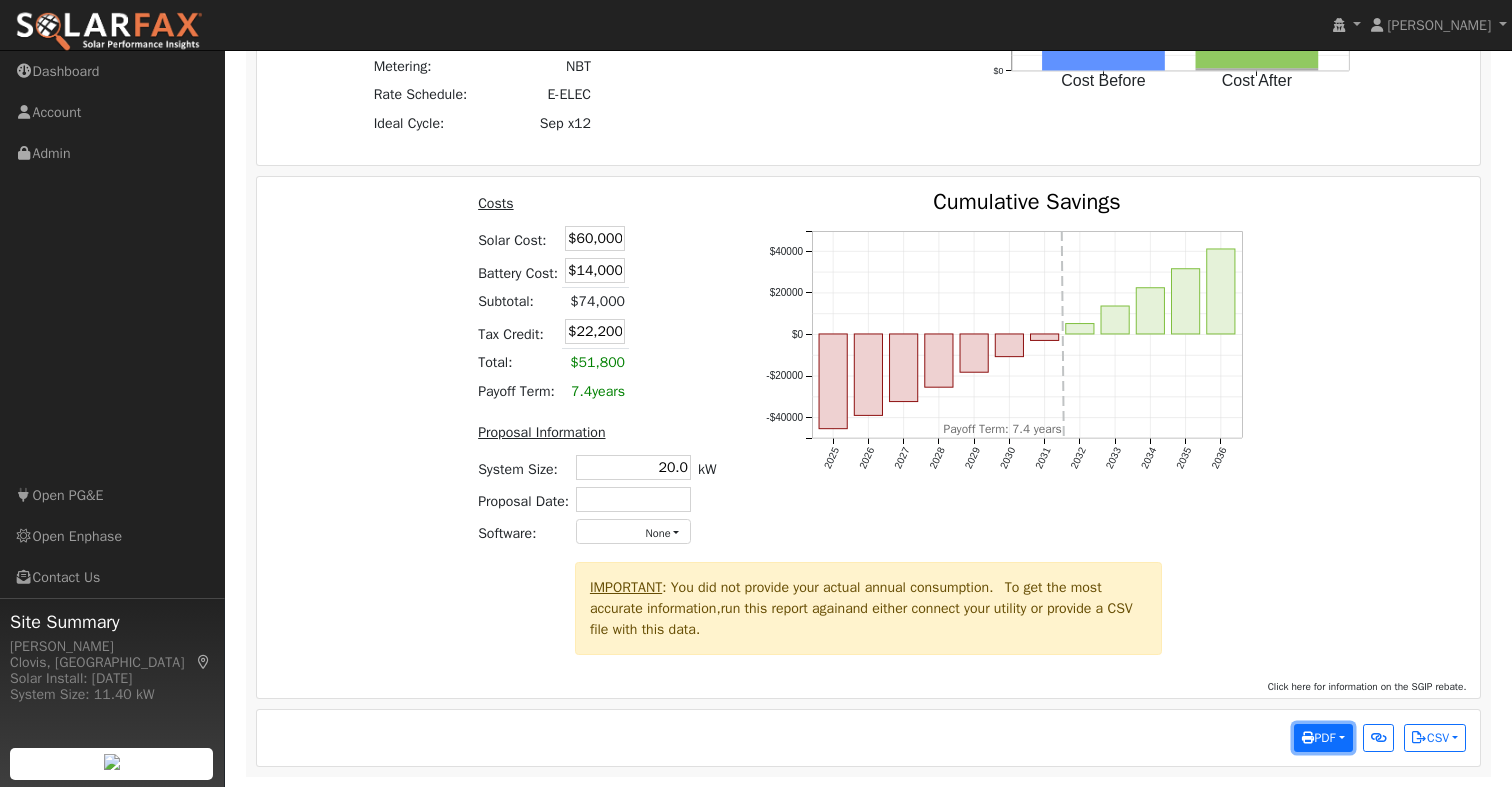 click on "PDF" at bounding box center (1318, 738) 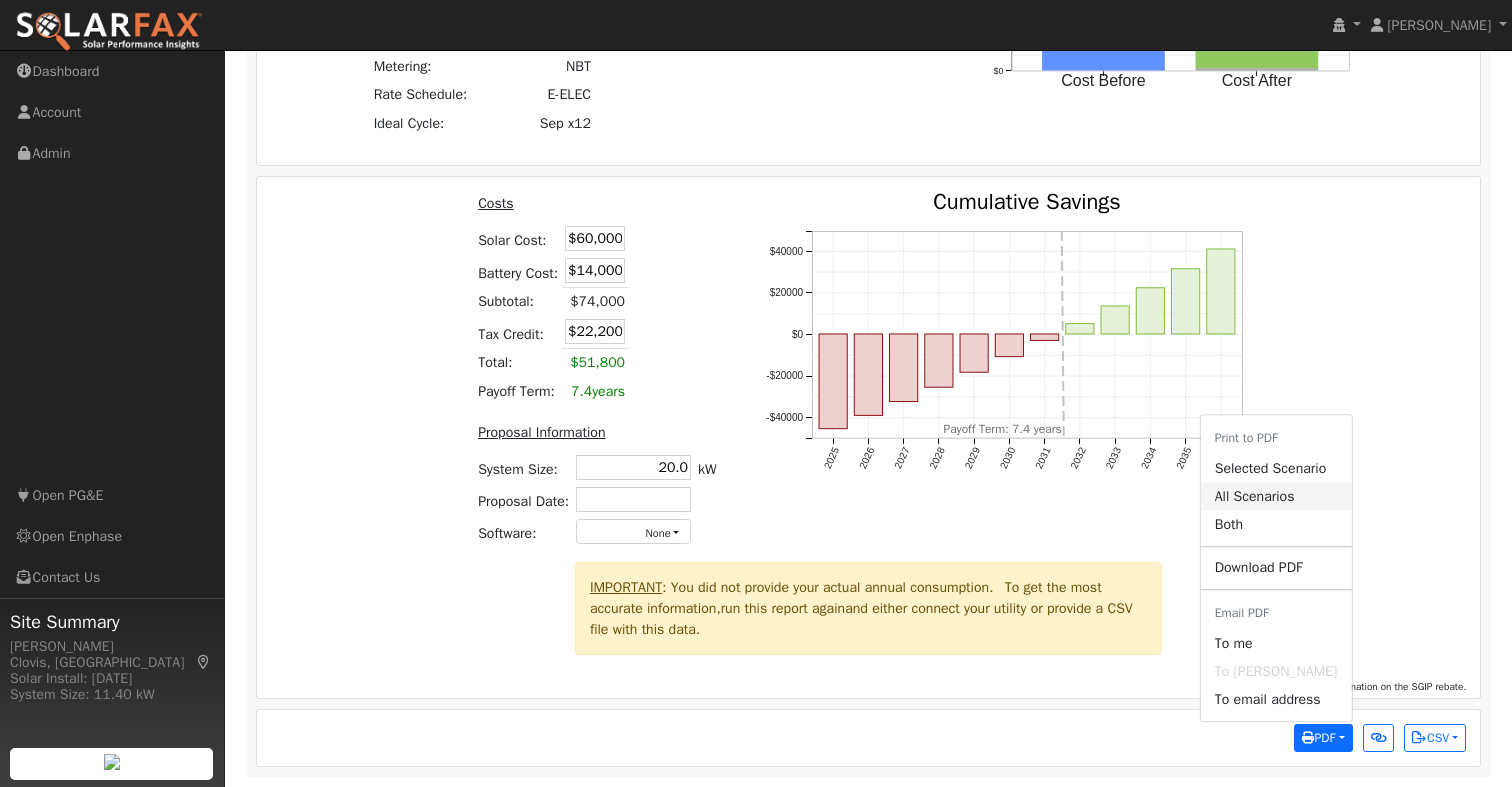 click on "All Scenarios" at bounding box center [1276, 496] 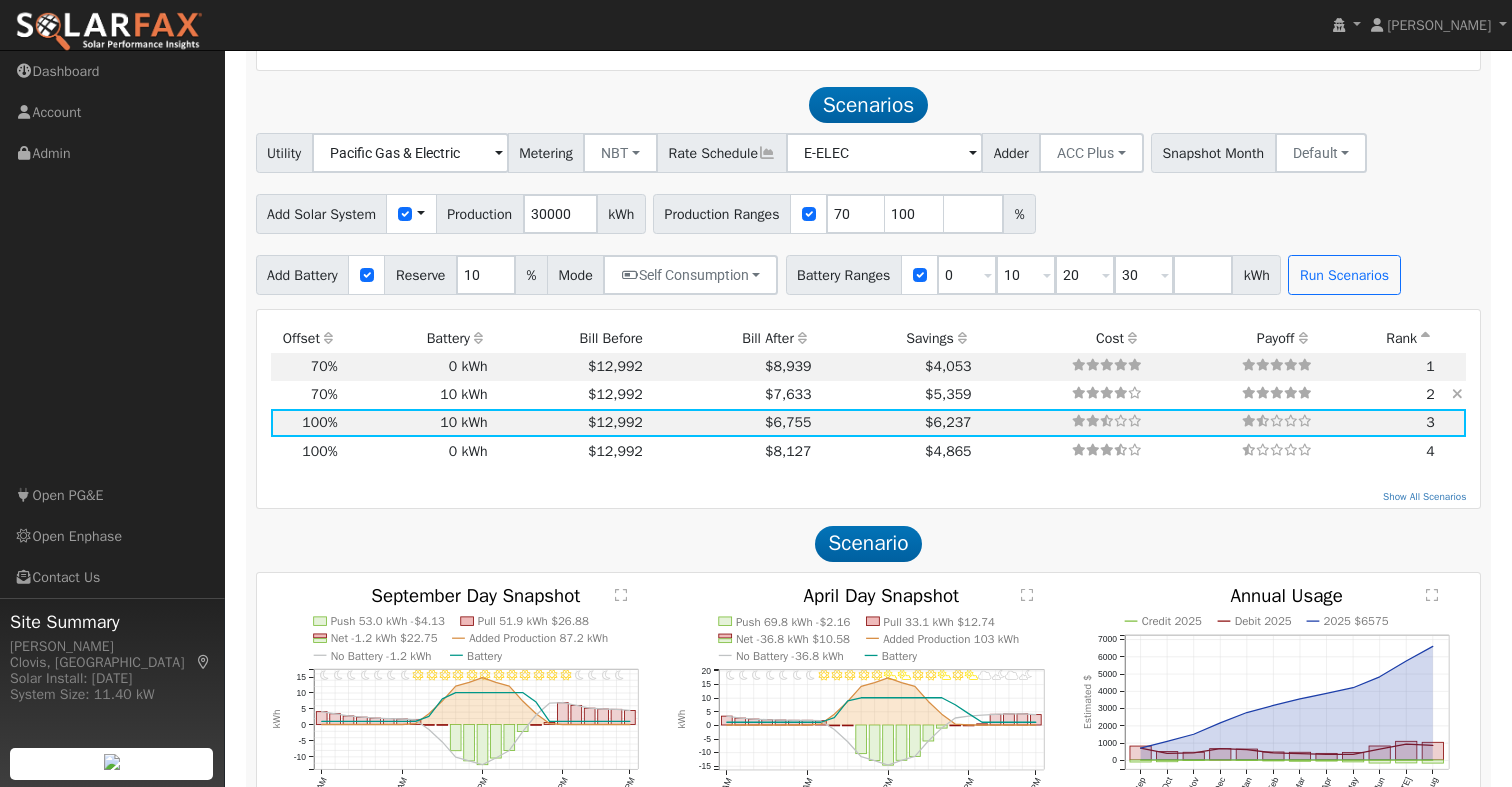 scroll, scrollTop: 1093, scrollLeft: 0, axis: vertical 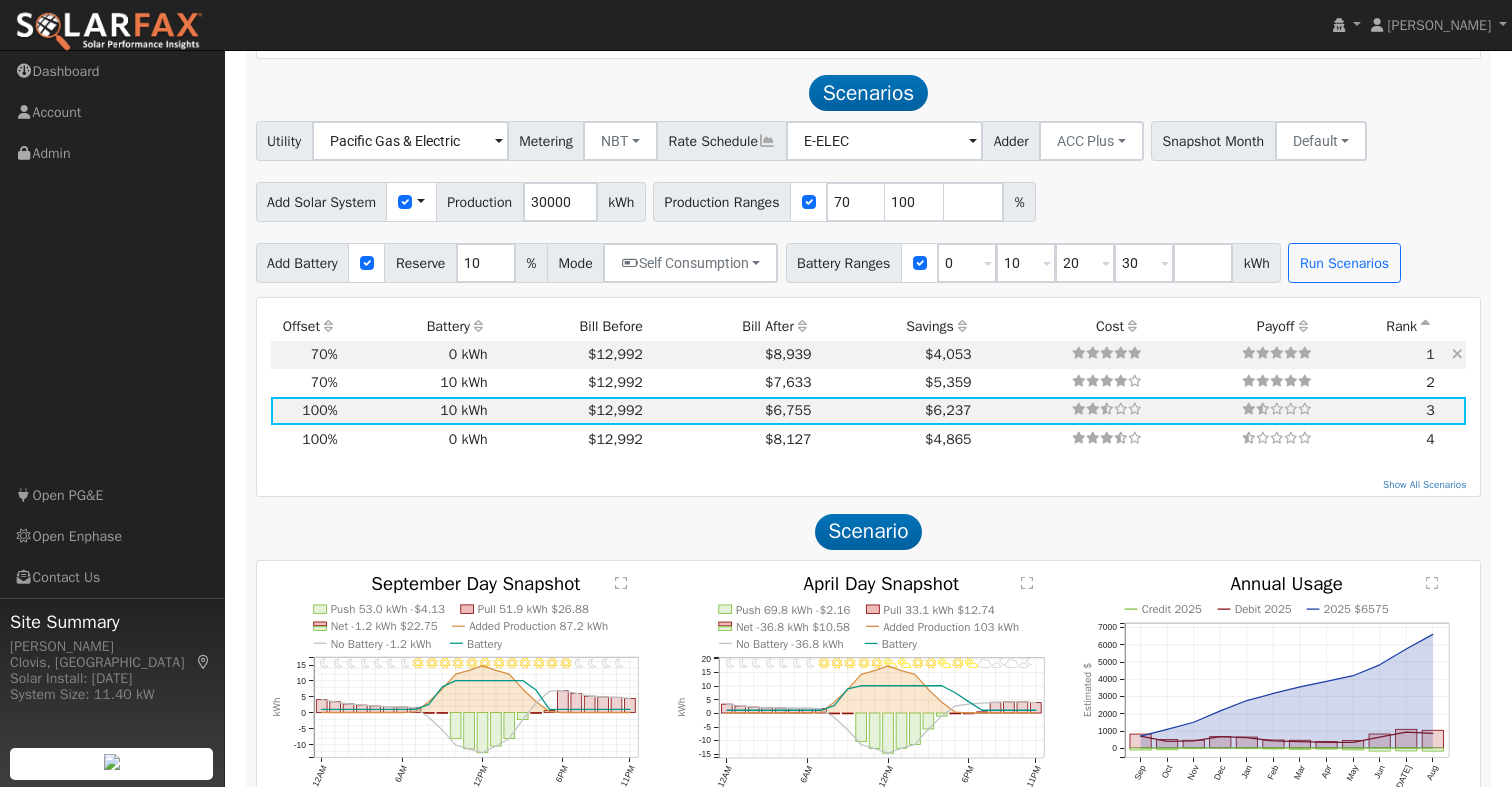 click on "$8,939" at bounding box center (730, 355) 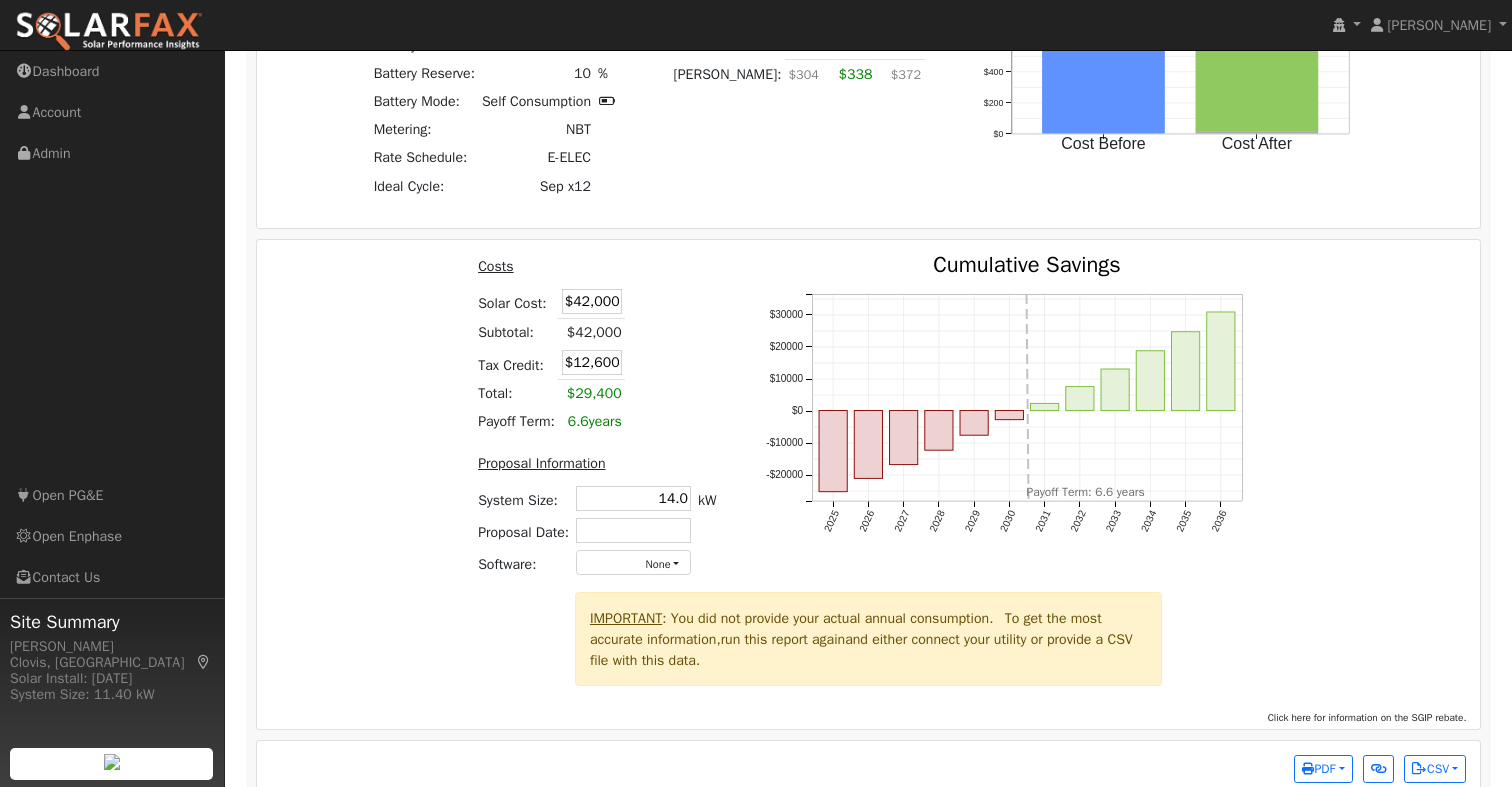 scroll, scrollTop: 2137, scrollLeft: 0, axis: vertical 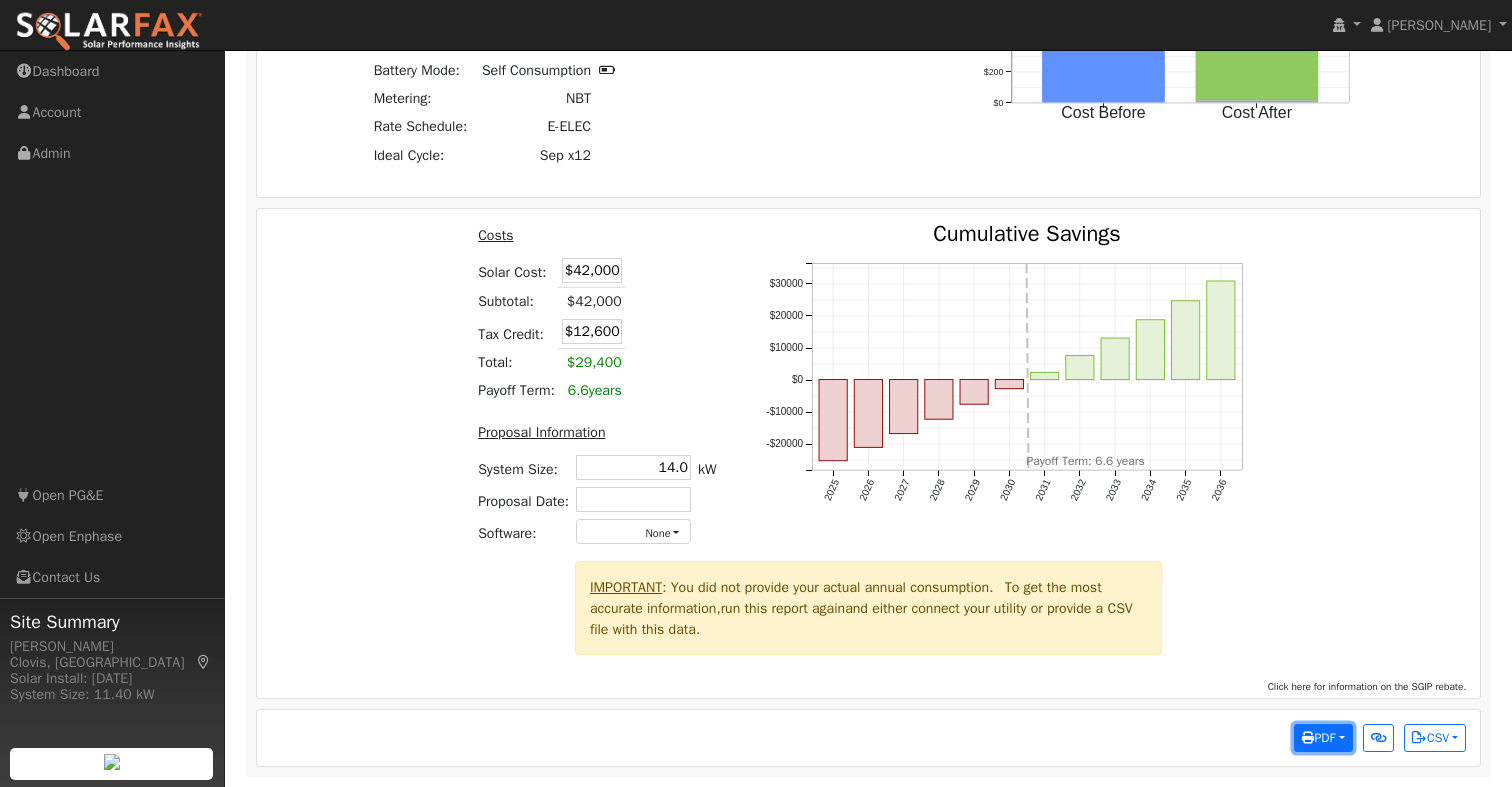 click on "PDF" at bounding box center [1318, 738] 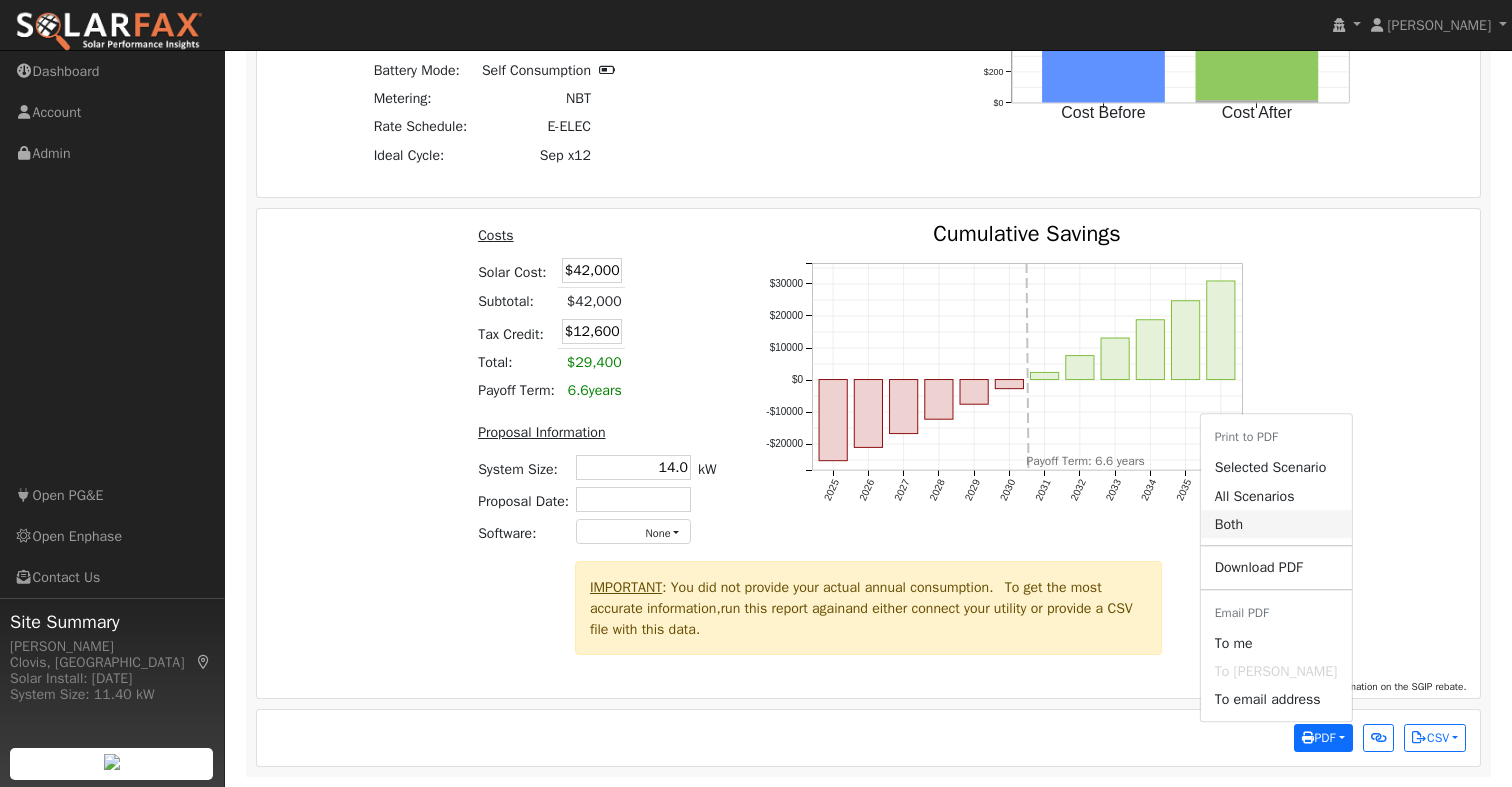 click on "Both" at bounding box center (1276, 524) 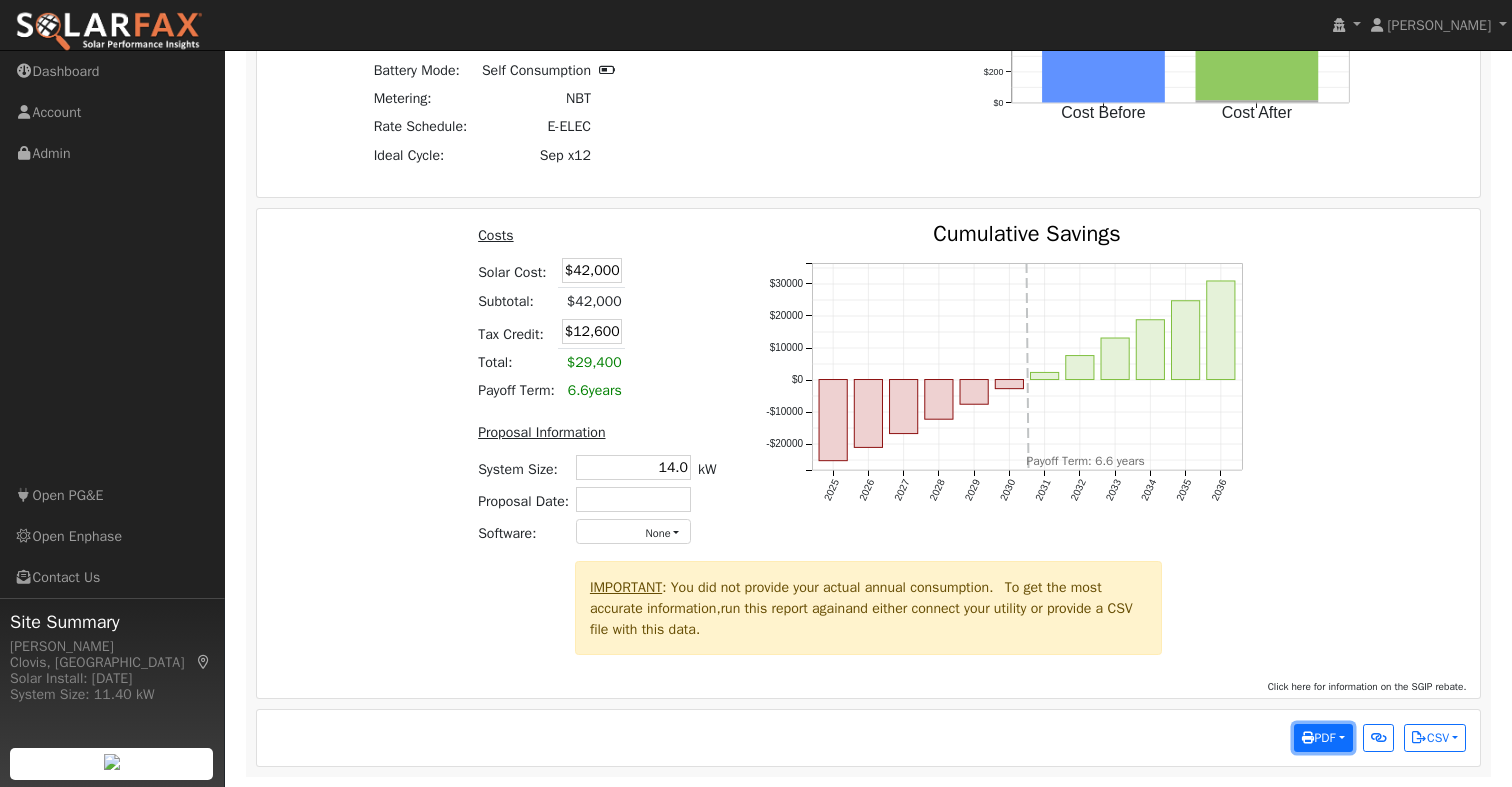 click on "PDF" at bounding box center [1318, 738] 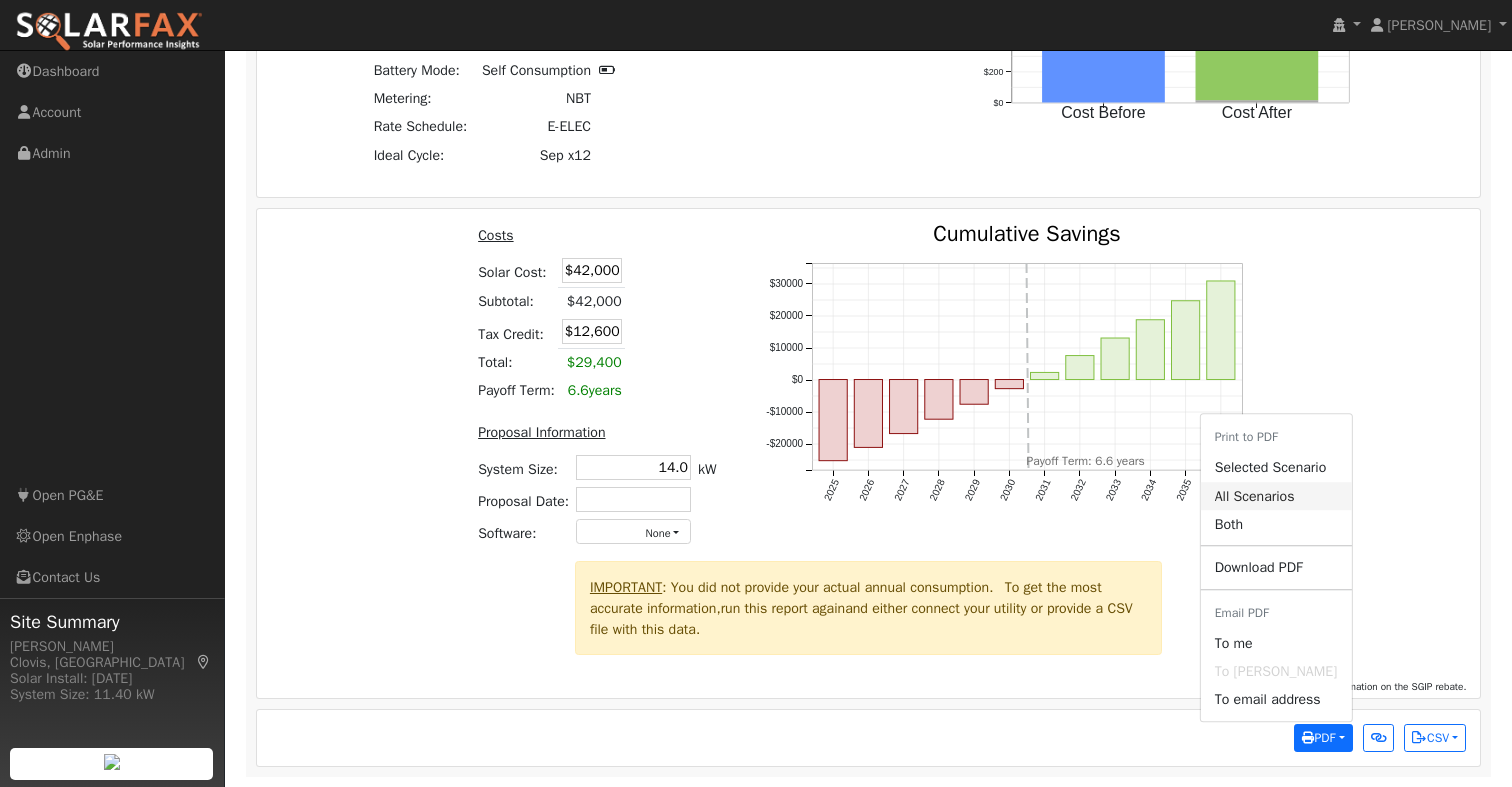 click on "All Scenarios" at bounding box center [1276, 496] 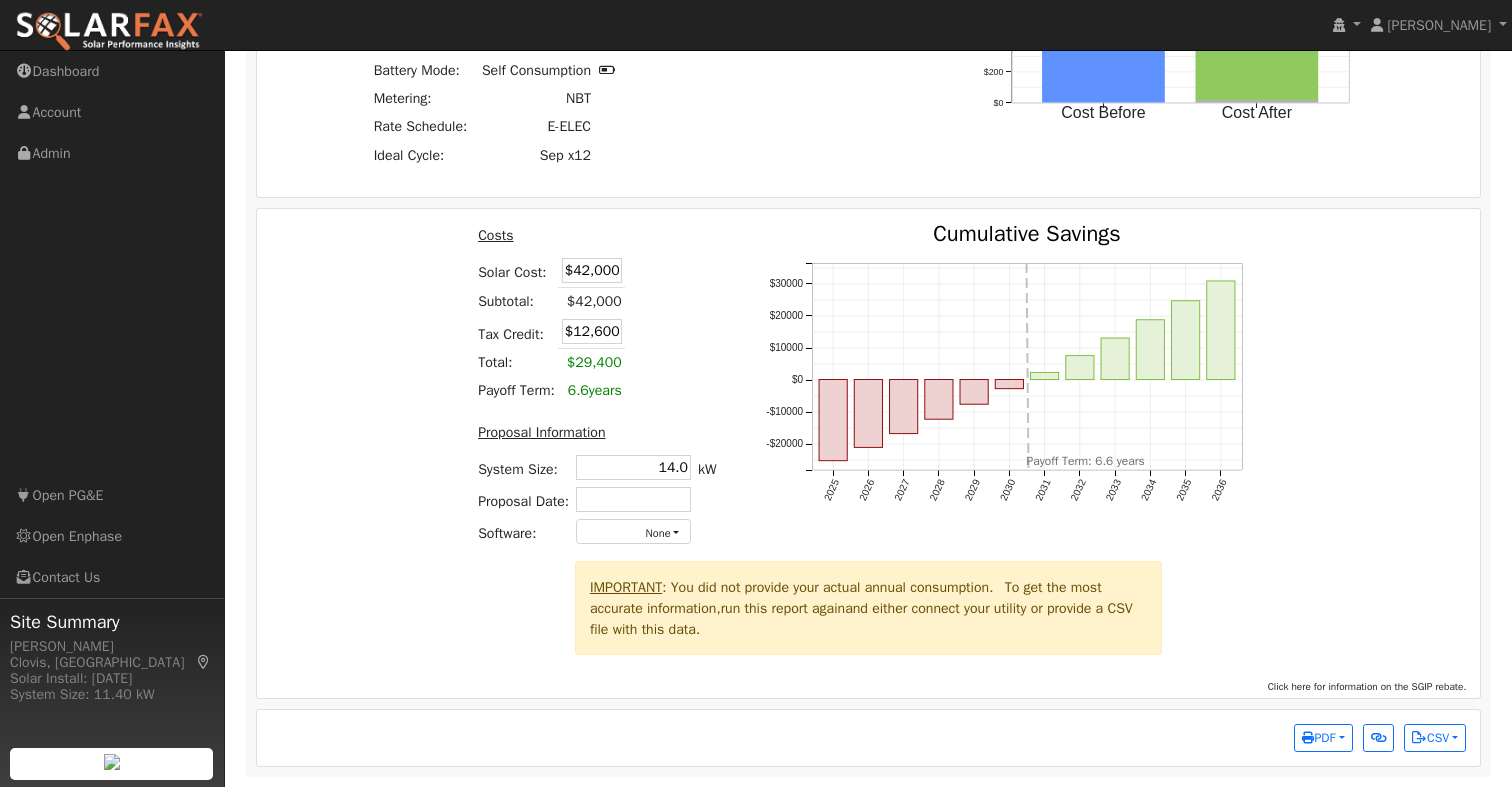 click on "PDF Print to PDF Selected Scenario All Scenarios Both Download PDF Email PDF To me To [PERSON_NAME] To email address  CSV Scenario Interval Data (After)" at bounding box center (869, 738) 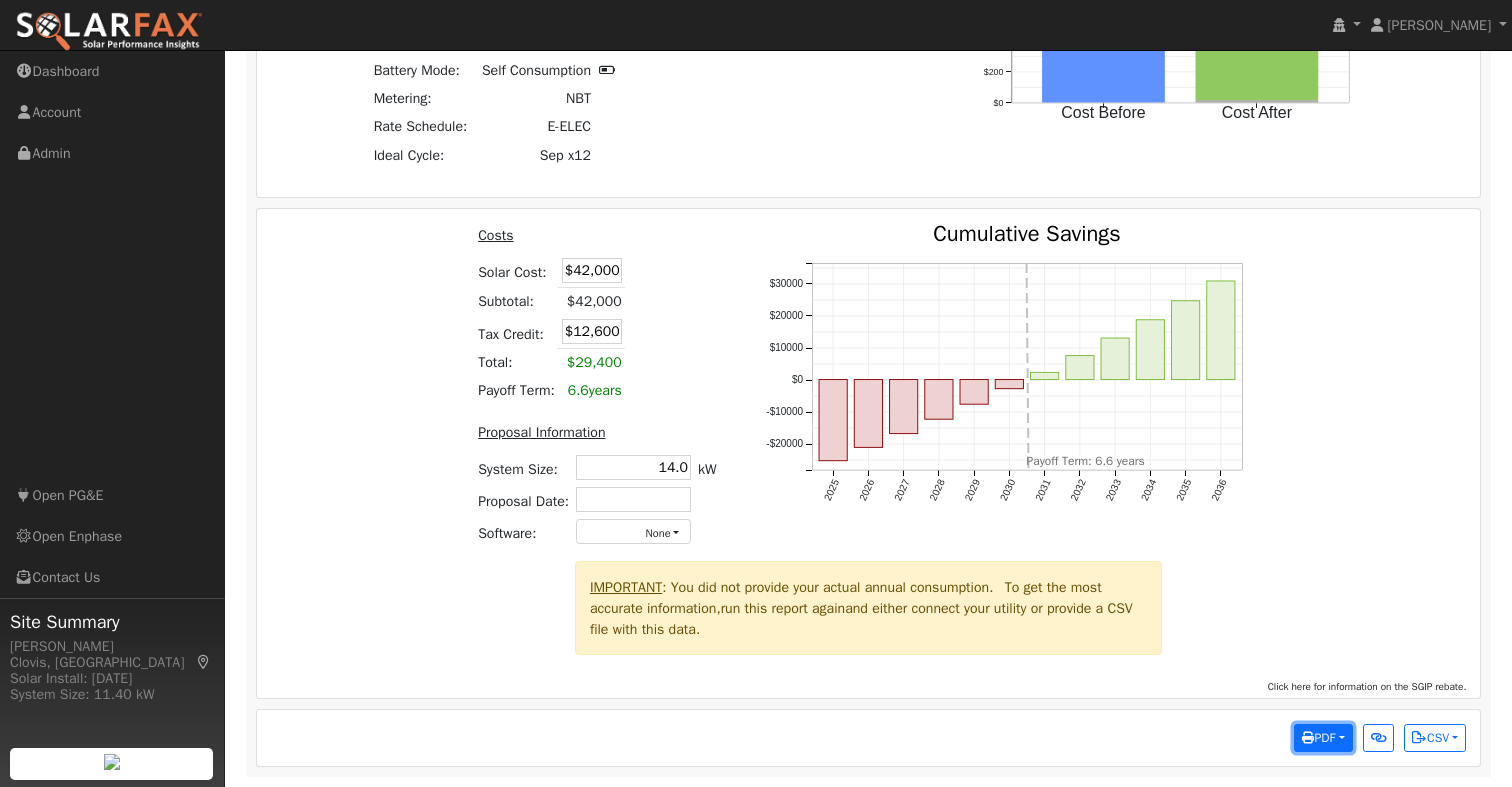 click on "PDF" at bounding box center [1318, 738] 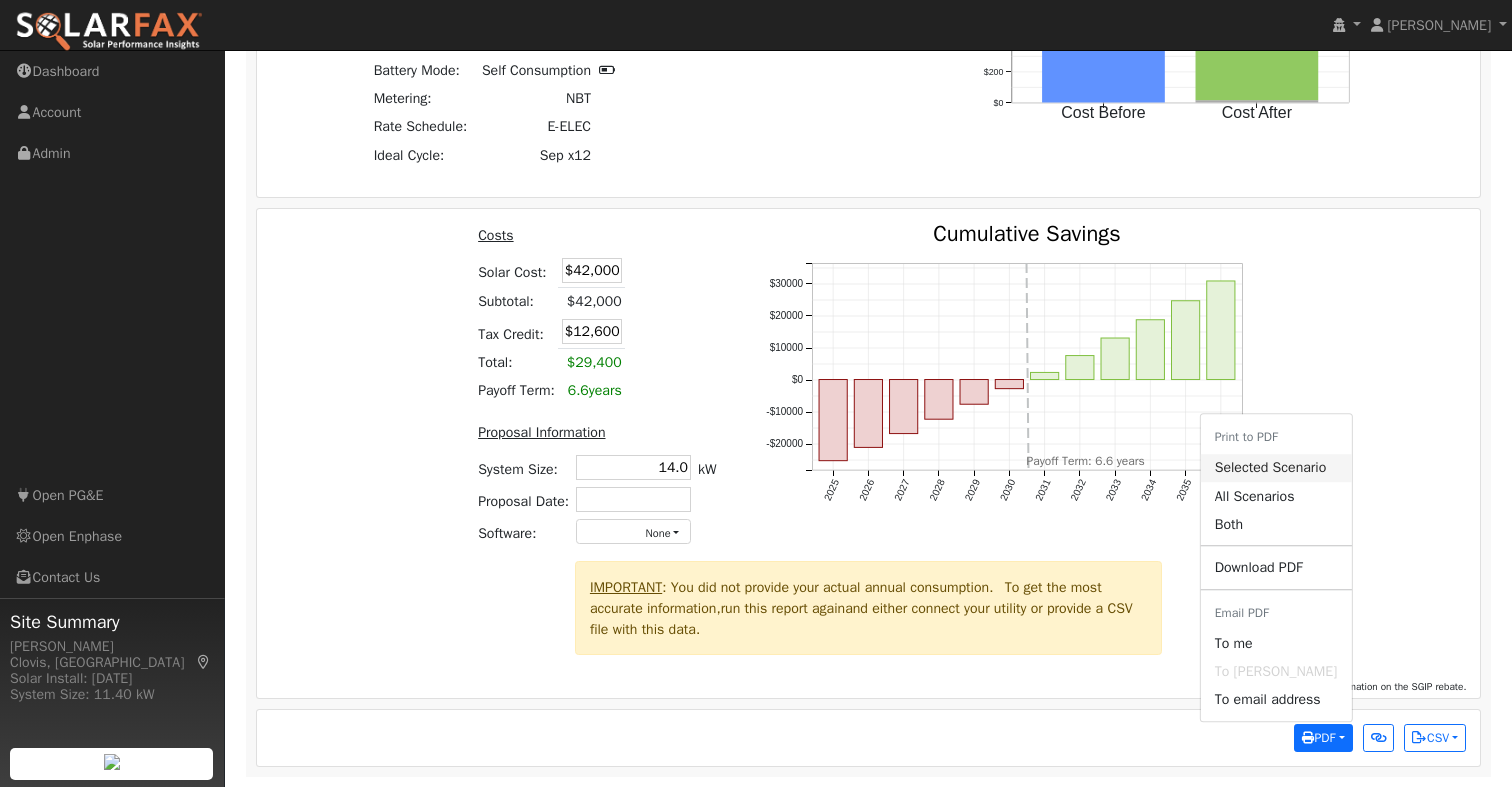 click on "Selected Scenario" at bounding box center (1276, 468) 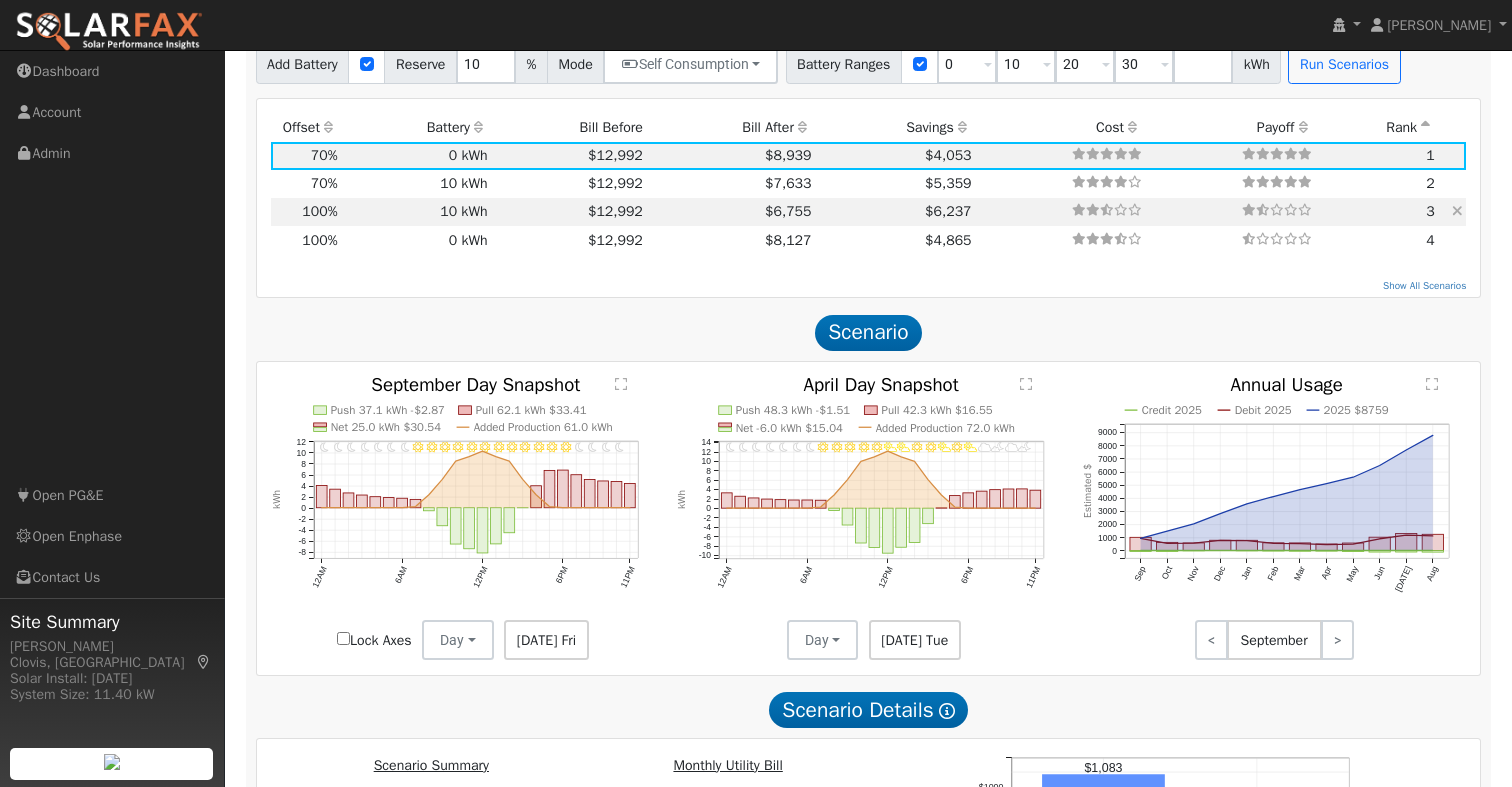 scroll, scrollTop: 1282, scrollLeft: 0, axis: vertical 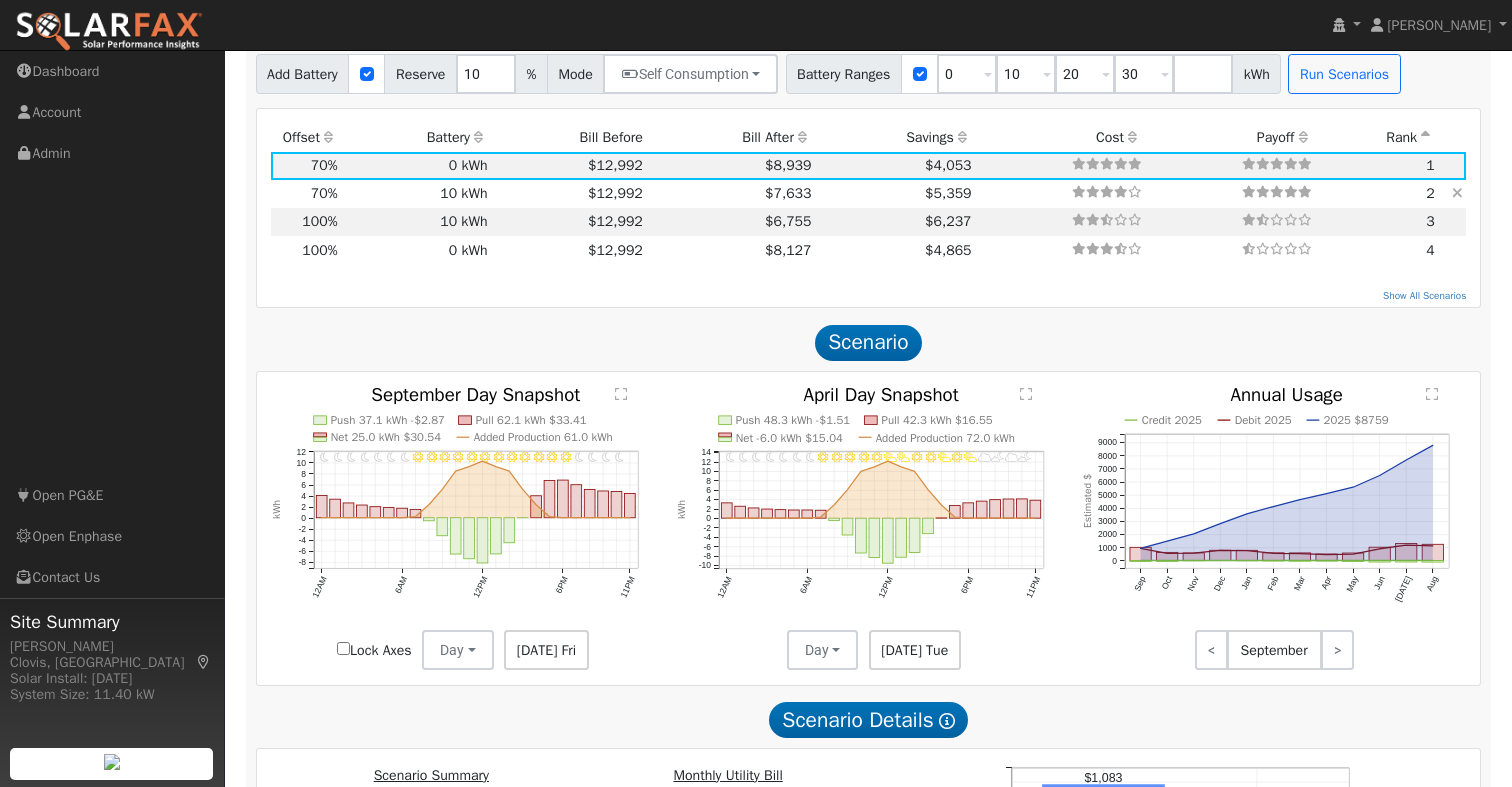 click on "$12,992" at bounding box center [568, 194] 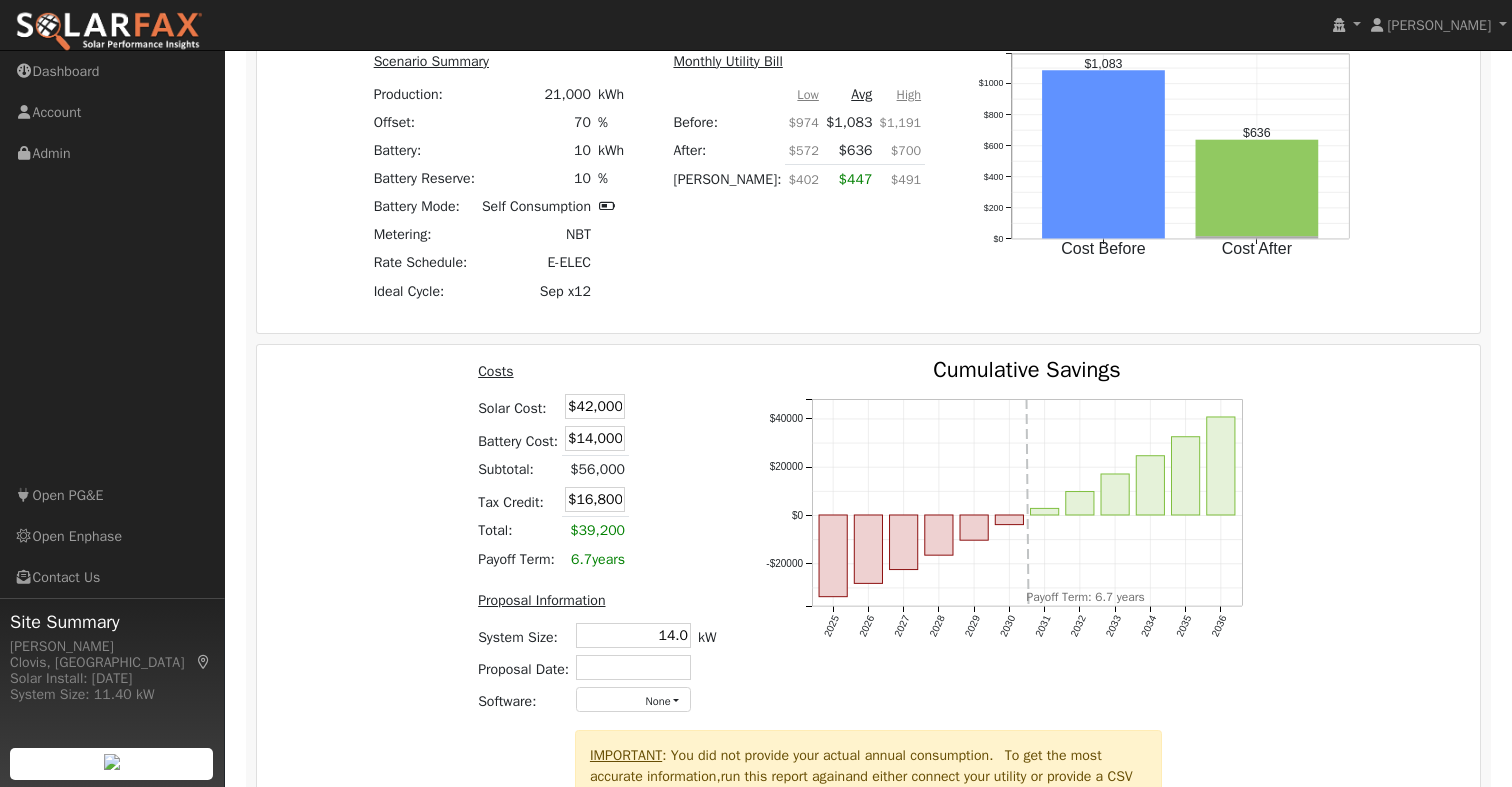 scroll, scrollTop: 2169, scrollLeft: 0, axis: vertical 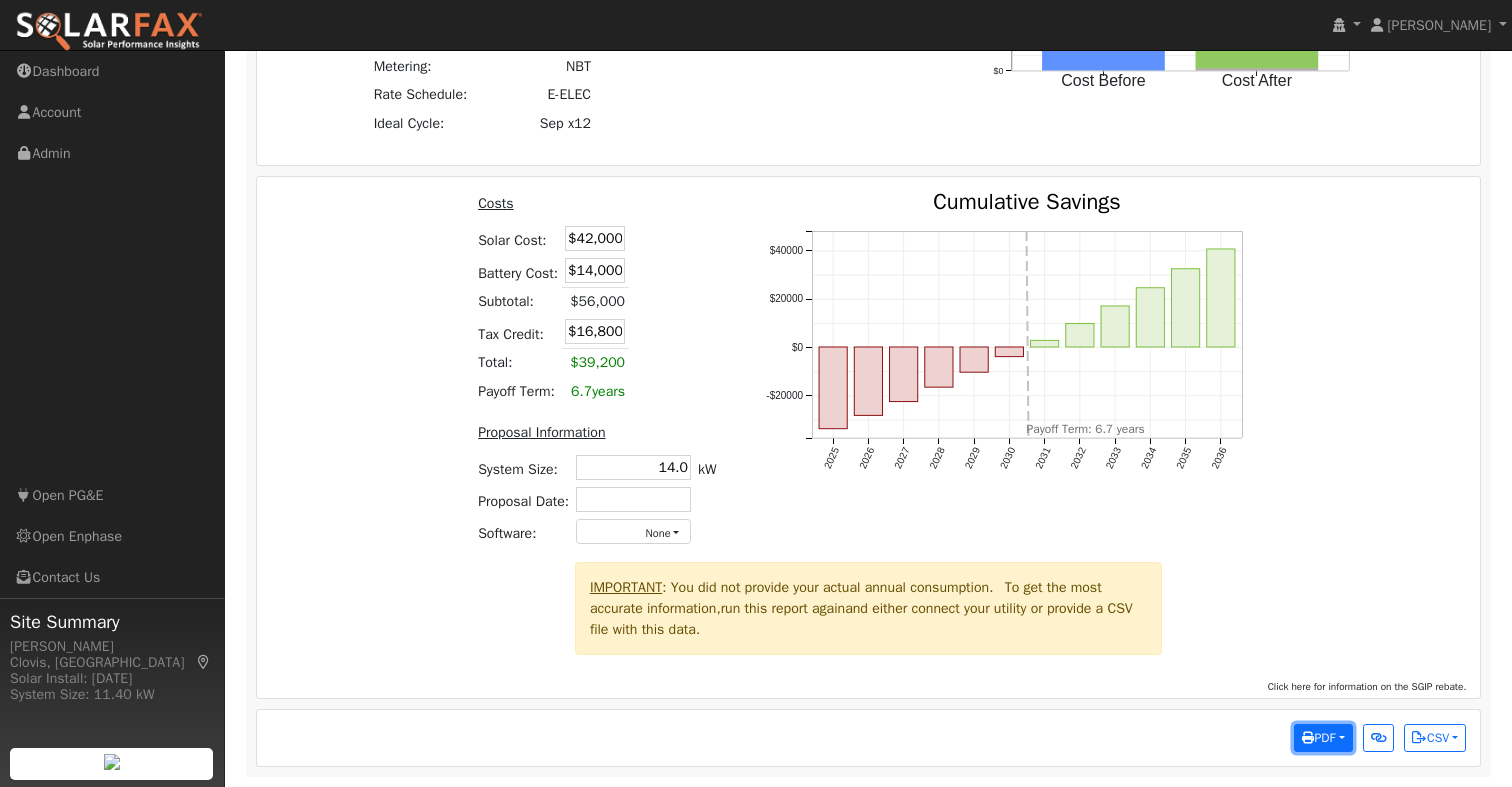 click on "PDF" at bounding box center [1318, 738] 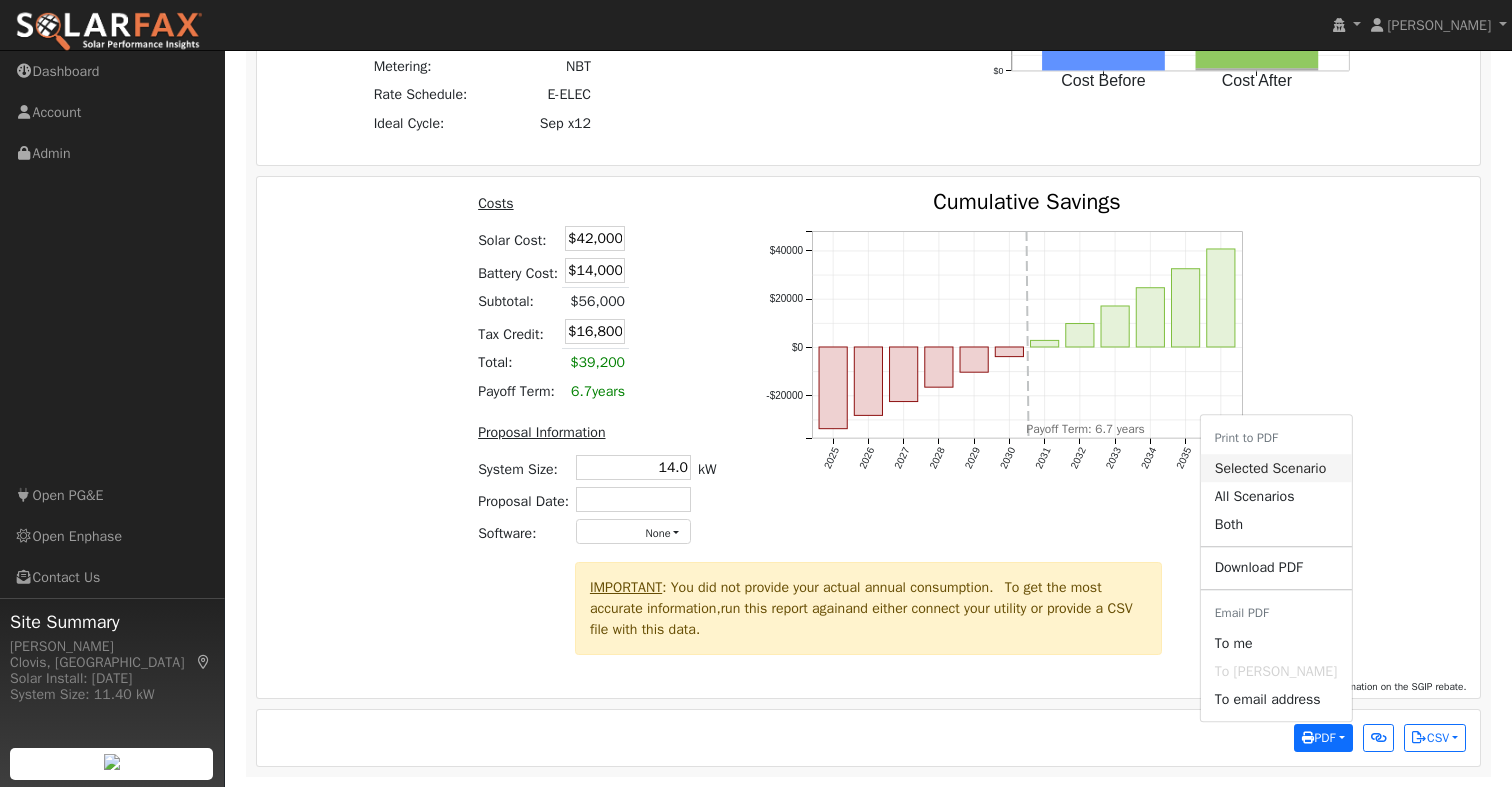 click on "Selected Scenario" at bounding box center (1276, 468) 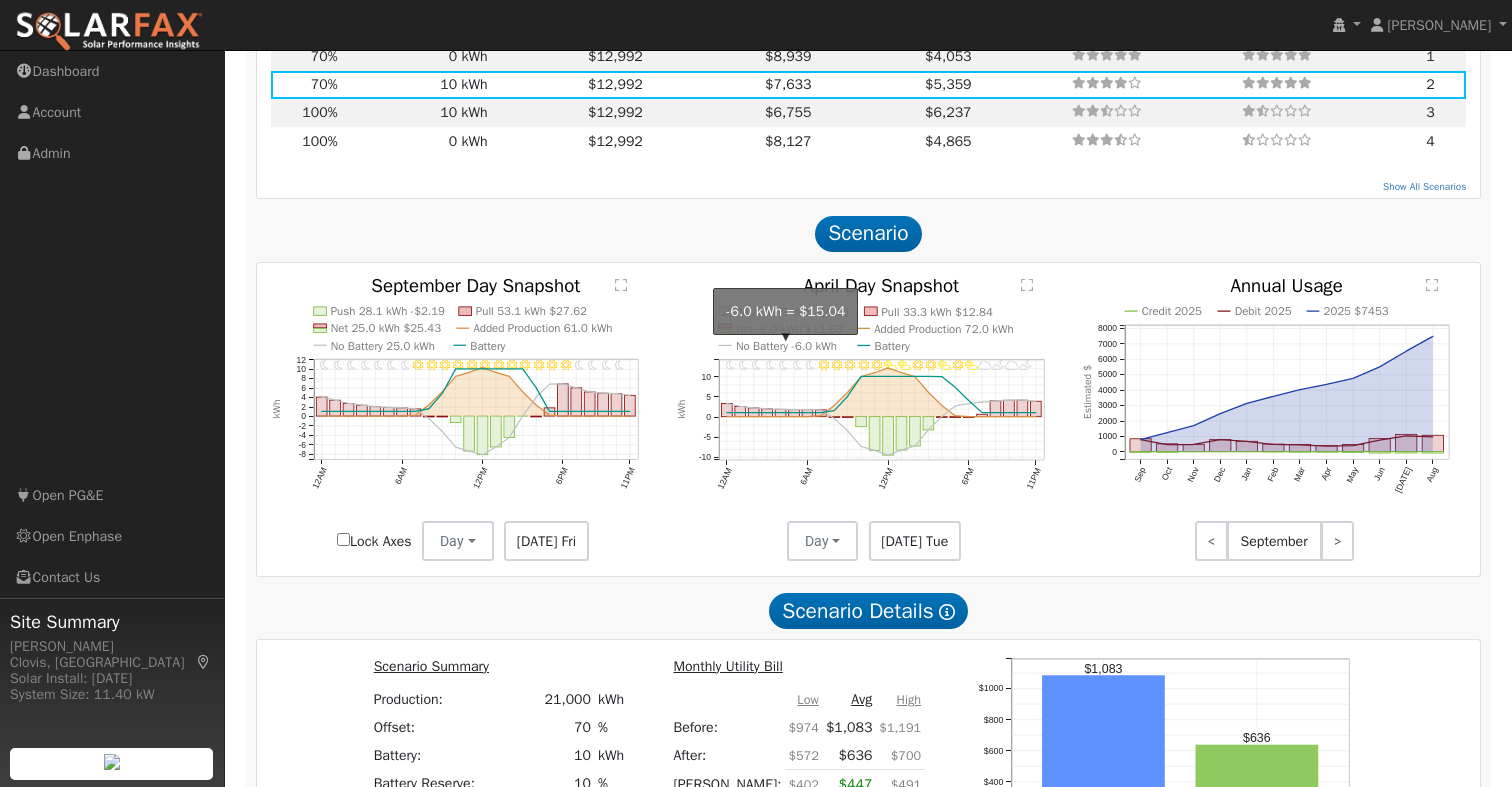 scroll, scrollTop: 1111, scrollLeft: 0, axis: vertical 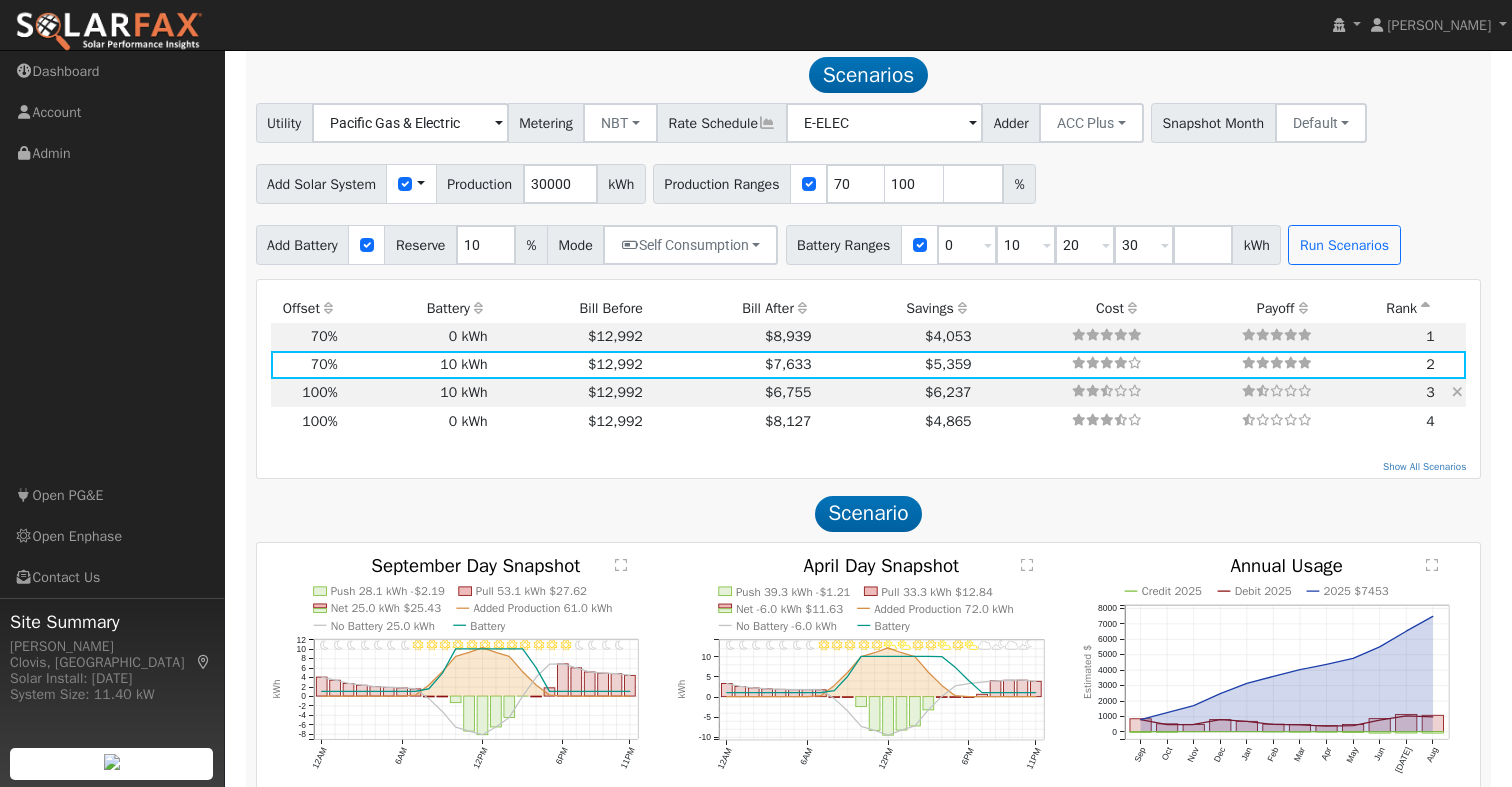 click on "$6,755" at bounding box center [730, 393] 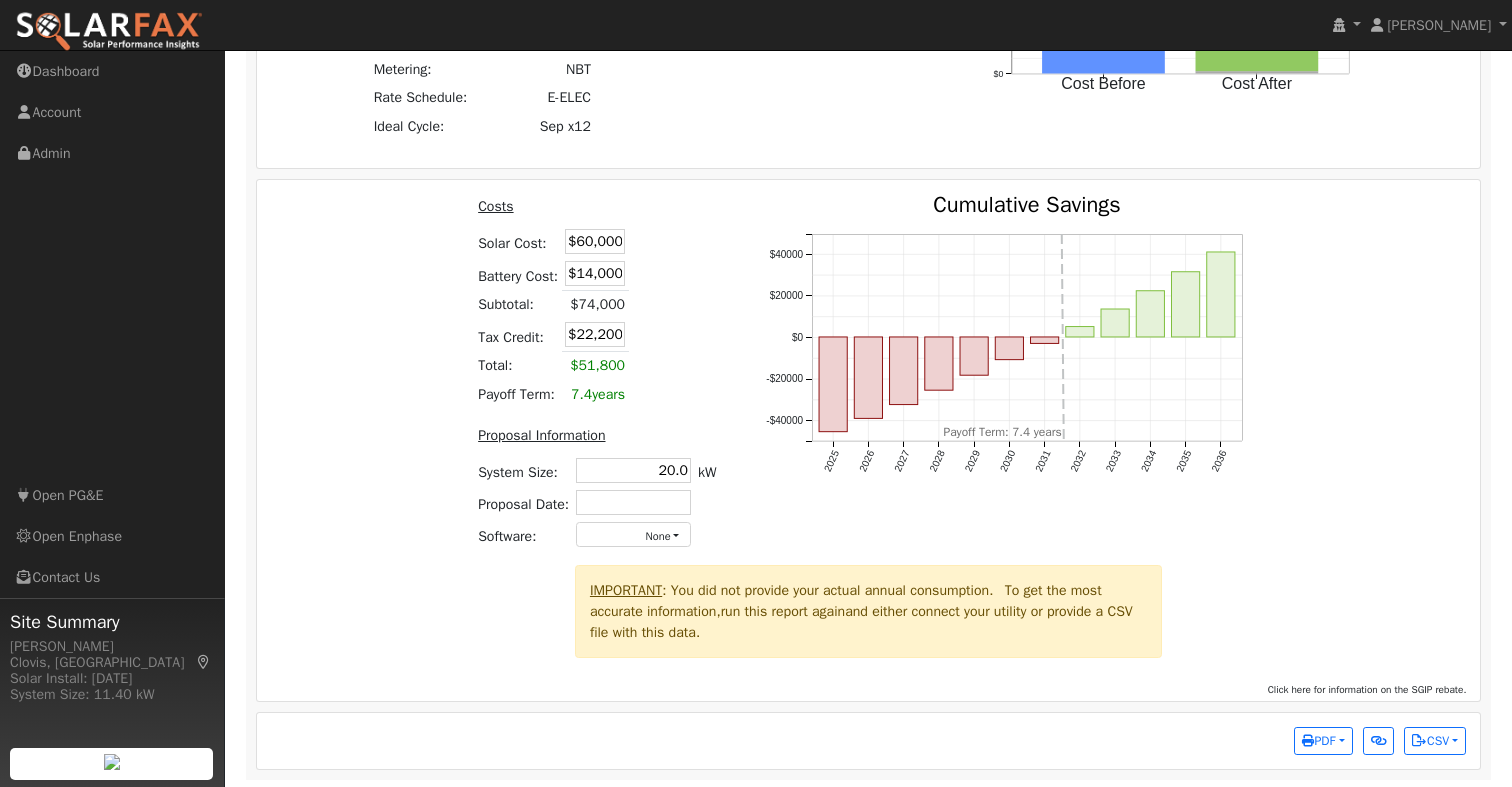 scroll, scrollTop: 2169, scrollLeft: 0, axis: vertical 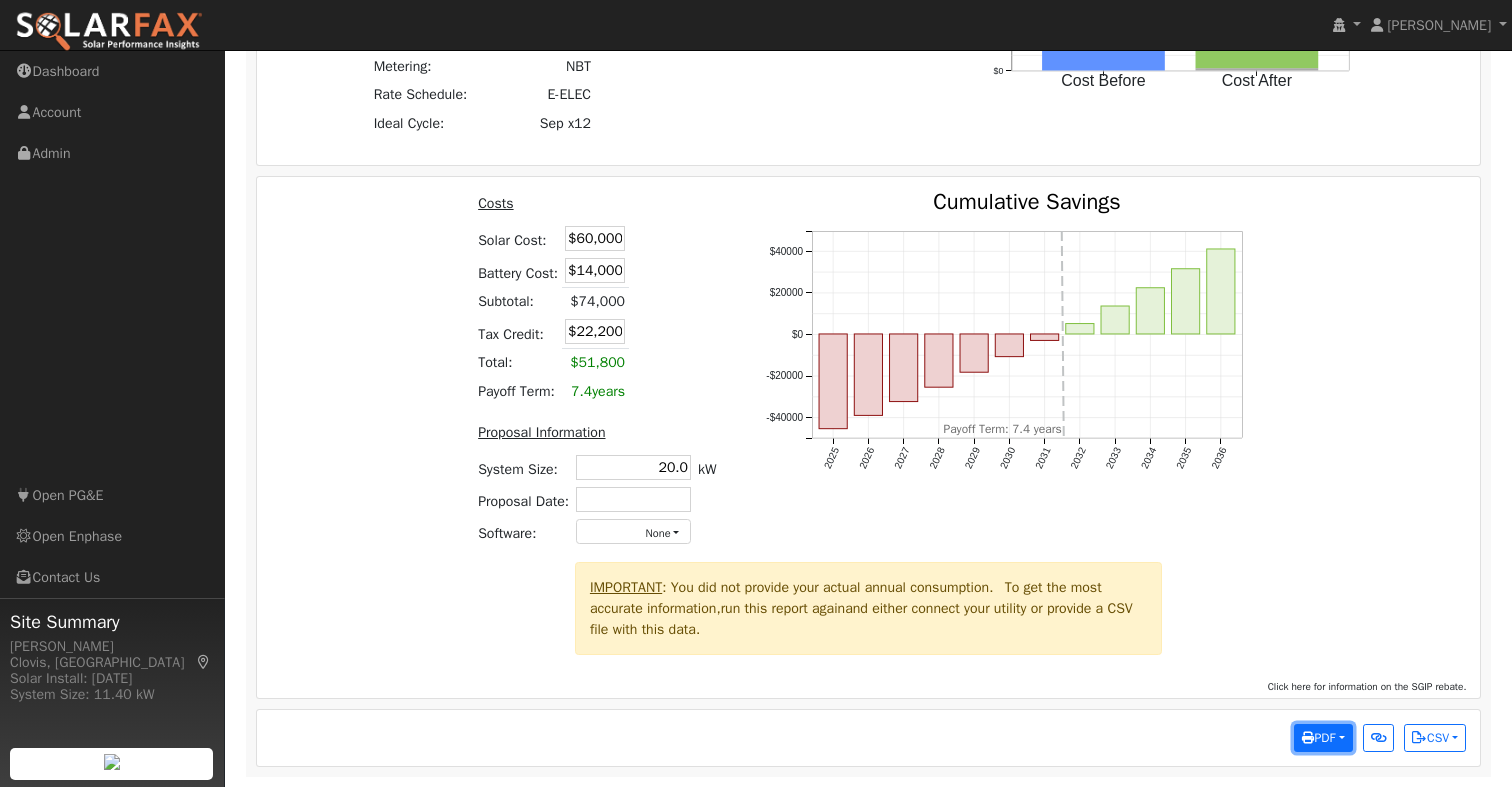 click on "PDF" at bounding box center (1318, 738) 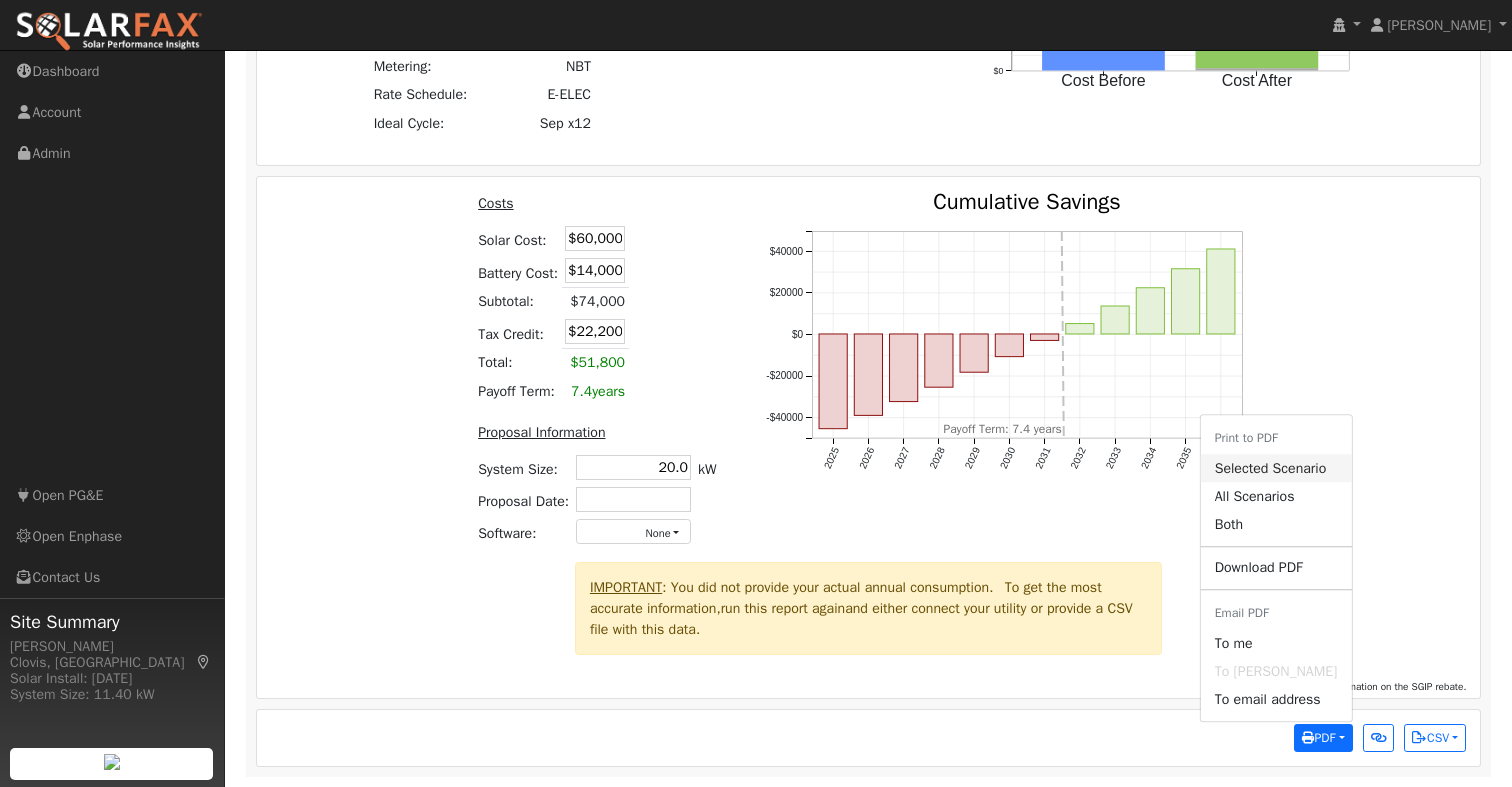 click on "Selected Scenario" at bounding box center (1276, 468) 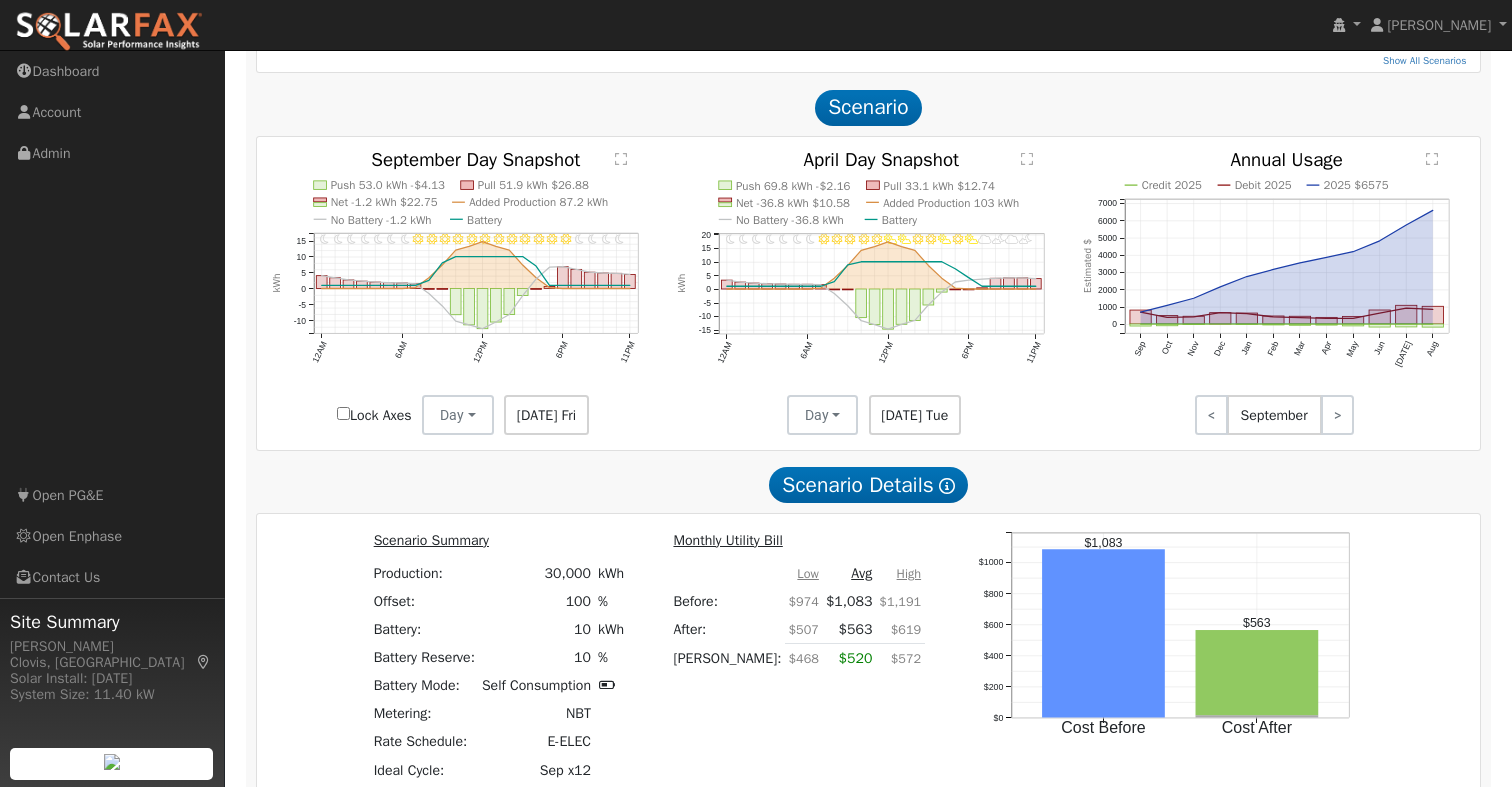 scroll, scrollTop: 1244, scrollLeft: 0, axis: vertical 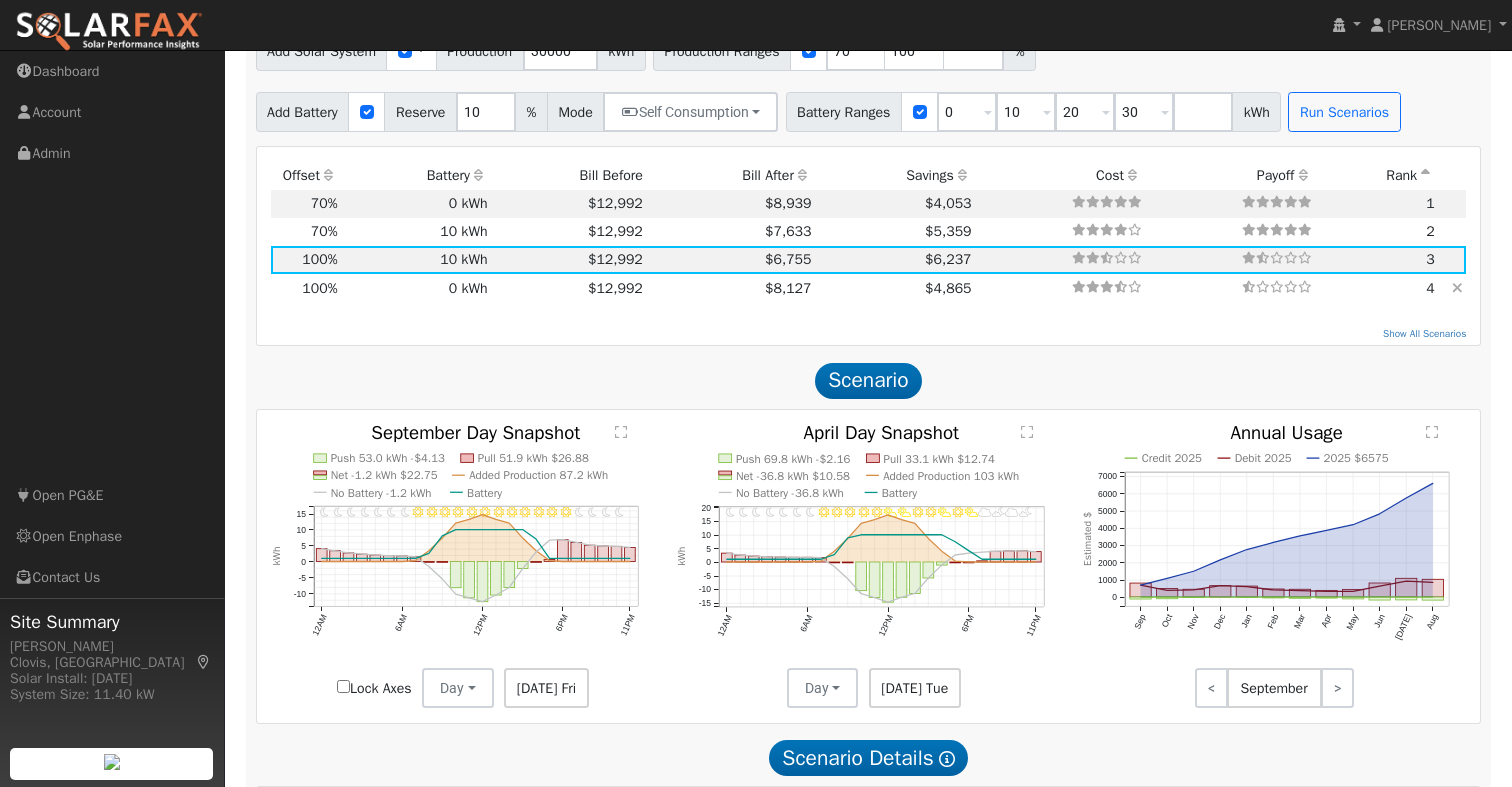 click on "$12,992" at bounding box center (568, 288) 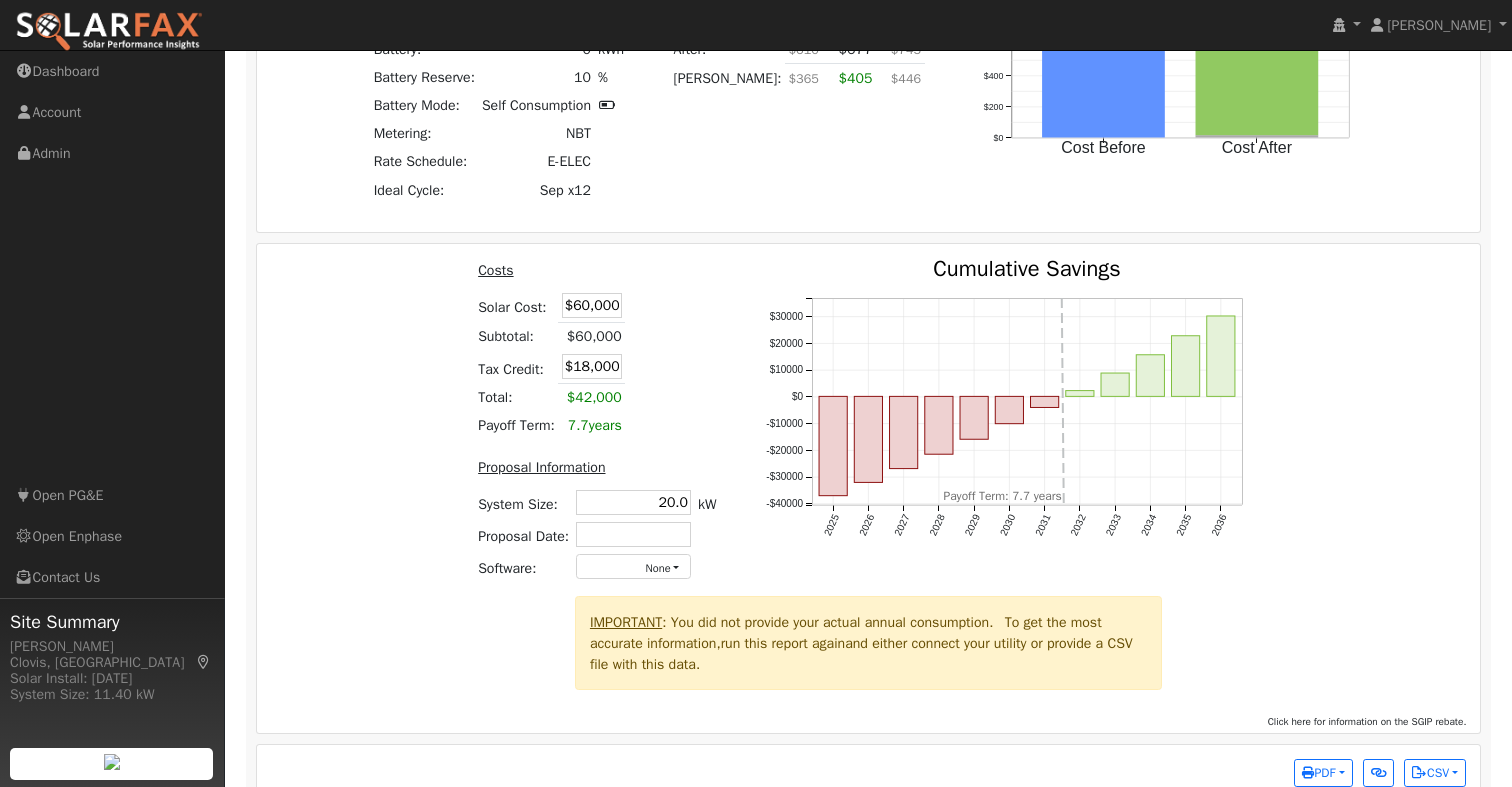 scroll, scrollTop: 2137, scrollLeft: 0, axis: vertical 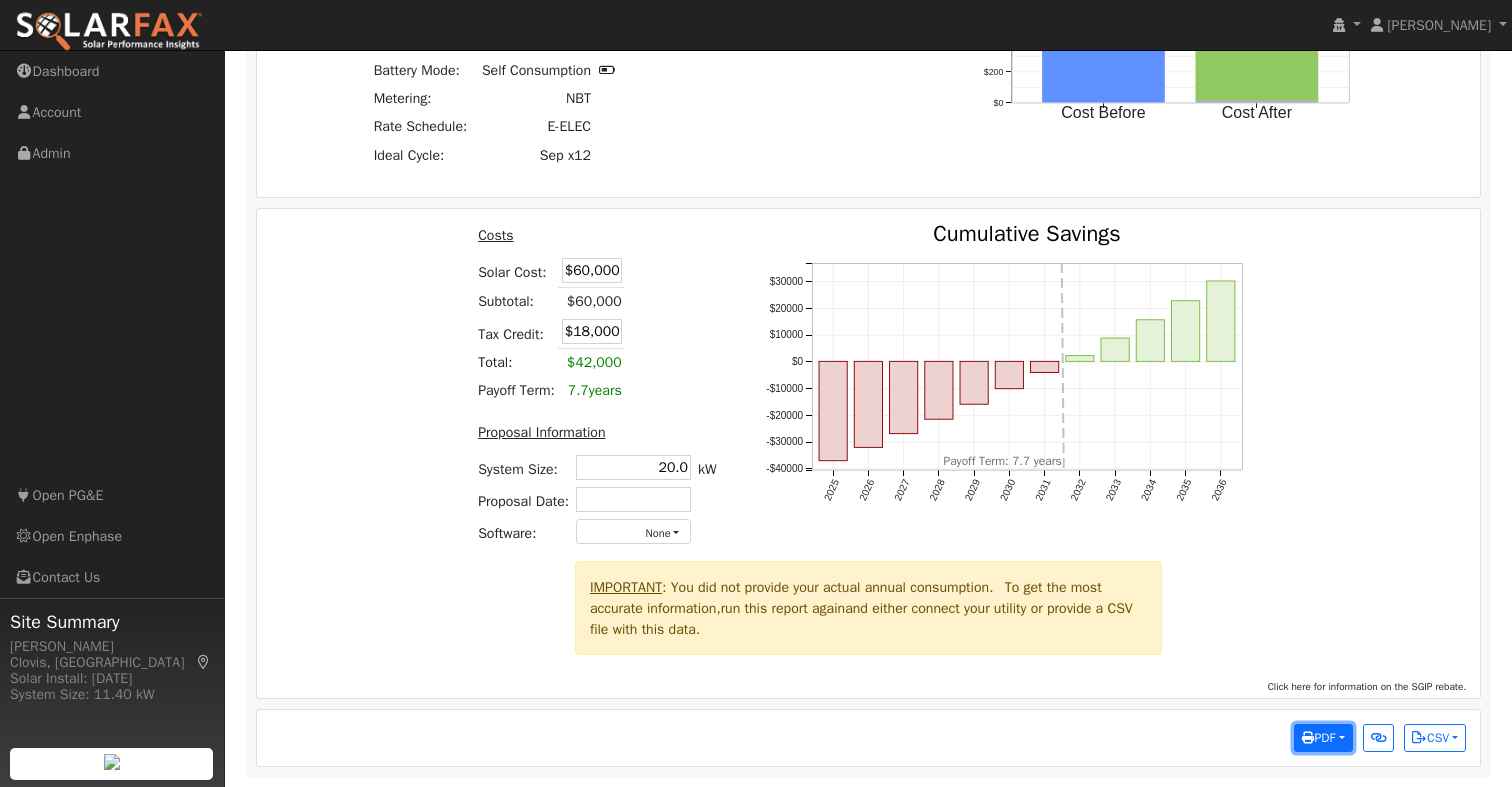 click on "PDF" at bounding box center (1318, 738) 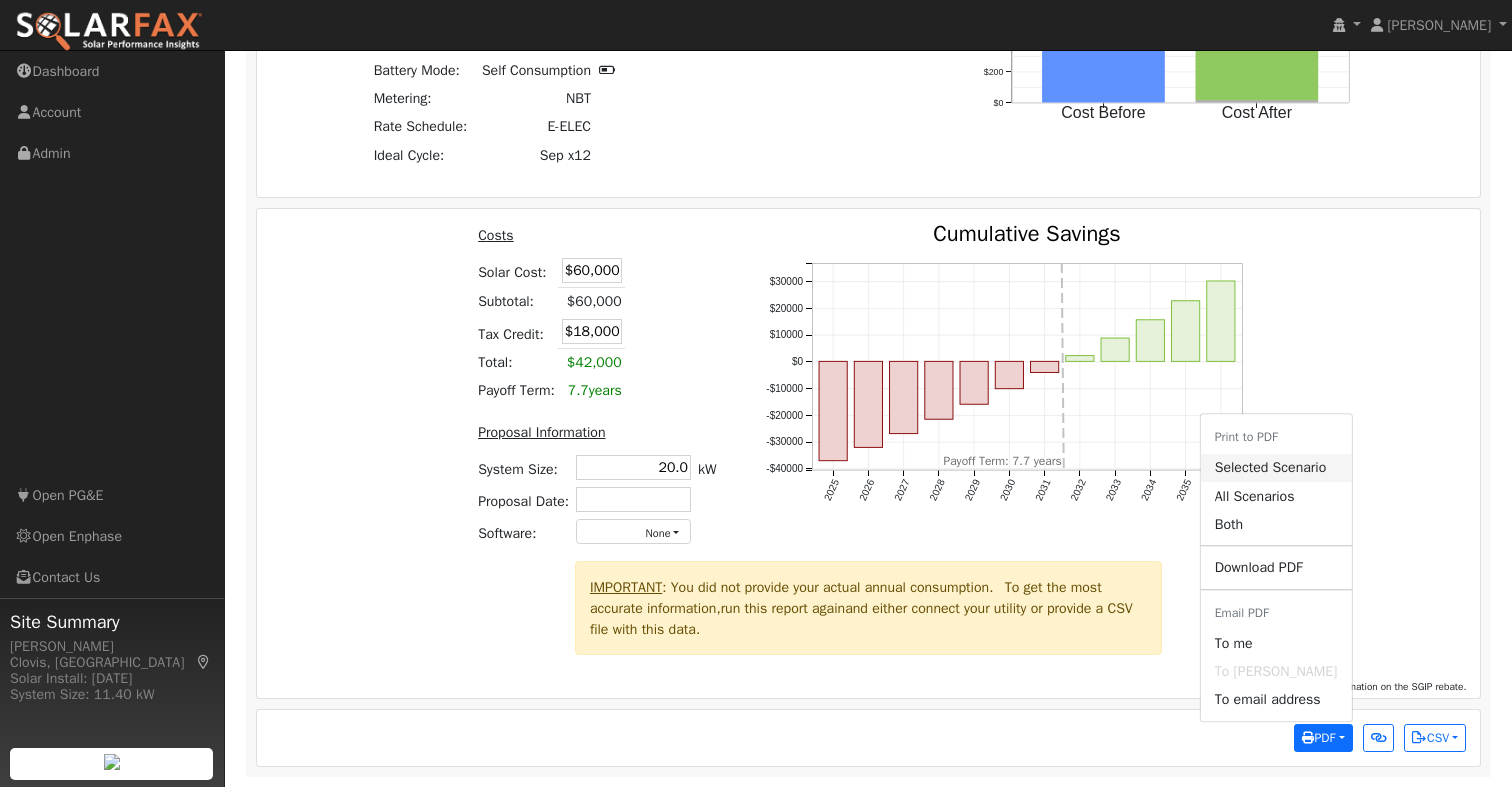 click on "Selected Scenario" at bounding box center (1276, 468) 